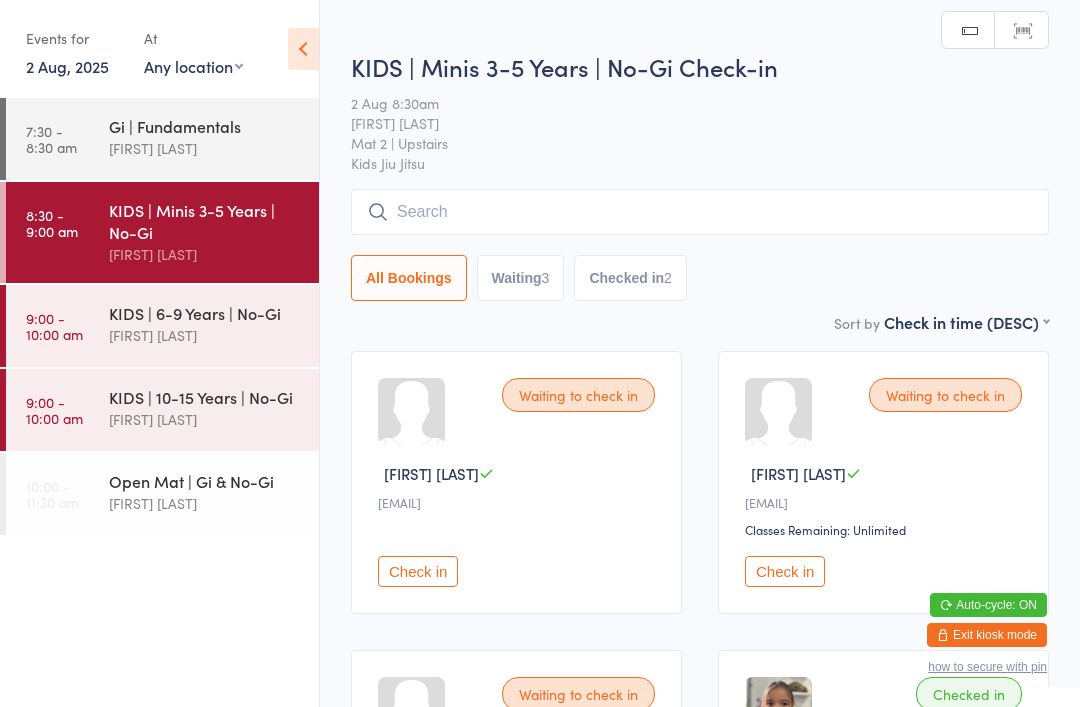 scroll, scrollTop: 0, scrollLeft: 0, axis: both 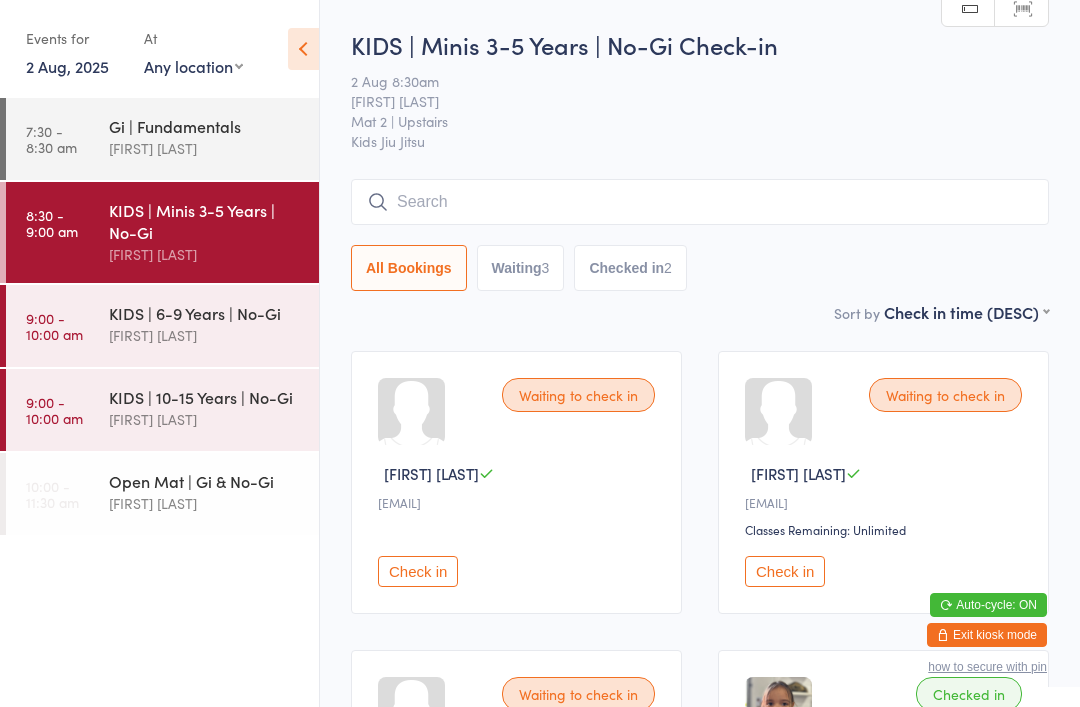 click at bounding box center (700, 202) 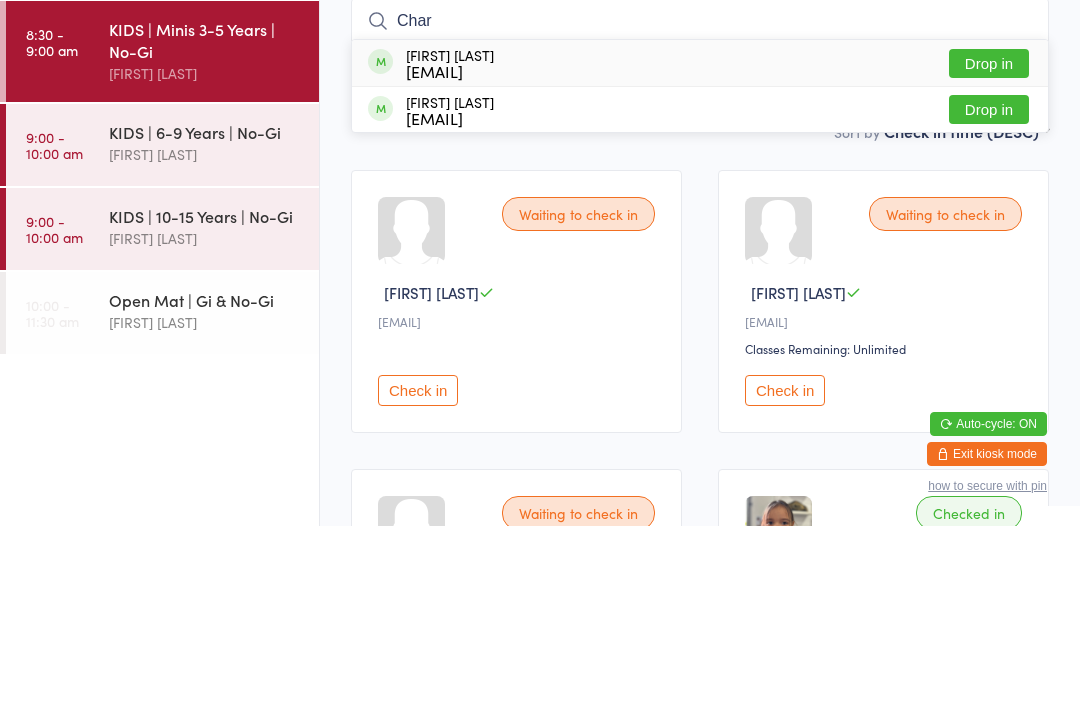 type on "Char" 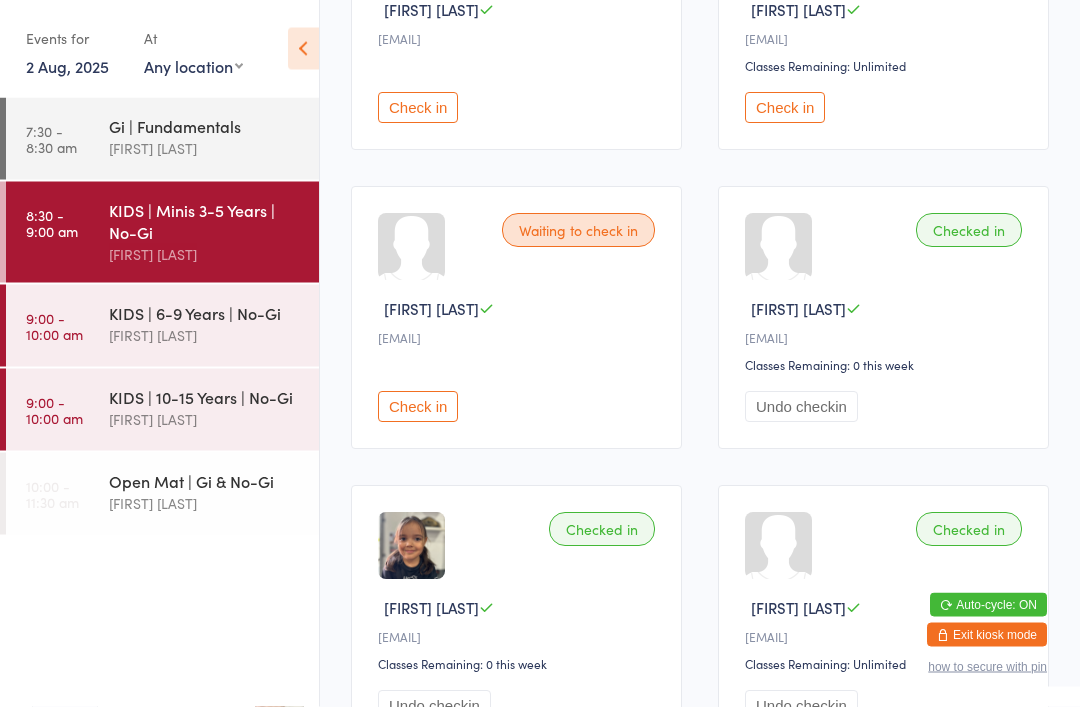 scroll, scrollTop: 486, scrollLeft: 0, axis: vertical 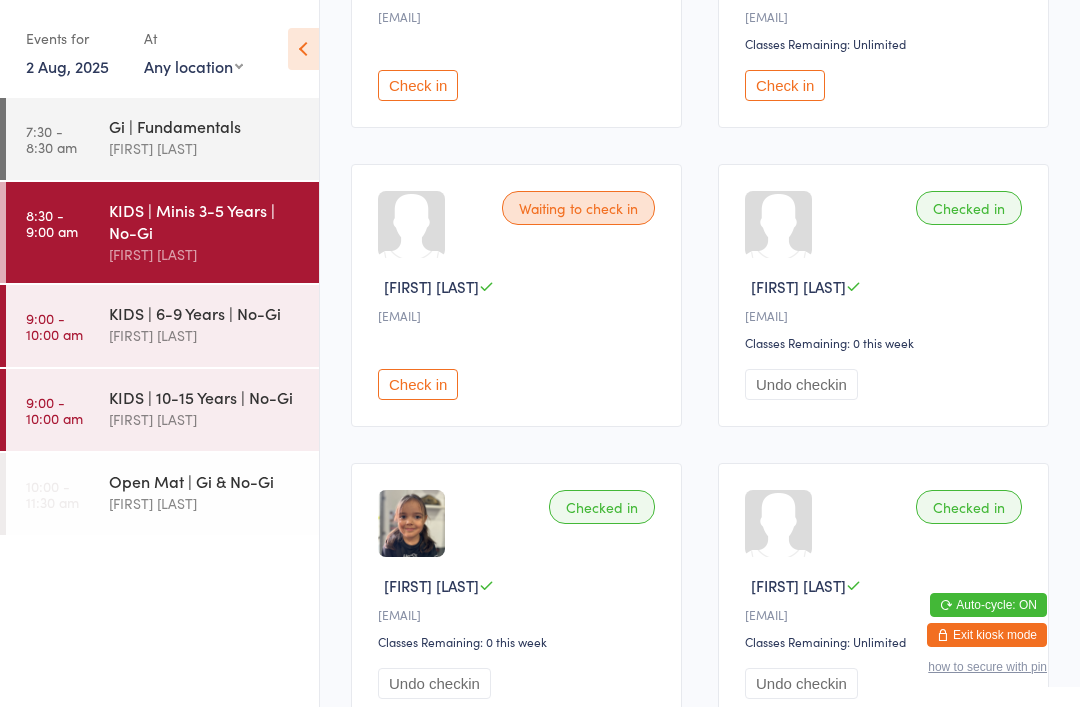 click on "Checked in" at bounding box center [969, 208] 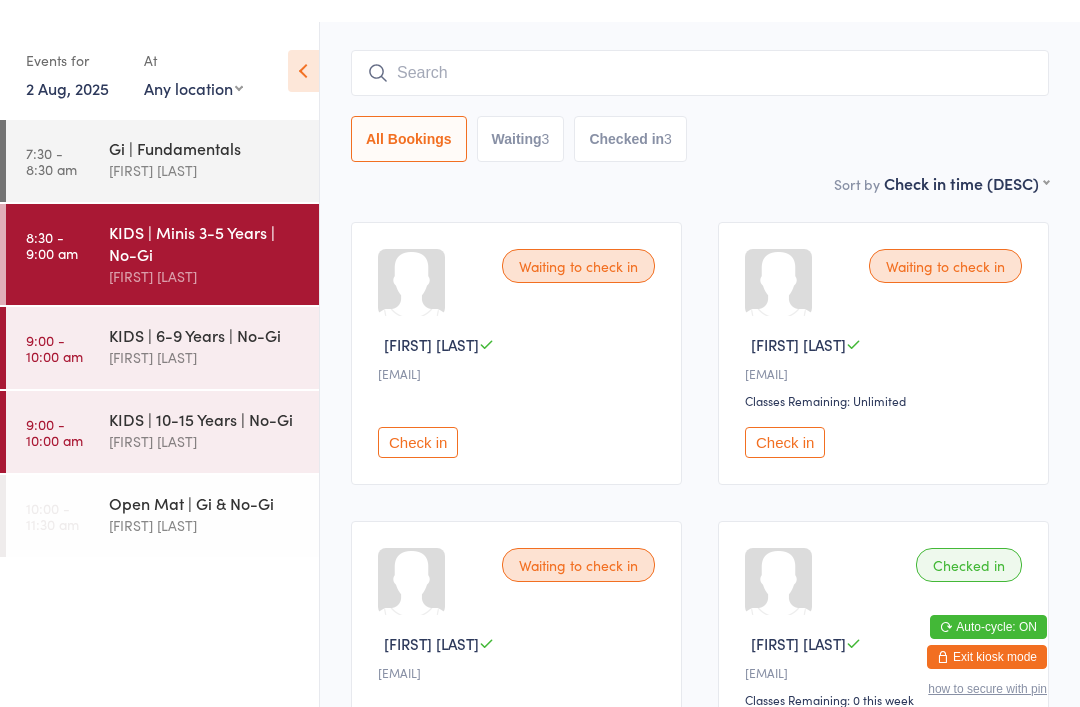scroll, scrollTop: 0, scrollLeft: 0, axis: both 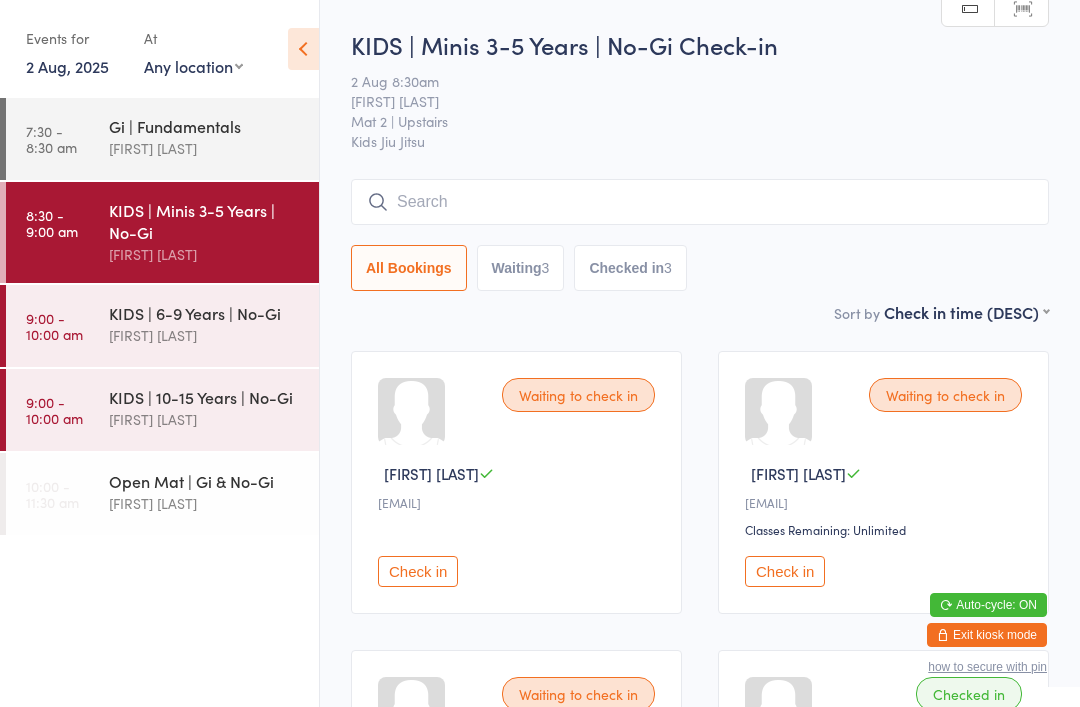 click at bounding box center [700, 202] 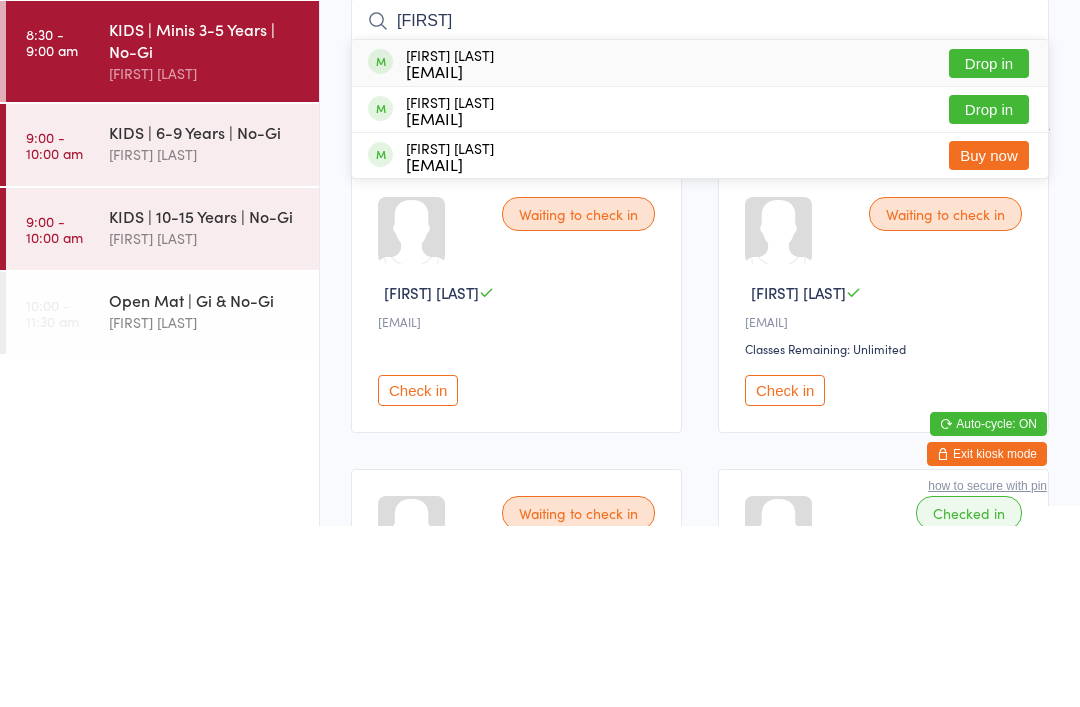 type on "EvangelinafauLL" 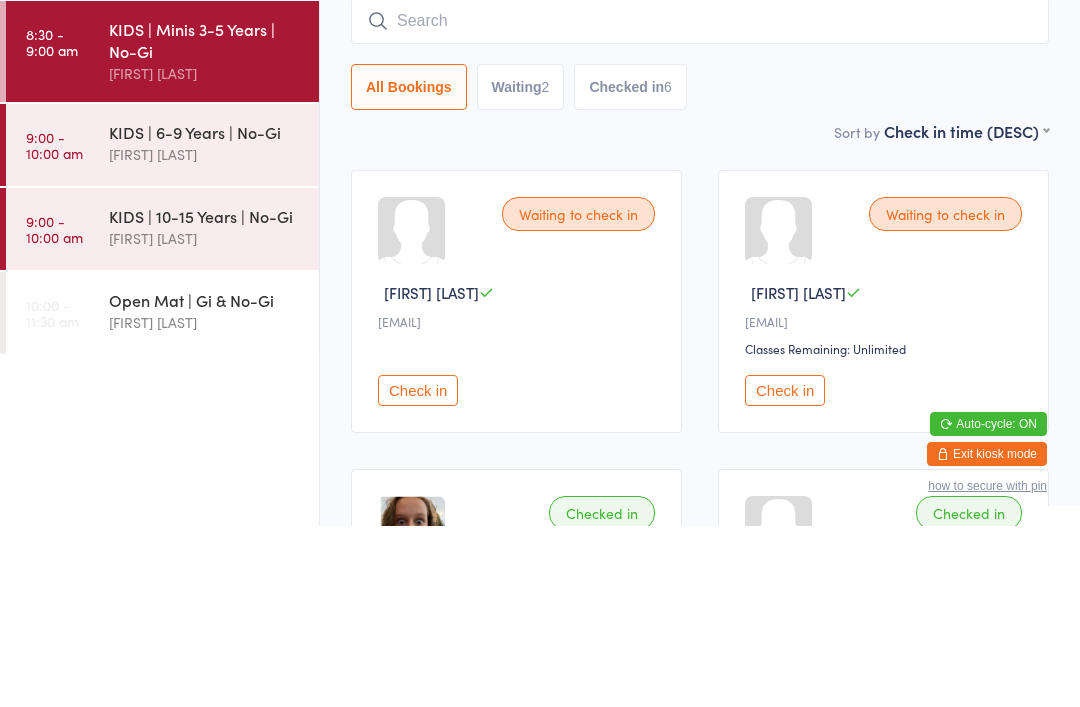 click on "[FIRST] [LAST]" at bounding box center (205, 335) 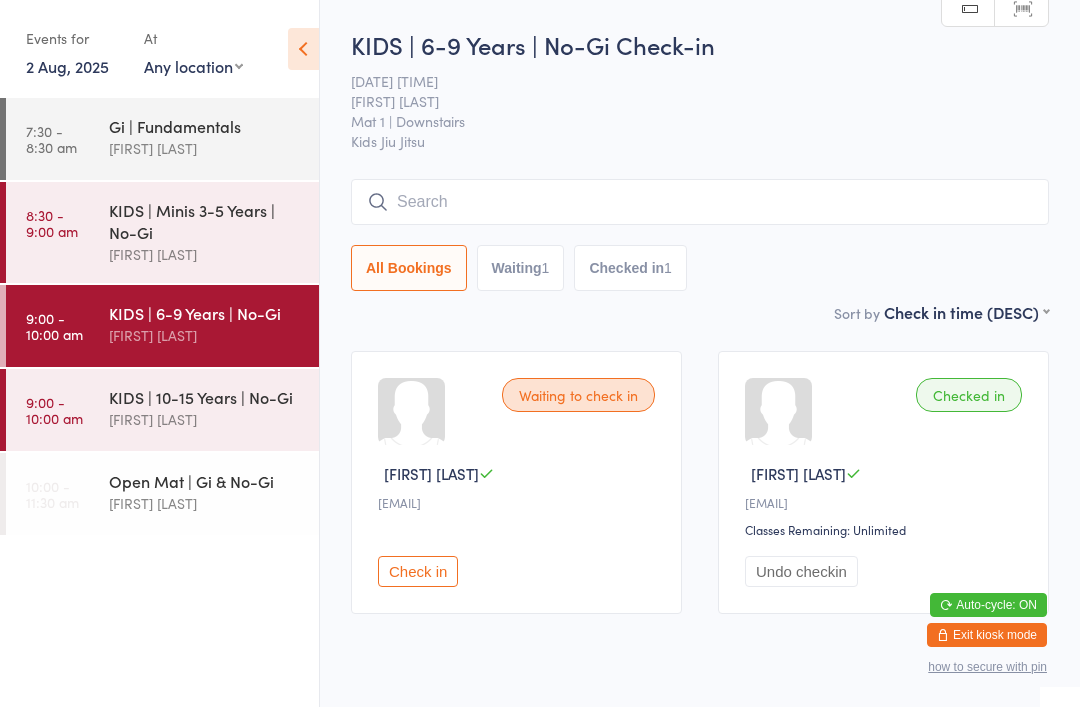 click on "You have now entered Kiosk Mode. Members will be able to check themselves in using the search field below. Click "Exit kiosk mode" below to exit Kiosk Mode at any time. Drop-in successful. Events for 2 Aug, 2025 2 Aug, 2025
August 2025
Sun Mon Tue Wed Thu Fri Sat
31
27
28
29
30
31
01
02
32
03
04
05
06
07
08
09
33
10
11
12
13
14
15
16
34
17
18
19
20
21
22" at bounding box center (540, 353) 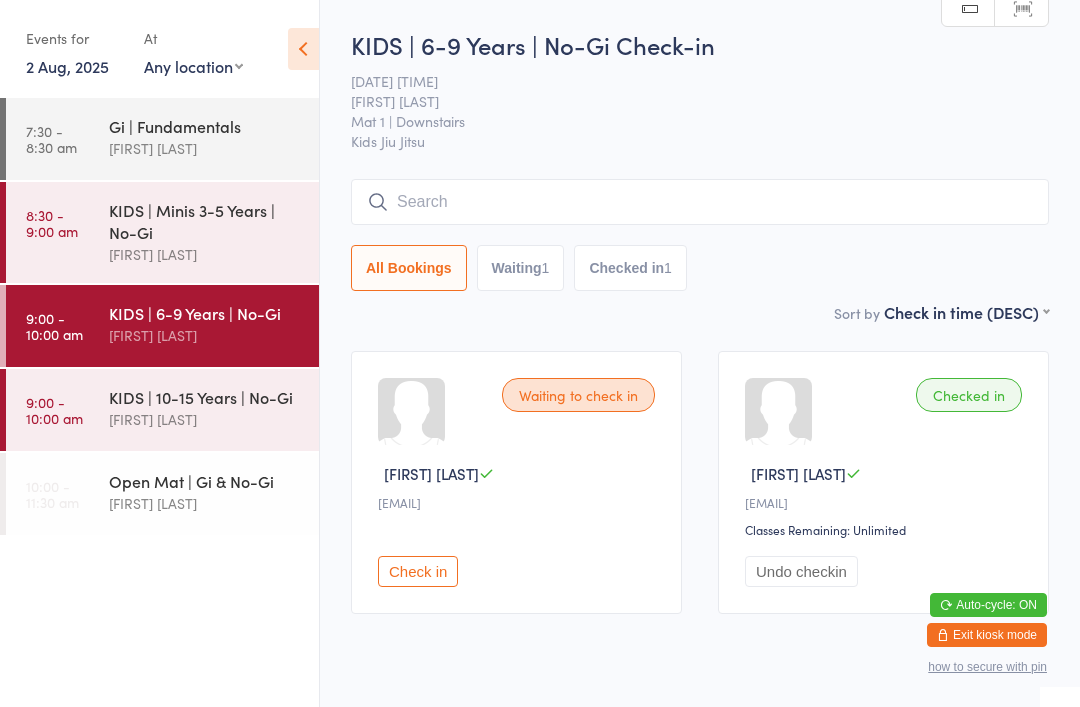 click on "You have now entered Kiosk Mode. Members will be able to check themselves in using the search field below. Click "Exit kiosk mode" below to exit Kiosk Mode at any time. Drop-in successful. Events for 2 Aug, 2025 2 Aug, 2025
August 2025
Sun Mon Tue Wed Thu Fri Sat
31
27
28
29
30
31
01
02
32
03
04
05
06
07
08
09
33
10
11
12
13
14
15
16
34
17
18
19
20
21
22" at bounding box center [540, 353] 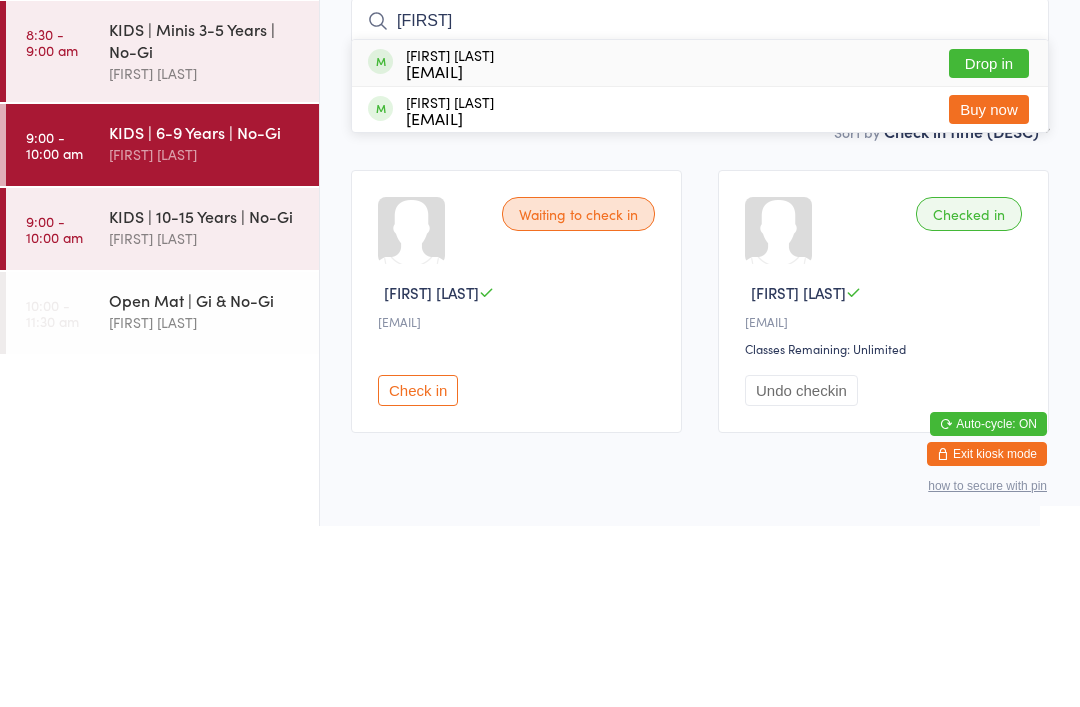 type on "Jasper" 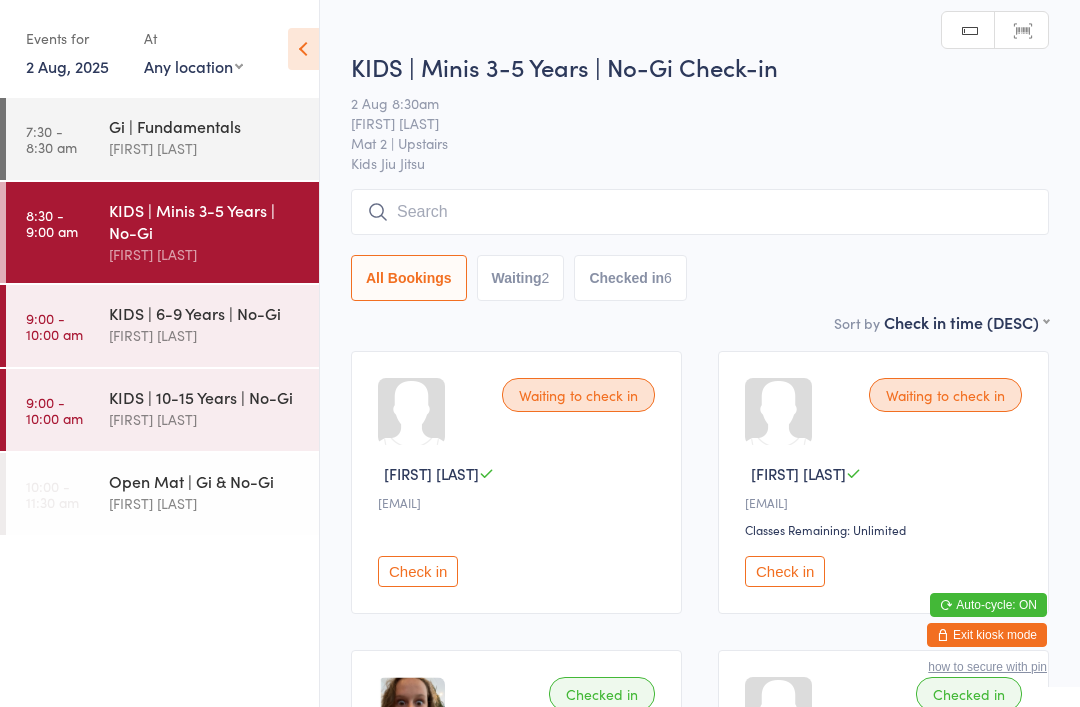 click at bounding box center [700, 212] 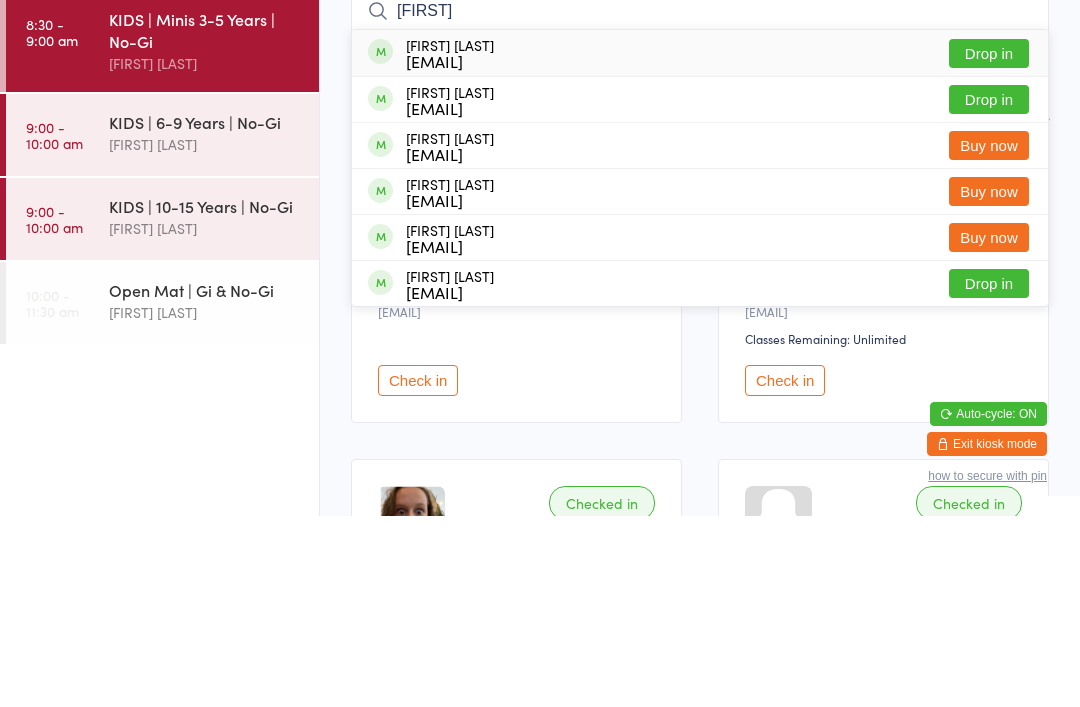 type on "Alby" 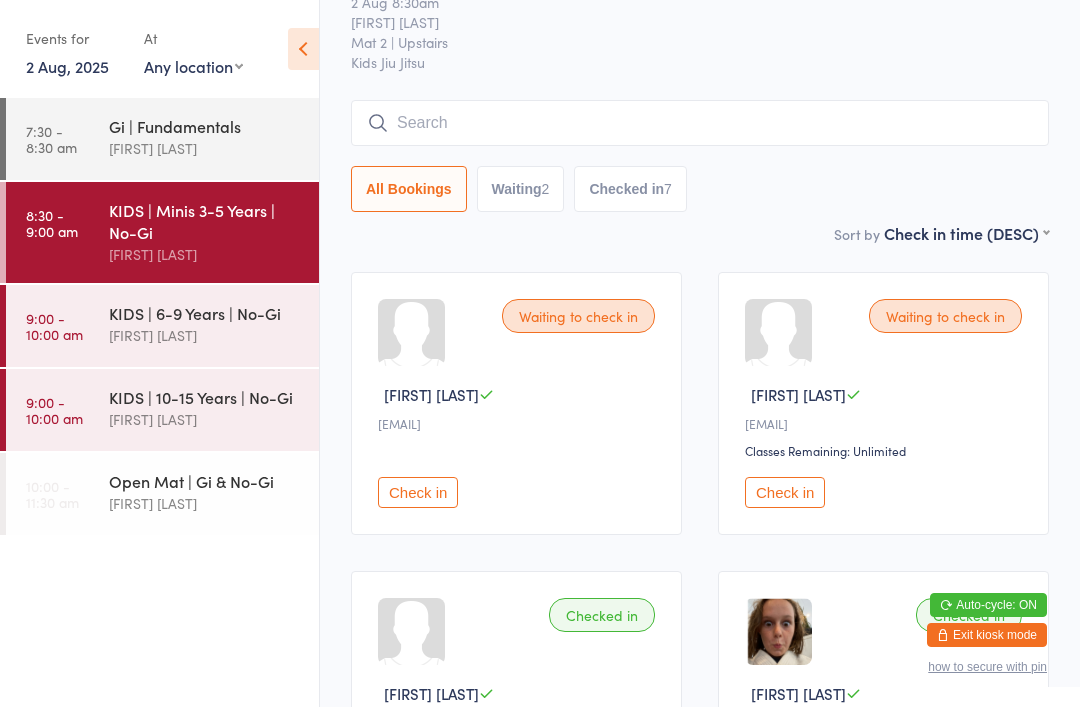 scroll, scrollTop: 74, scrollLeft: 0, axis: vertical 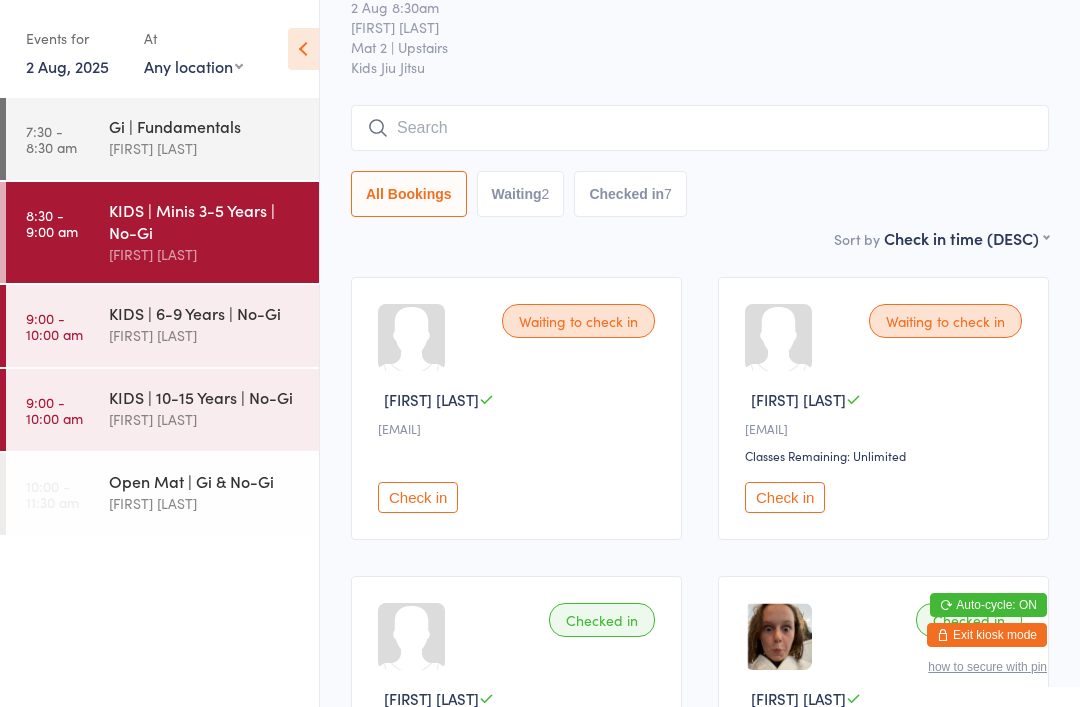 click at bounding box center [700, 128] 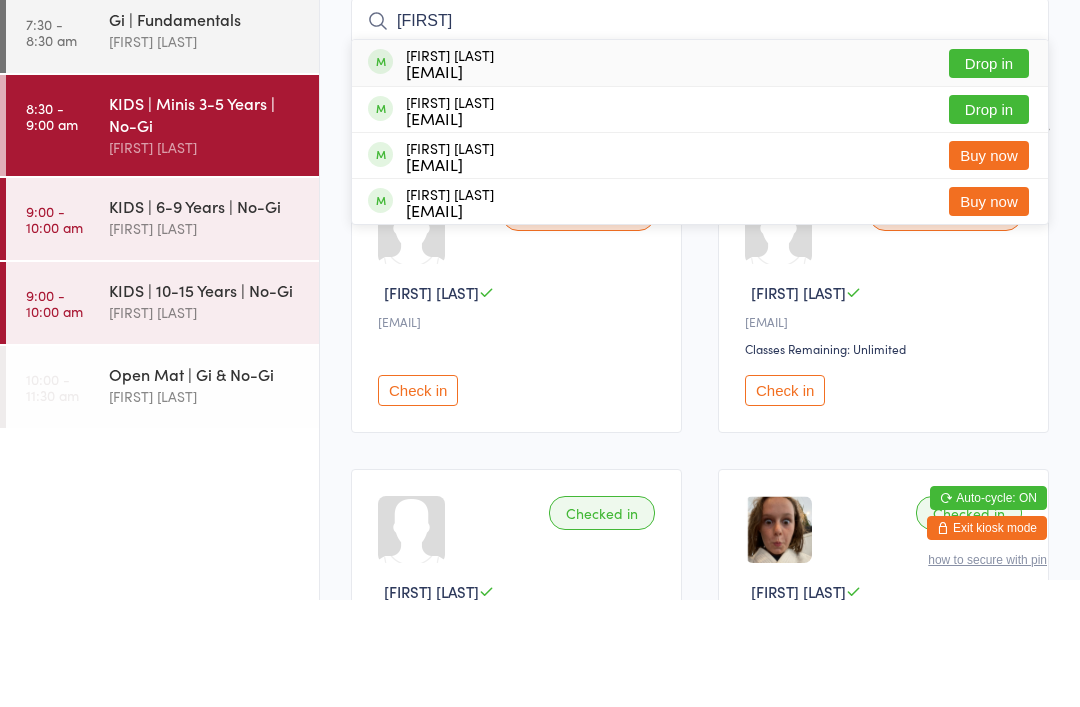 type on "Finn" 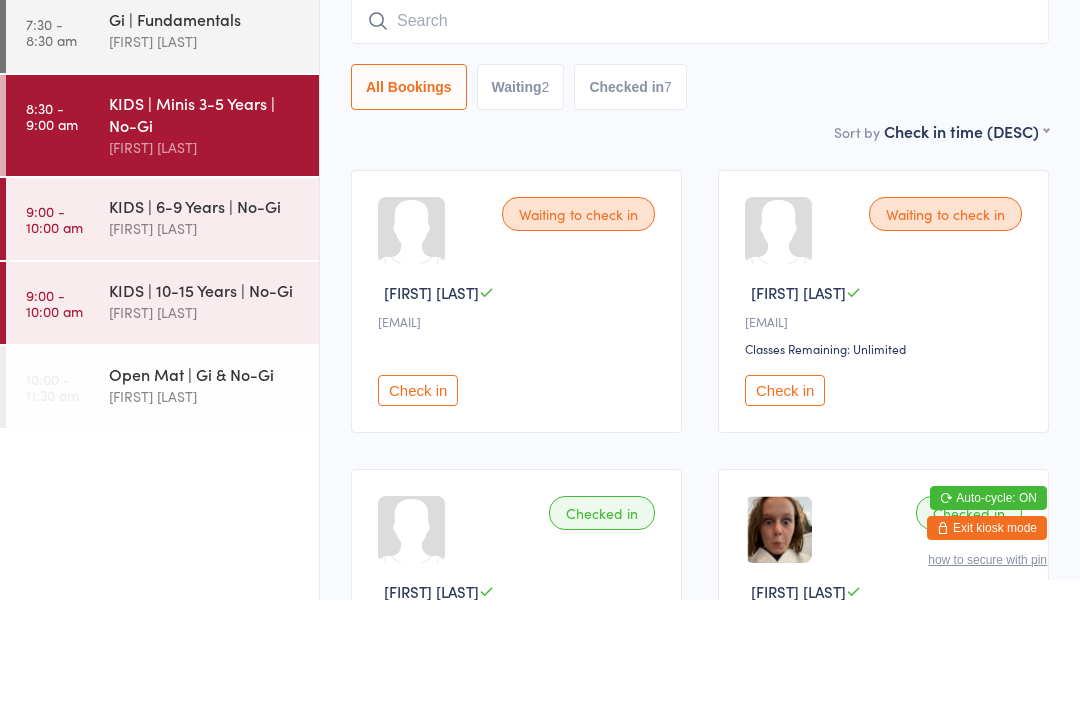scroll, scrollTop: 181, scrollLeft: 0, axis: vertical 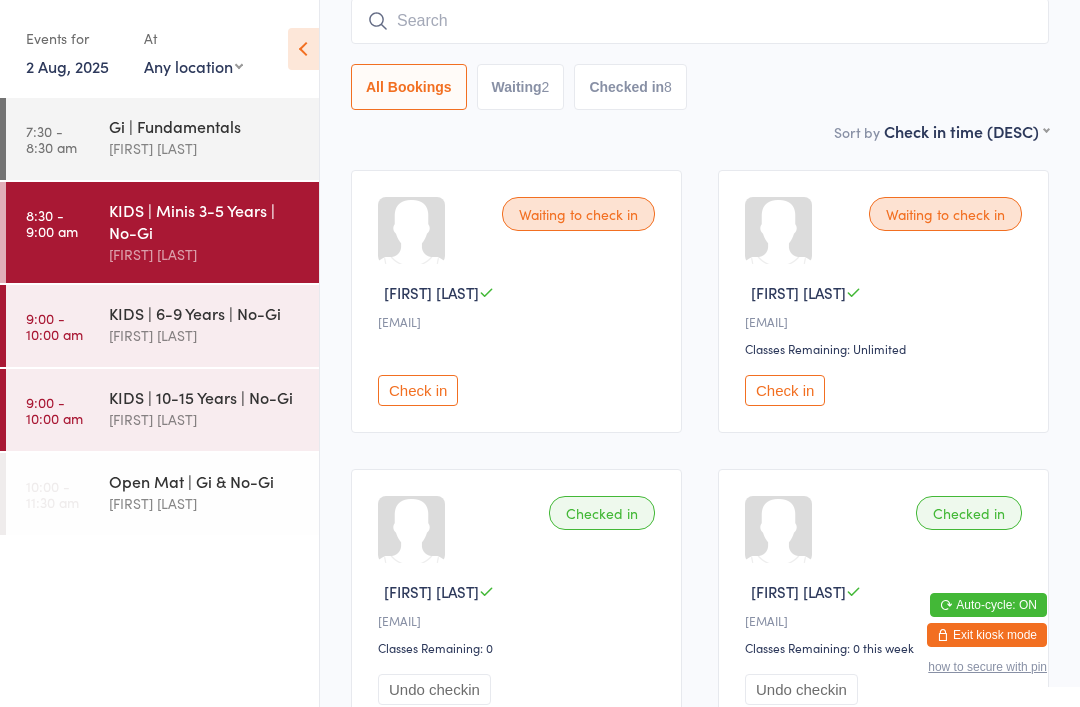 click at bounding box center [700, 21] 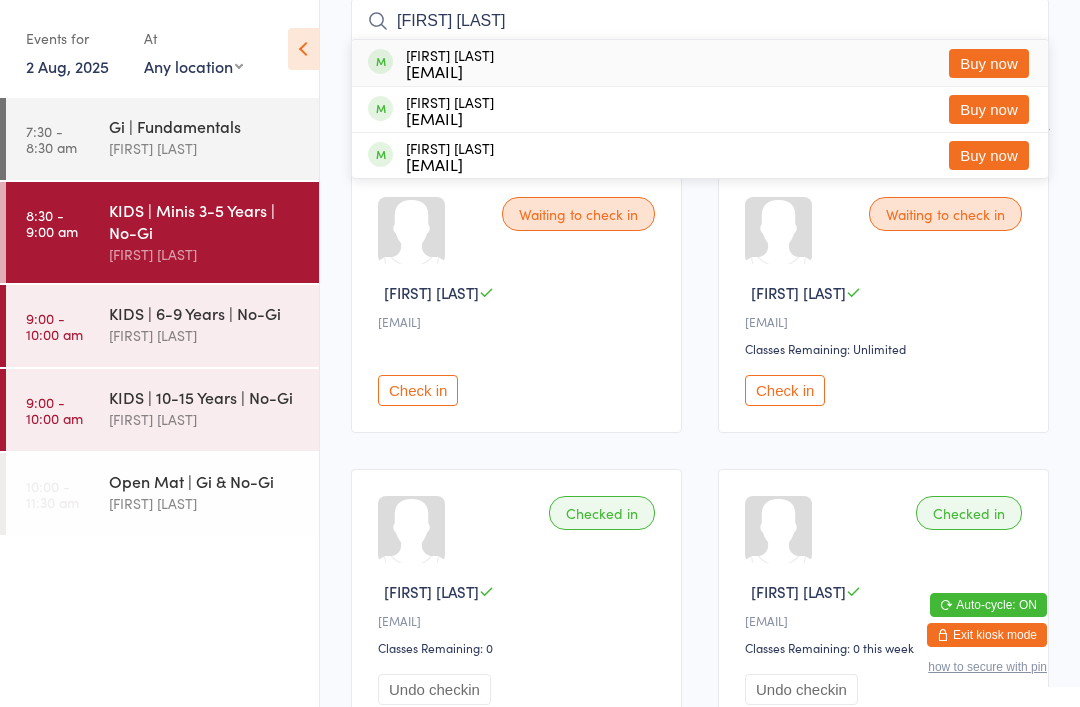 type on "Leo cochran" 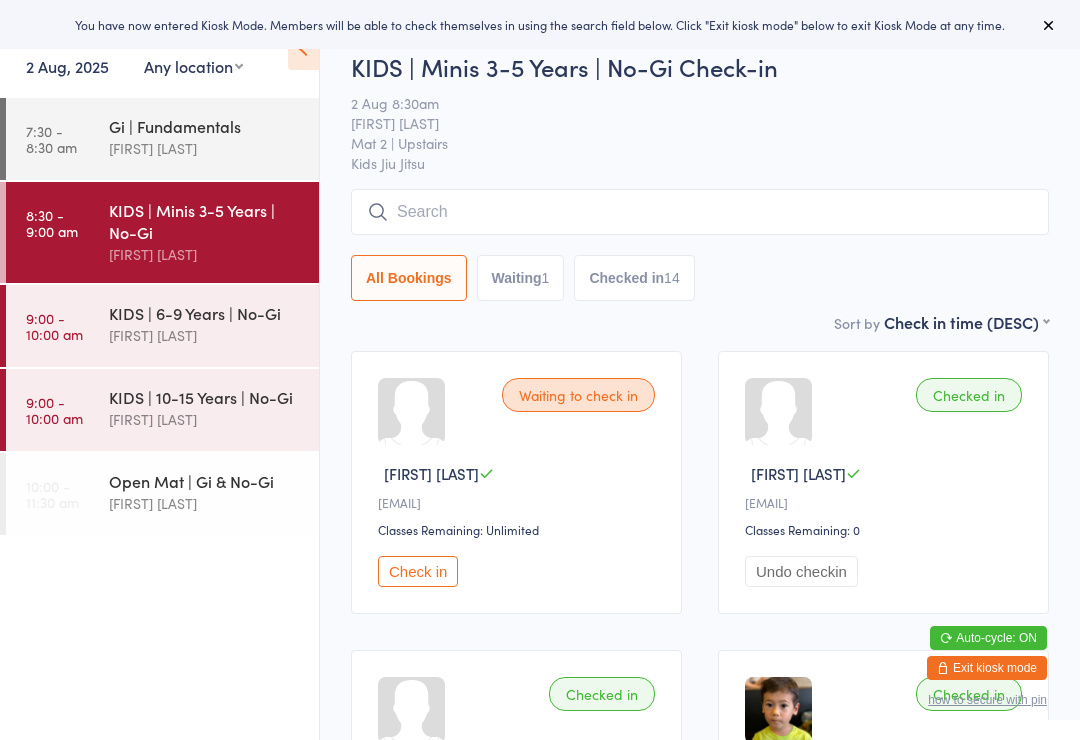 scroll, scrollTop: 0, scrollLeft: 0, axis: both 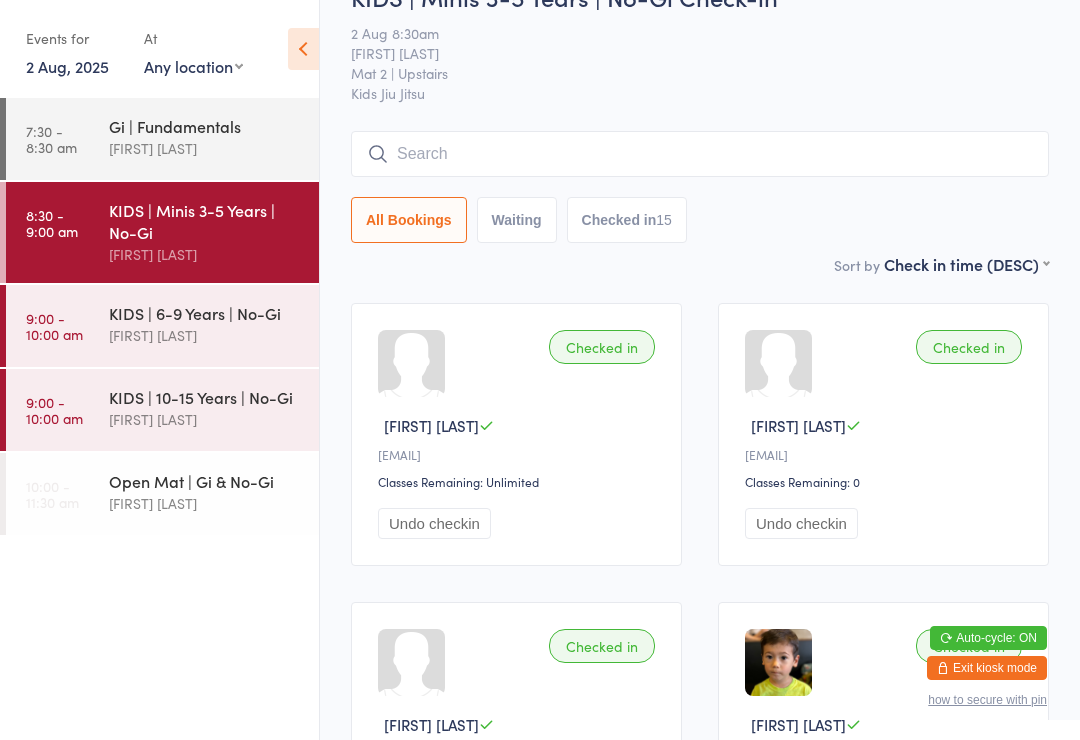 click on "Daniel Vinci" at bounding box center [205, 335] 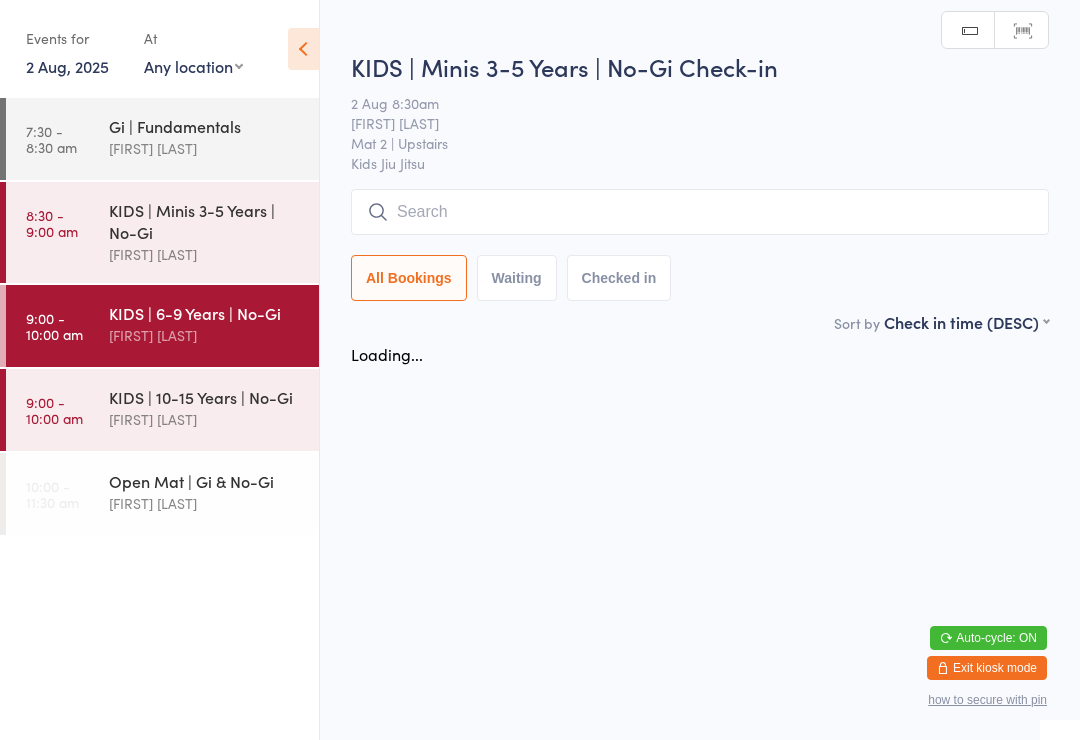 scroll, scrollTop: 0, scrollLeft: 0, axis: both 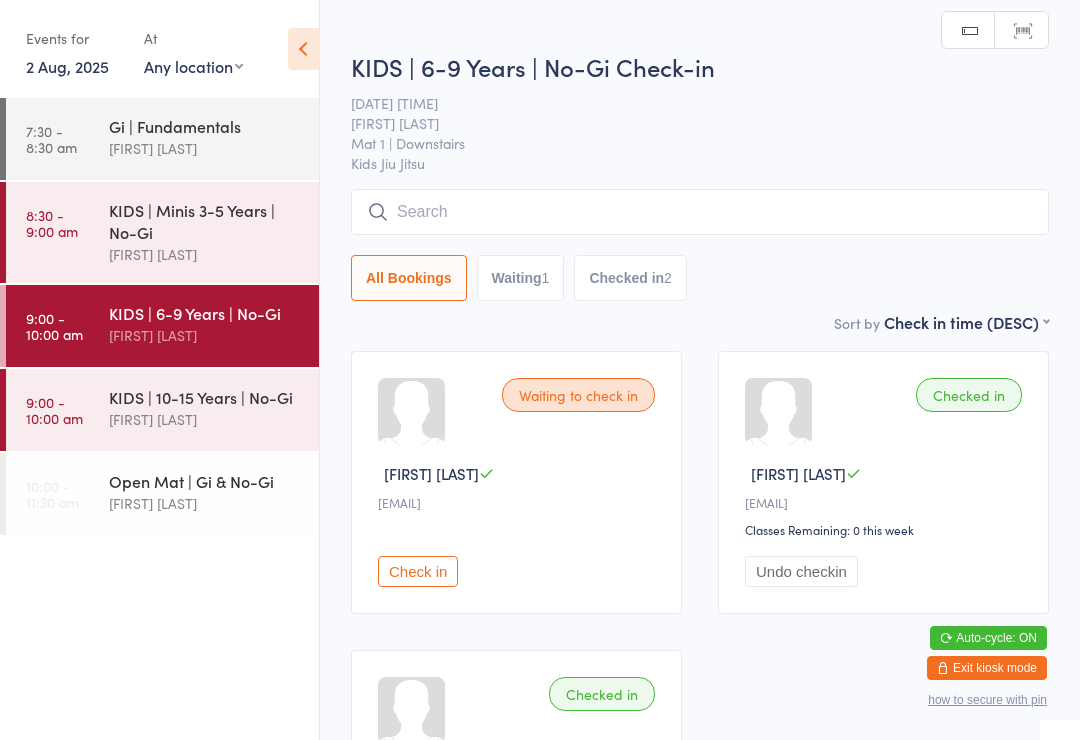 click at bounding box center (700, 212) 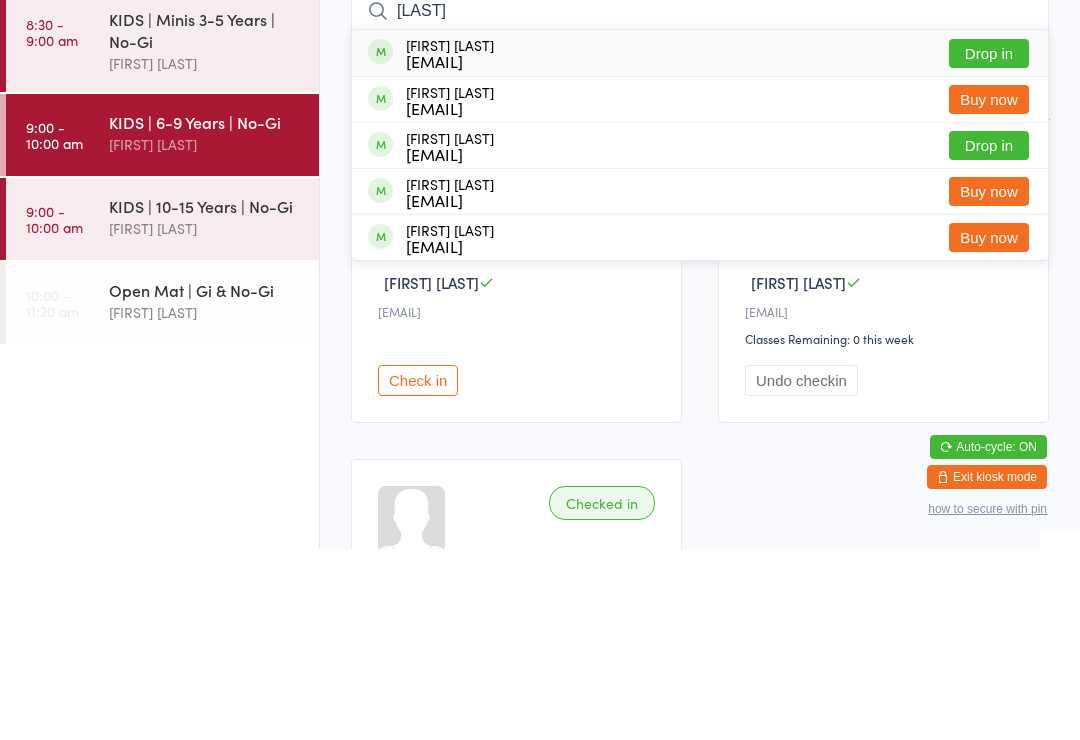 type on "Coby" 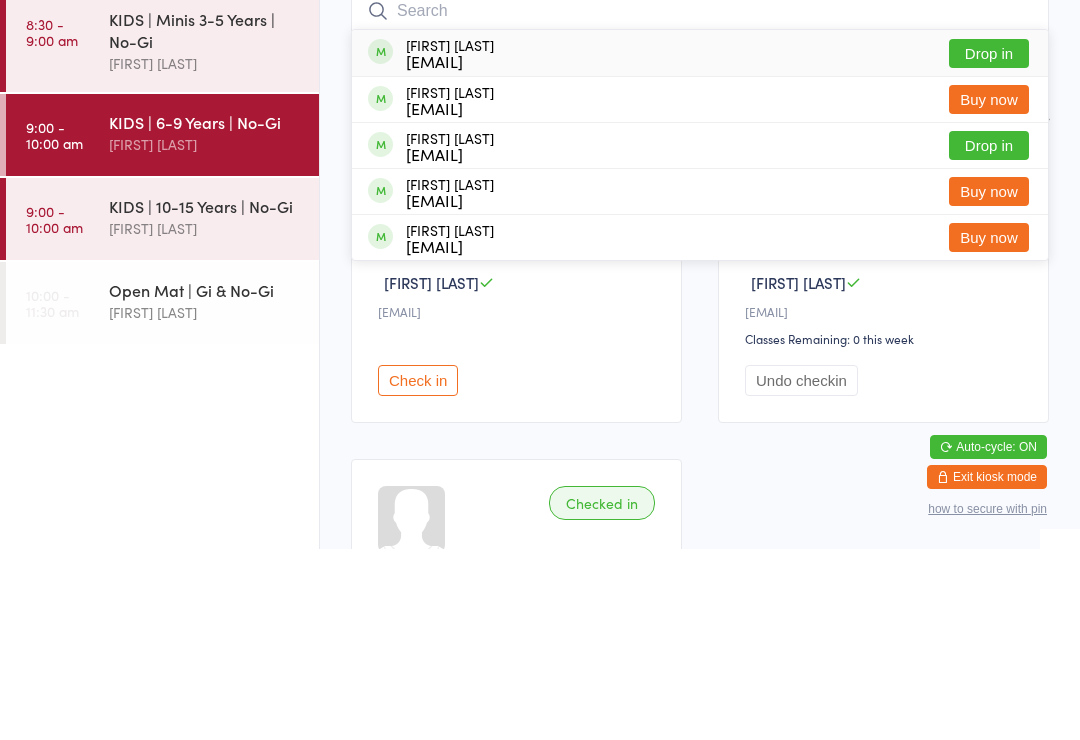 scroll, scrollTop: 191, scrollLeft: 0, axis: vertical 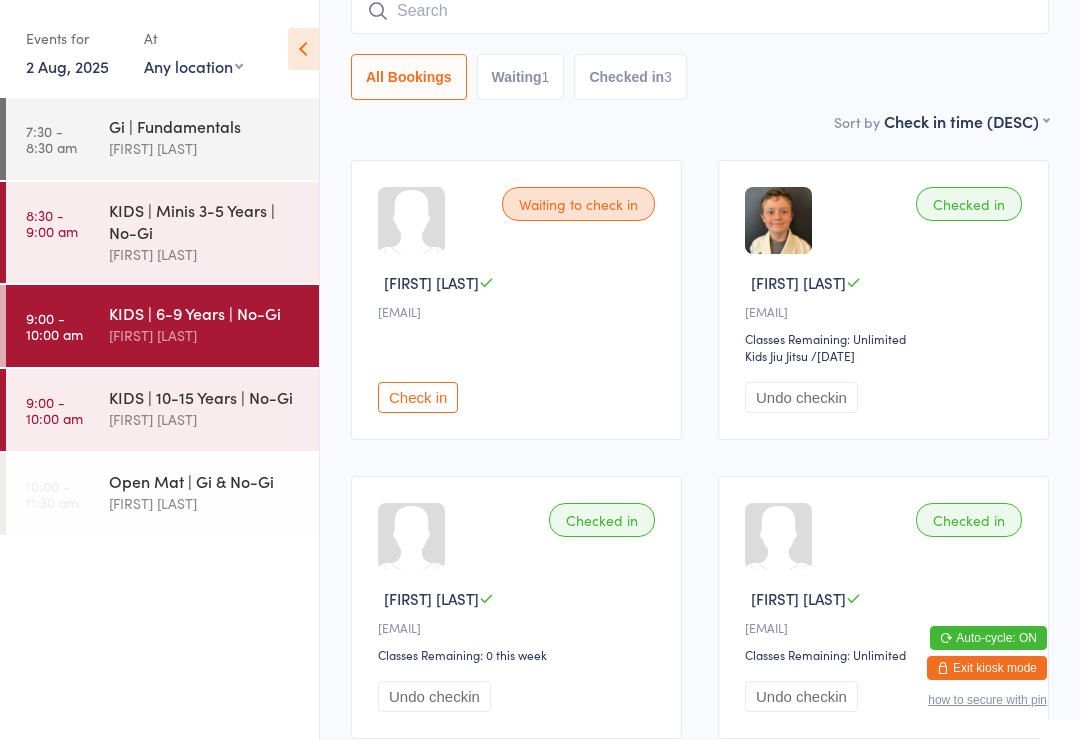 click on "KIDS | 10-15 Years | No-Gi" at bounding box center [205, 397] 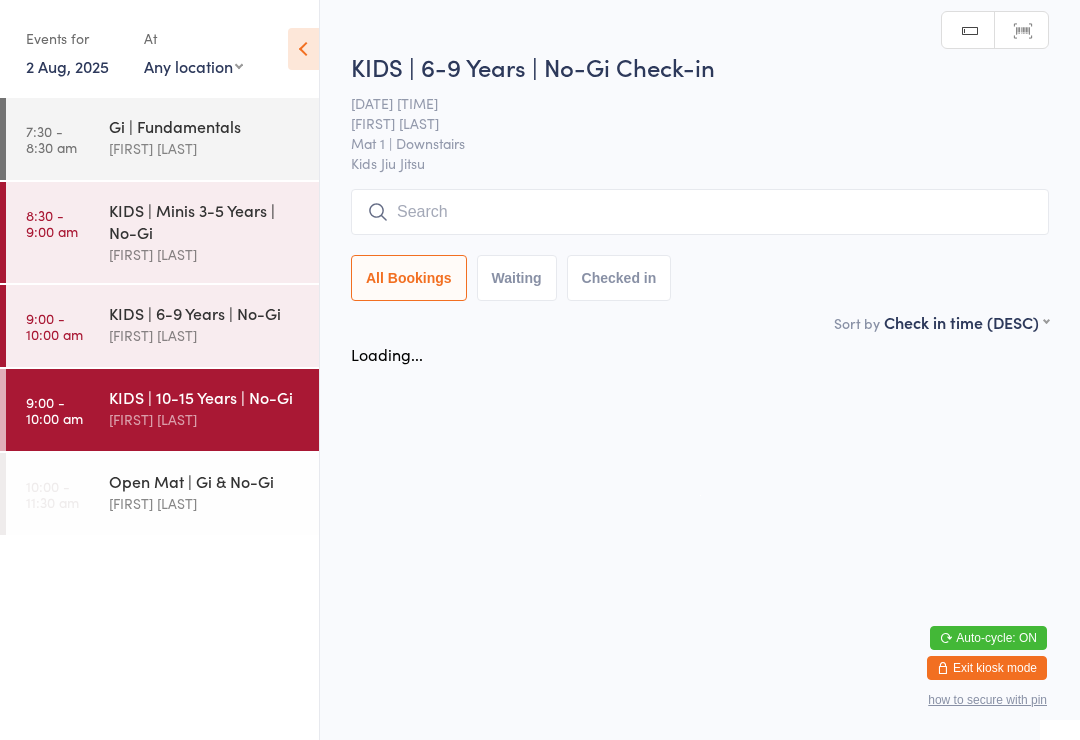 scroll, scrollTop: 0, scrollLeft: 0, axis: both 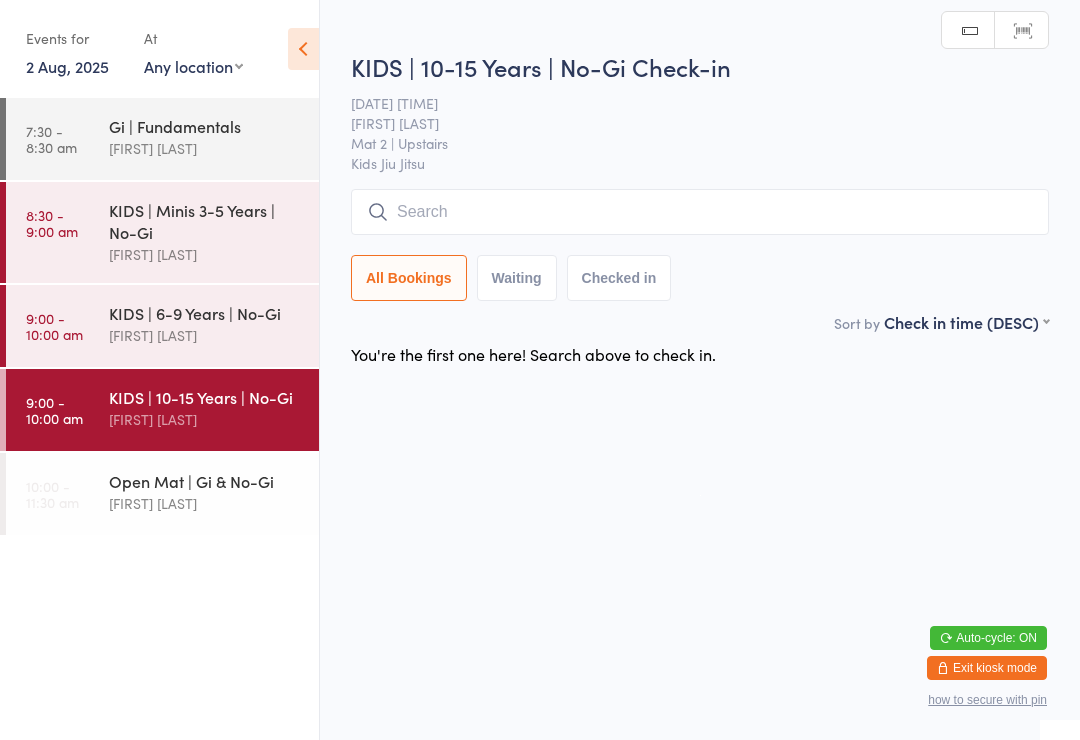 click at bounding box center [700, 212] 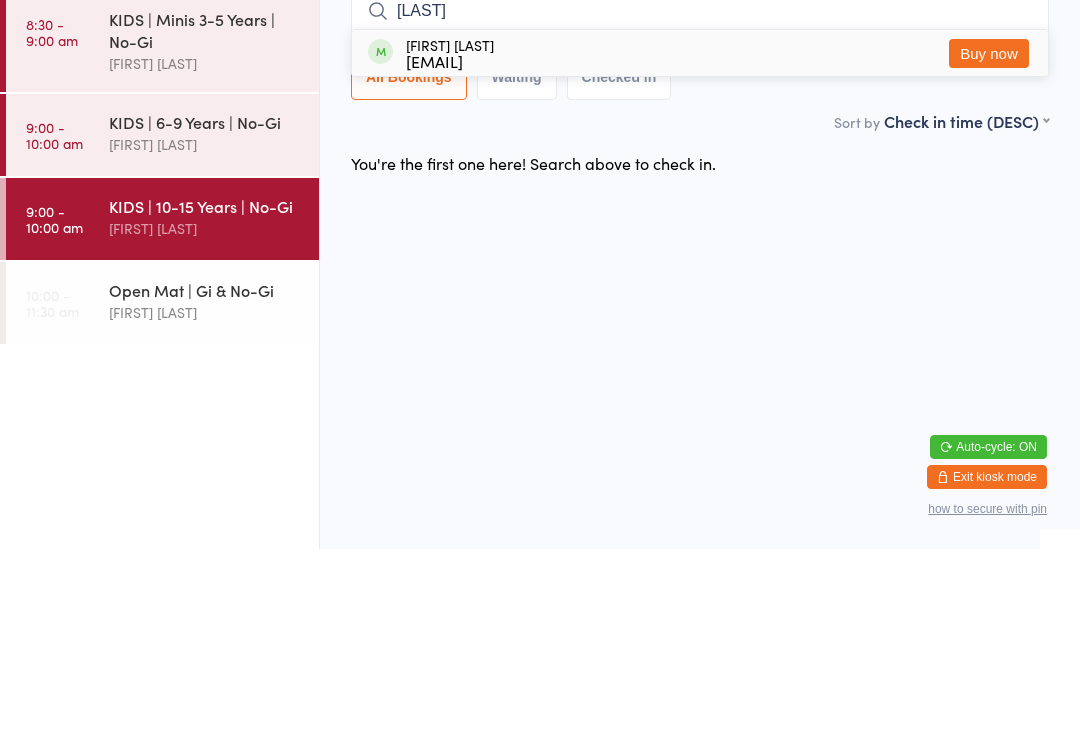 type on "Kyius" 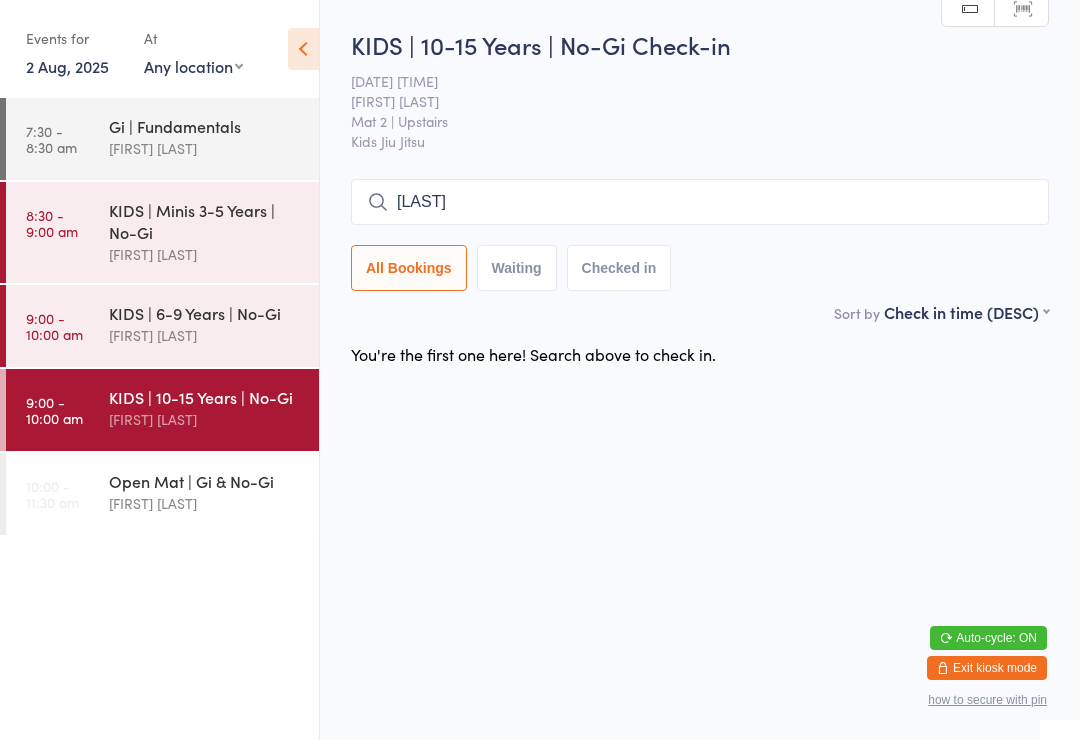 click on "KIDS | 6-9 Years | No-Gi" at bounding box center [205, 313] 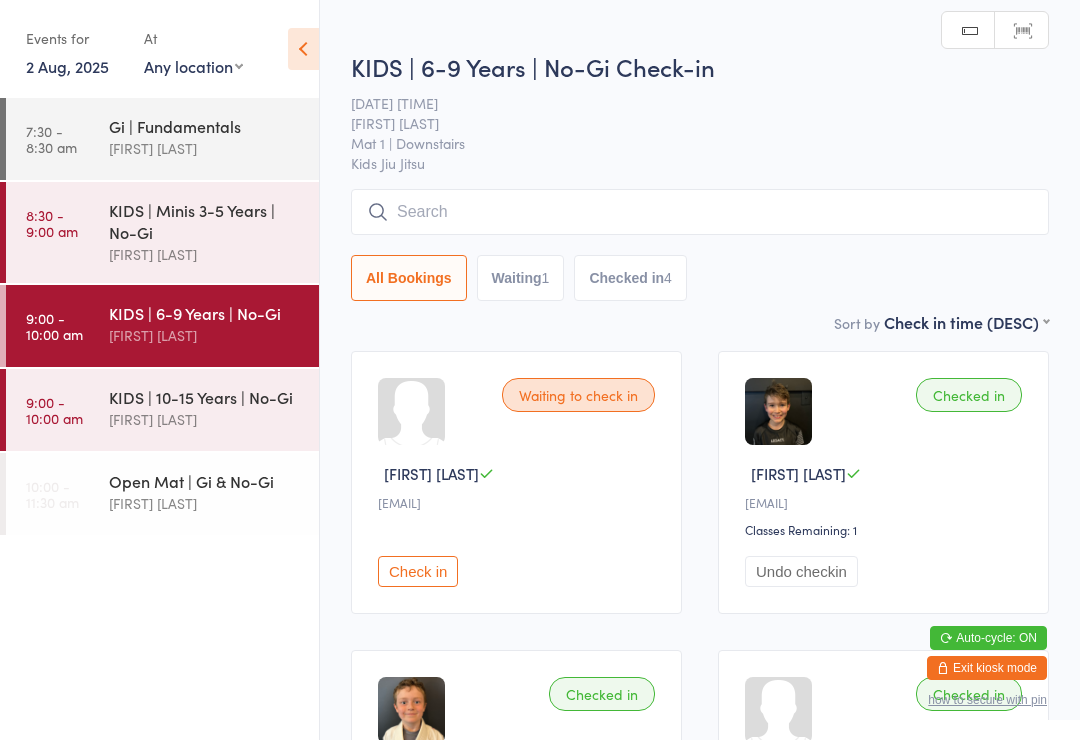 click at bounding box center (700, 212) 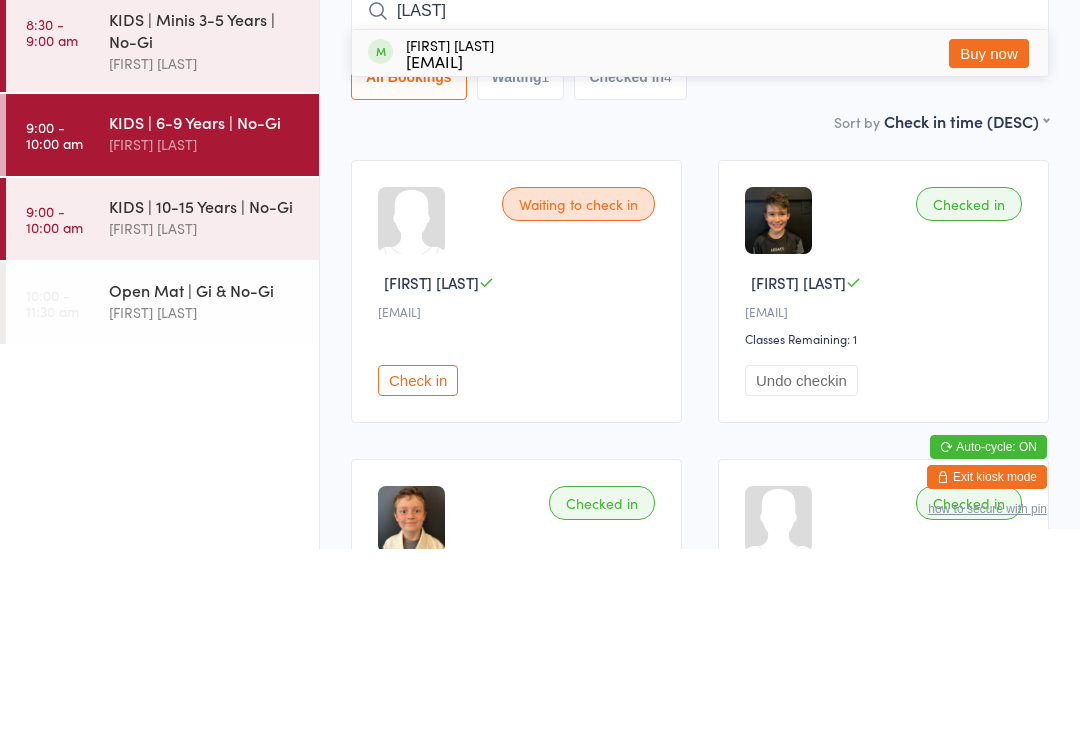 type on "Kyius" 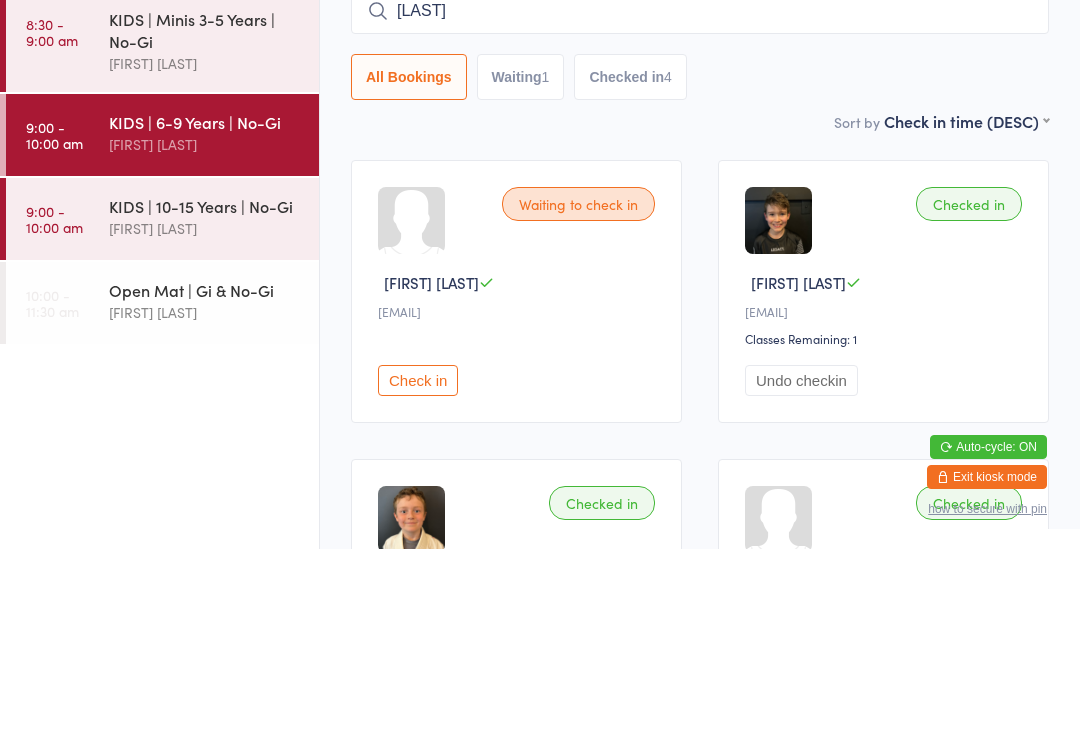 scroll, scrollTop: 191, scrollLeft: 0, axis: vertical 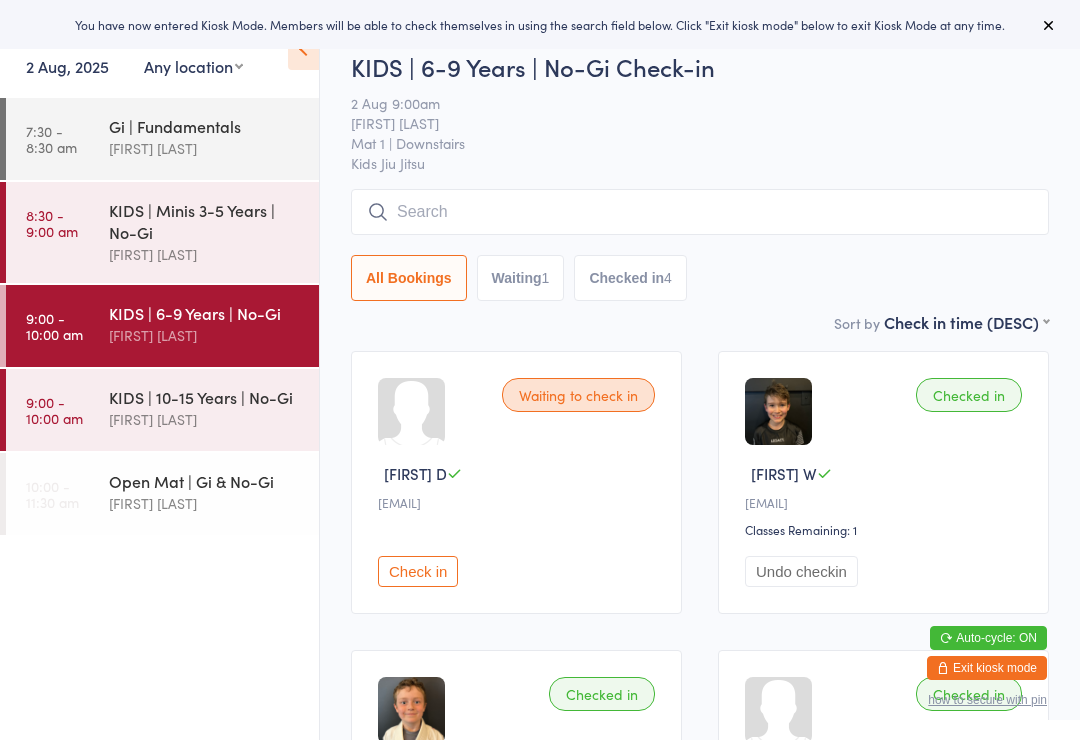 click at bounding box center (700, 212) 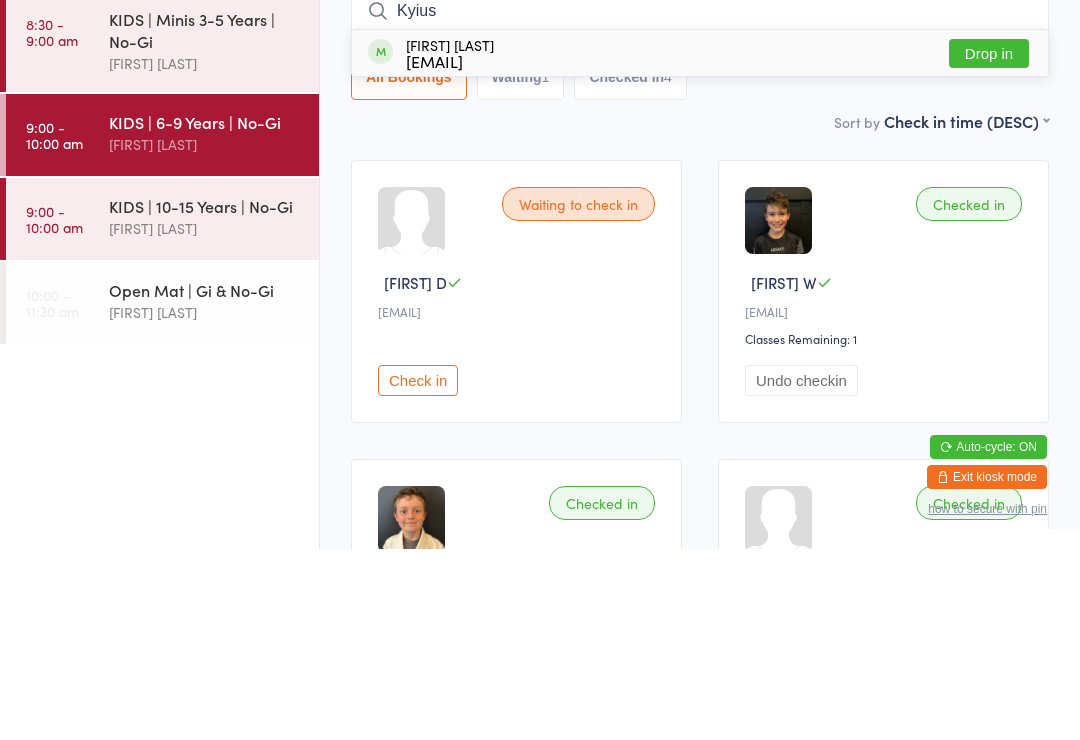 type on "Kyius" 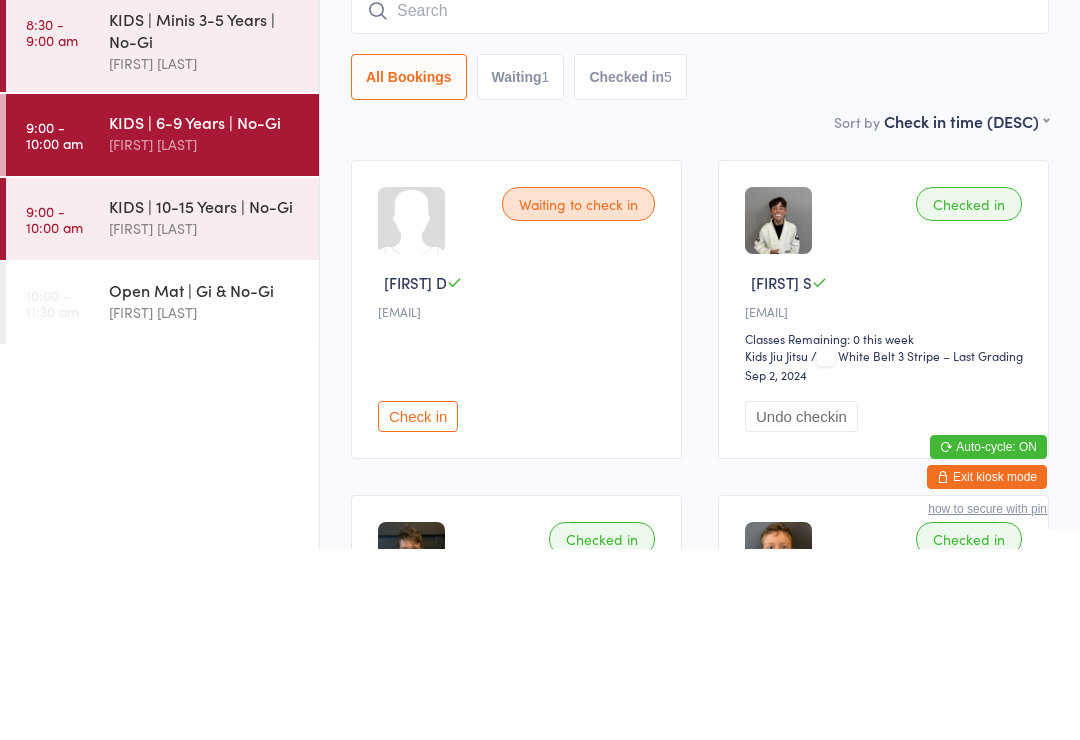 click at bounding box center [700, 202] 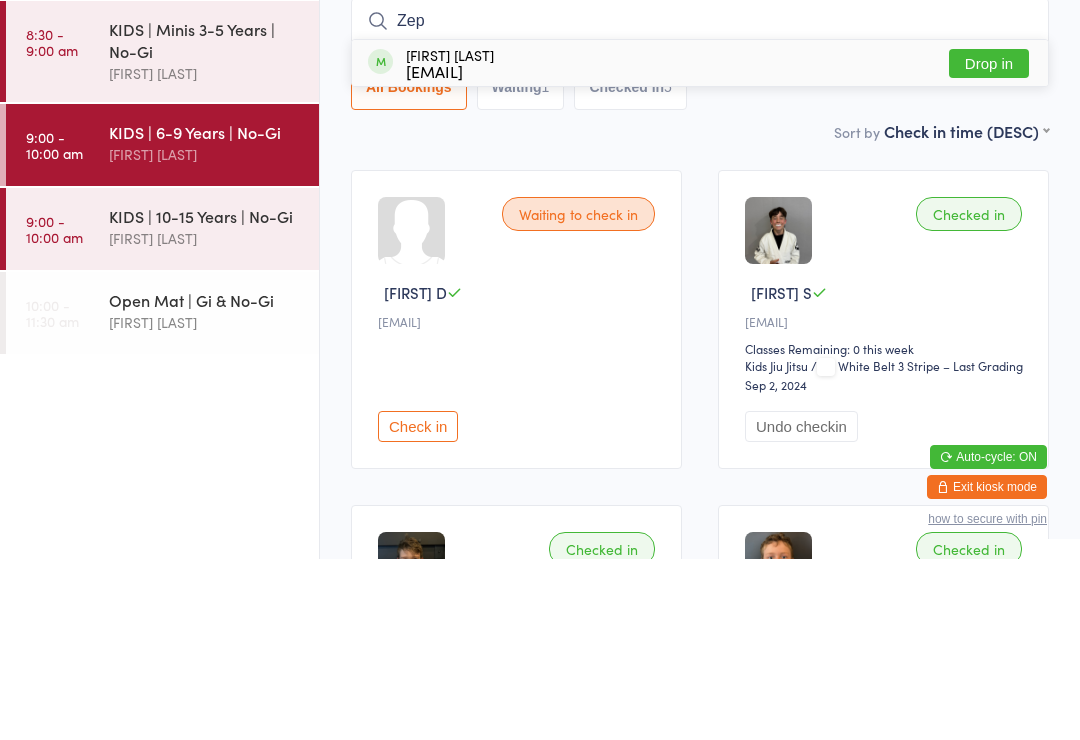 type on "Zep" 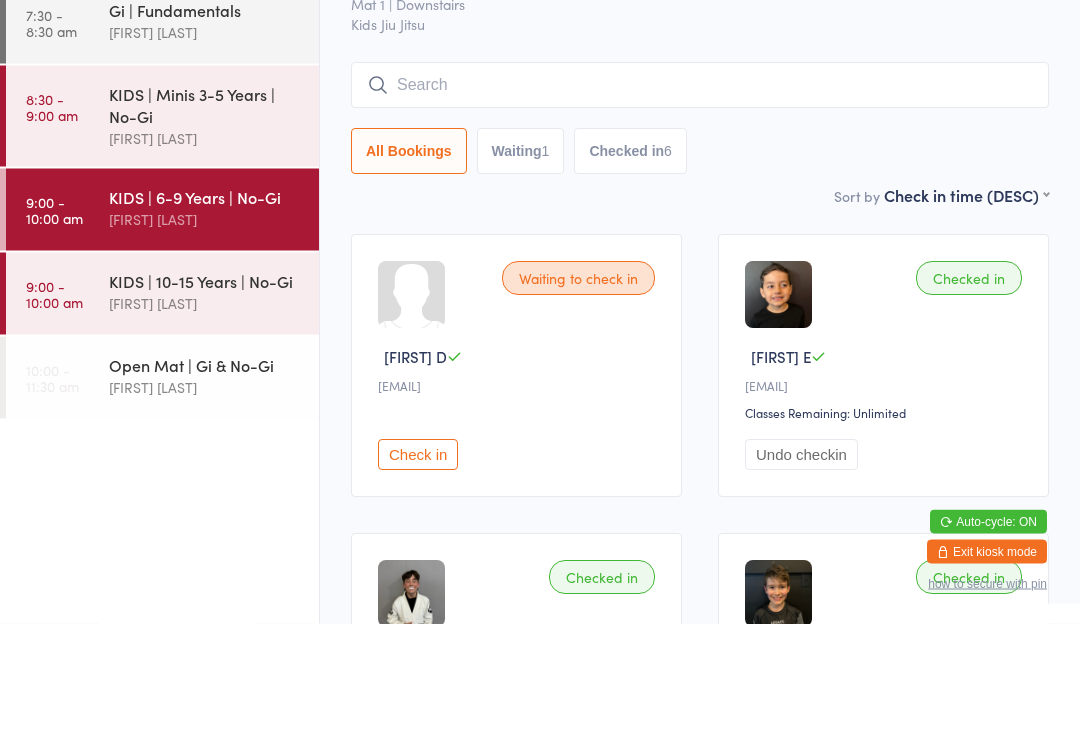 click at bounding box center [700, 202] 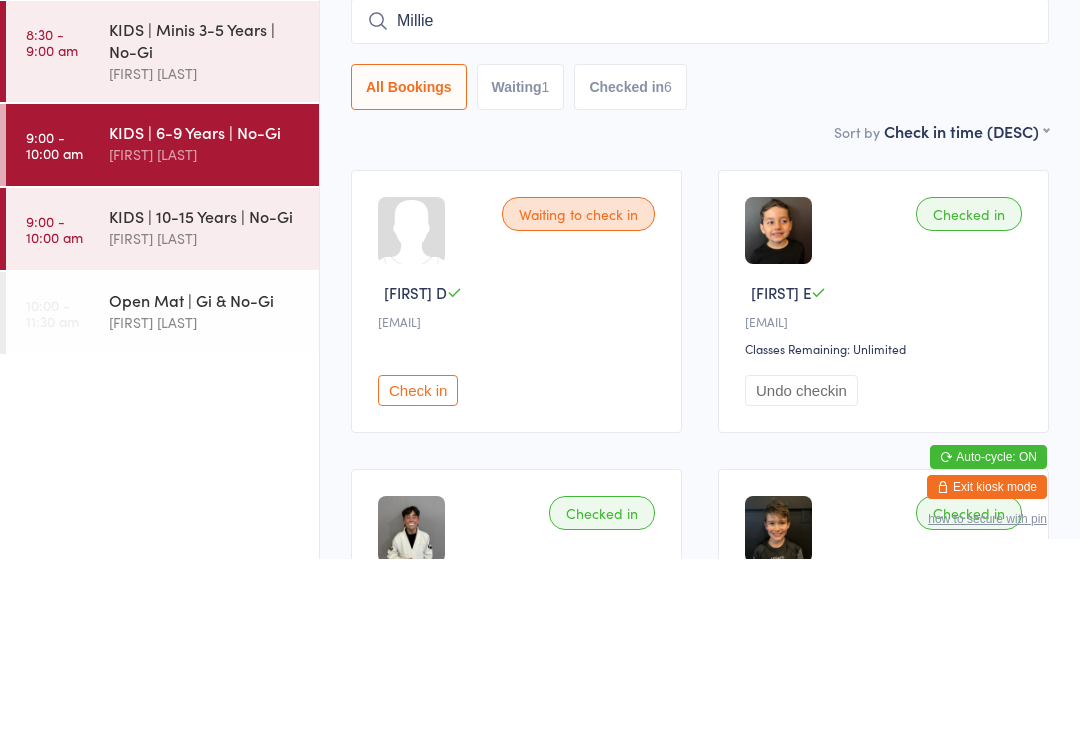 type on "Millie" 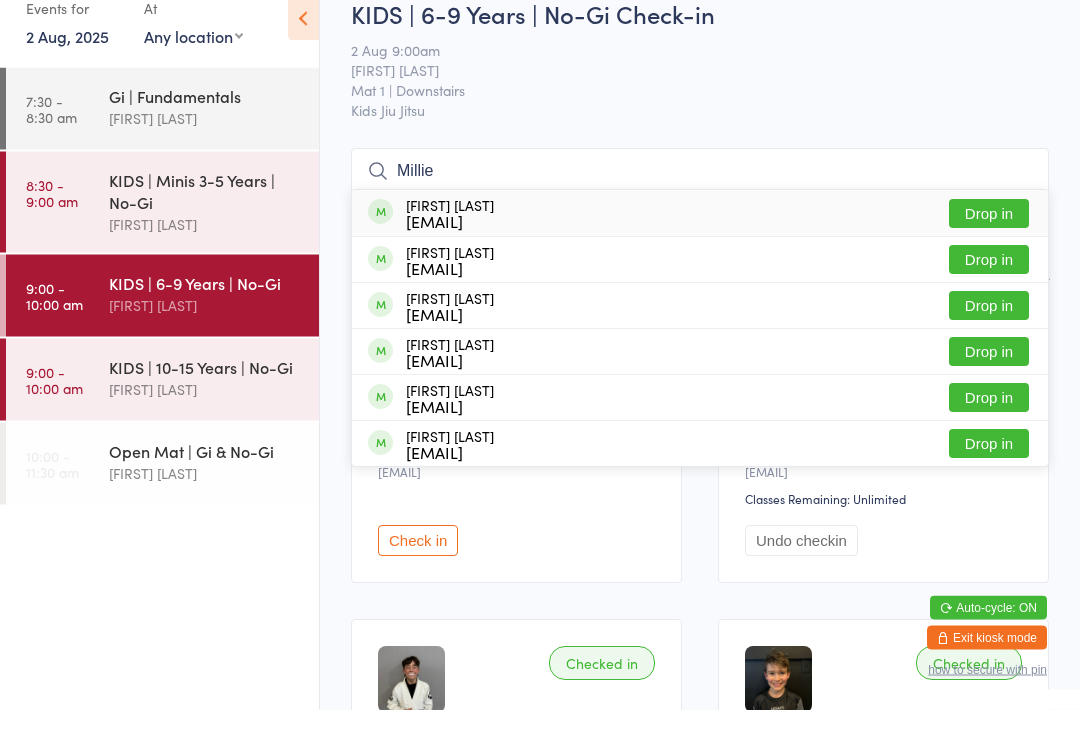 click on "[FIRST] [LAST]" at bounding box center [205, 148] 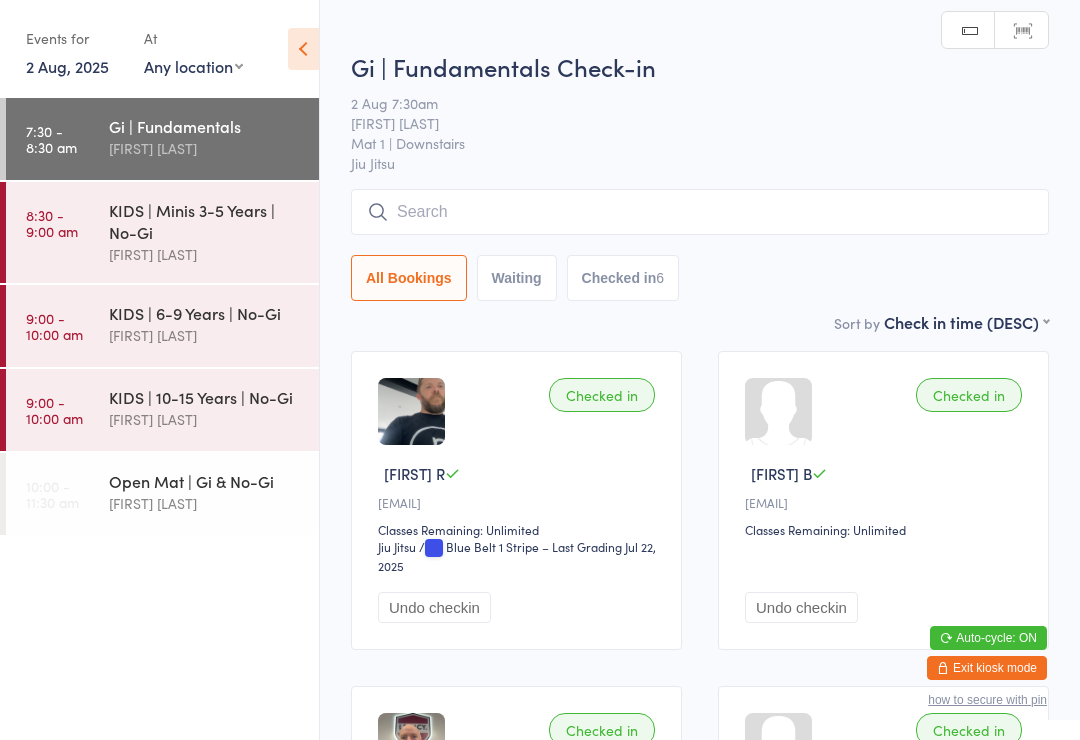 click on "Open Mat | Gi & No-Gi" at bounding box center [205, 481] 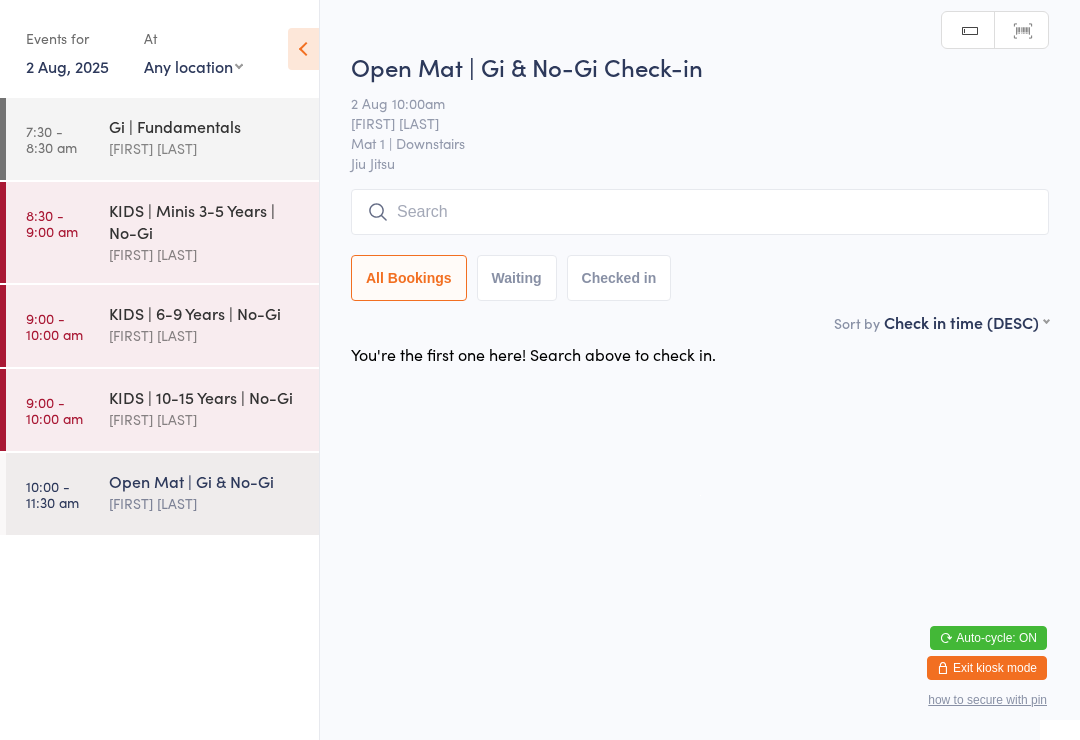 click on "Gi | Fundamentals" at bounding box center (205, 126) 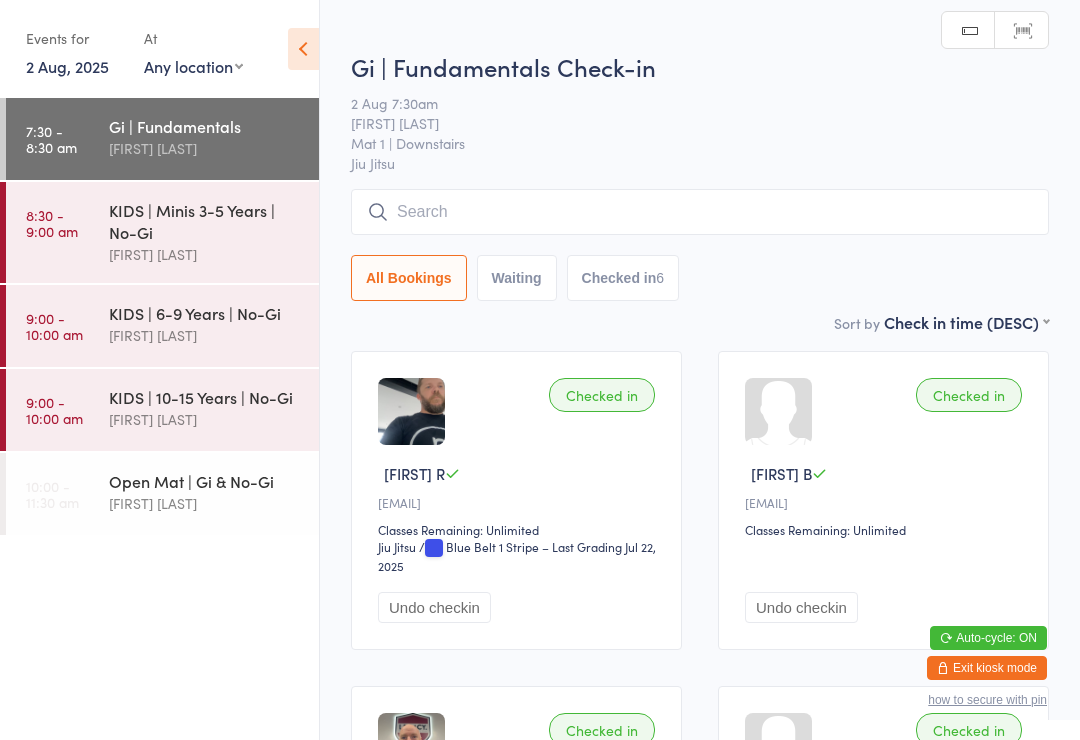 click on "KIDS | 6-9 Years | No-Gi" at bounding box center [205, 313] 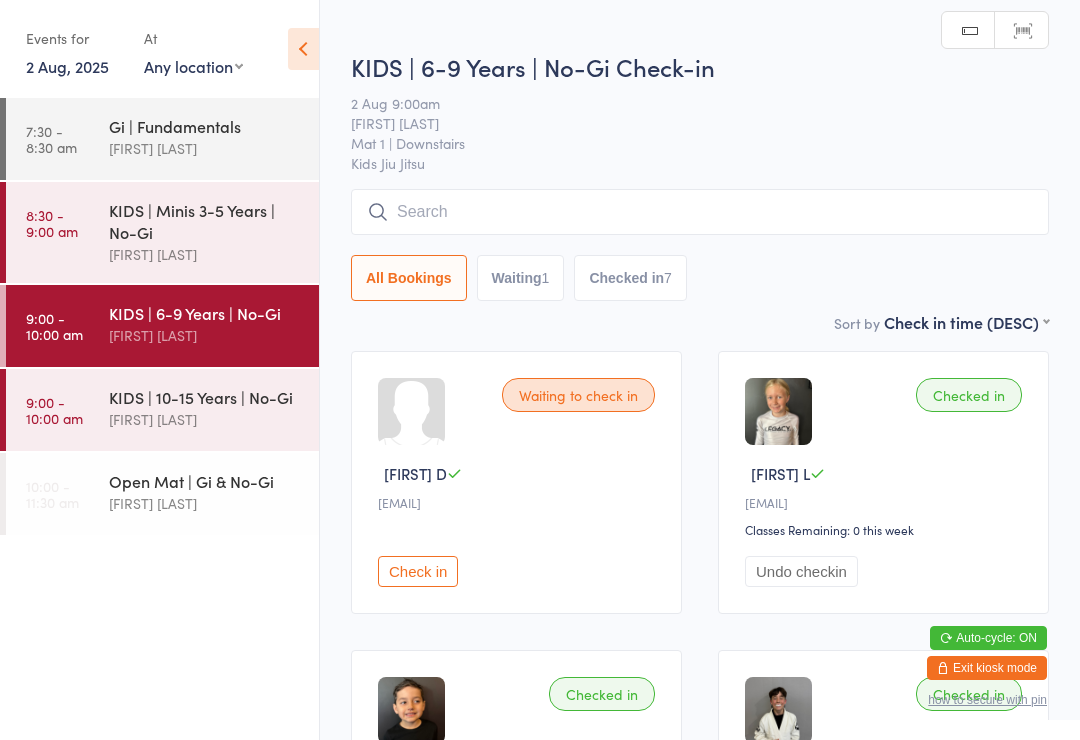 click at bounding box center (700, 212) 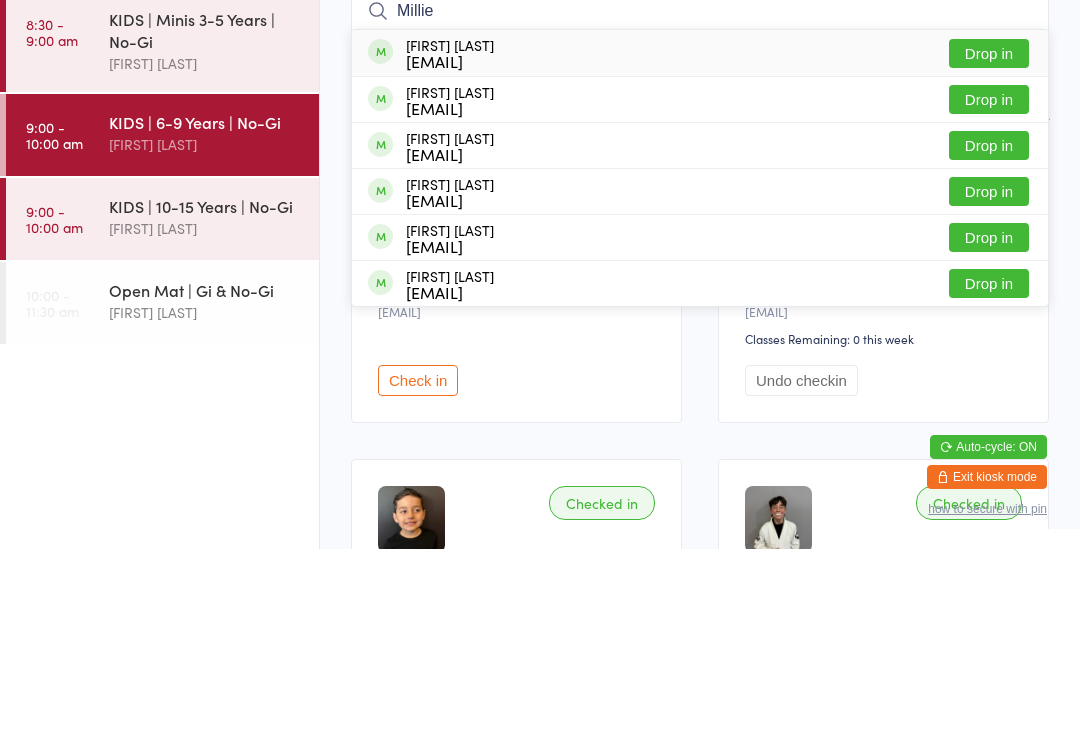 type on "Millie" 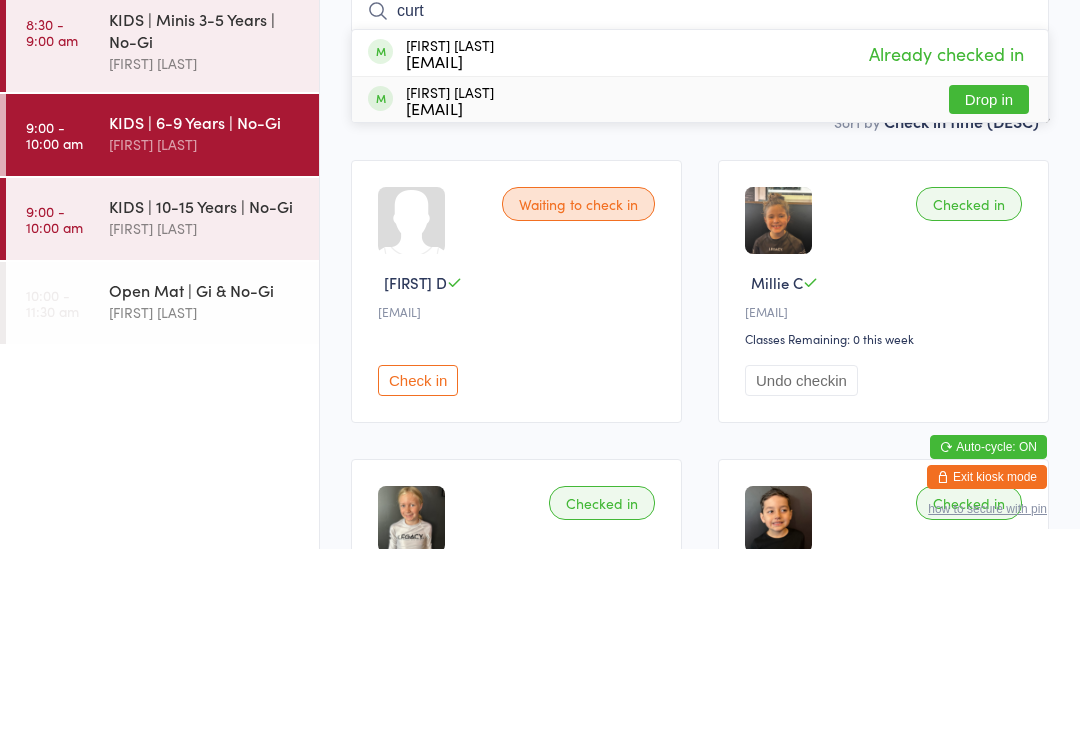 type on "curt" 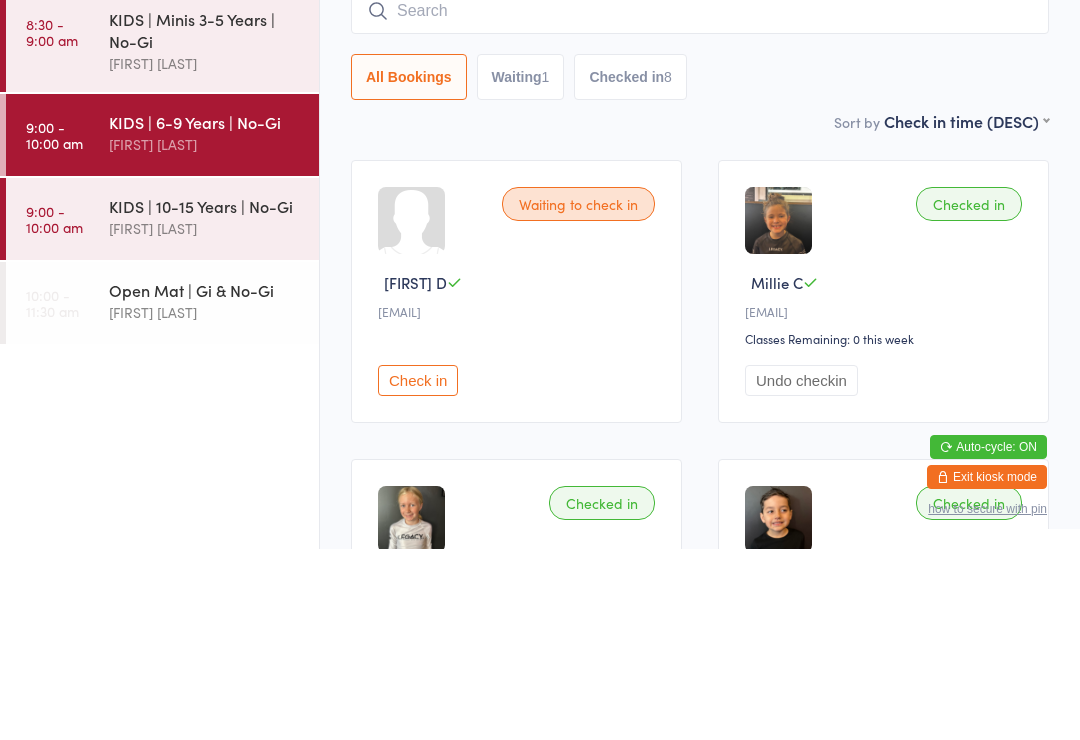scroll, scrollTop: 191, scrollLeft: 0, axis: vertical 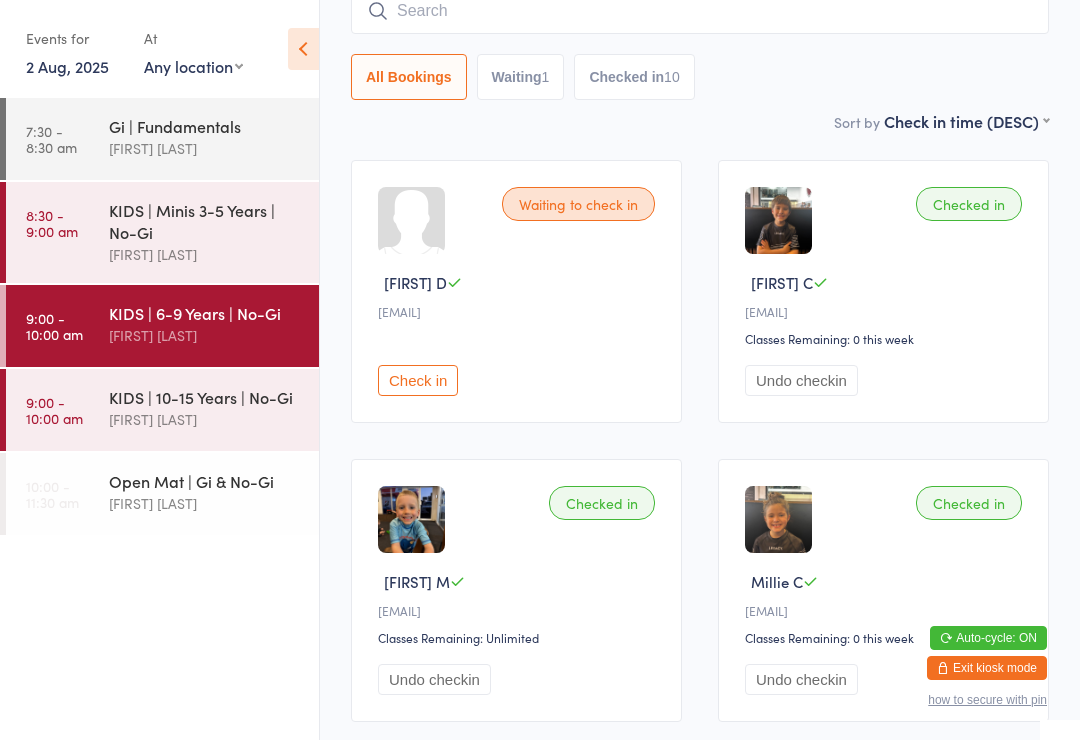 click at bounding box center [700, 11] 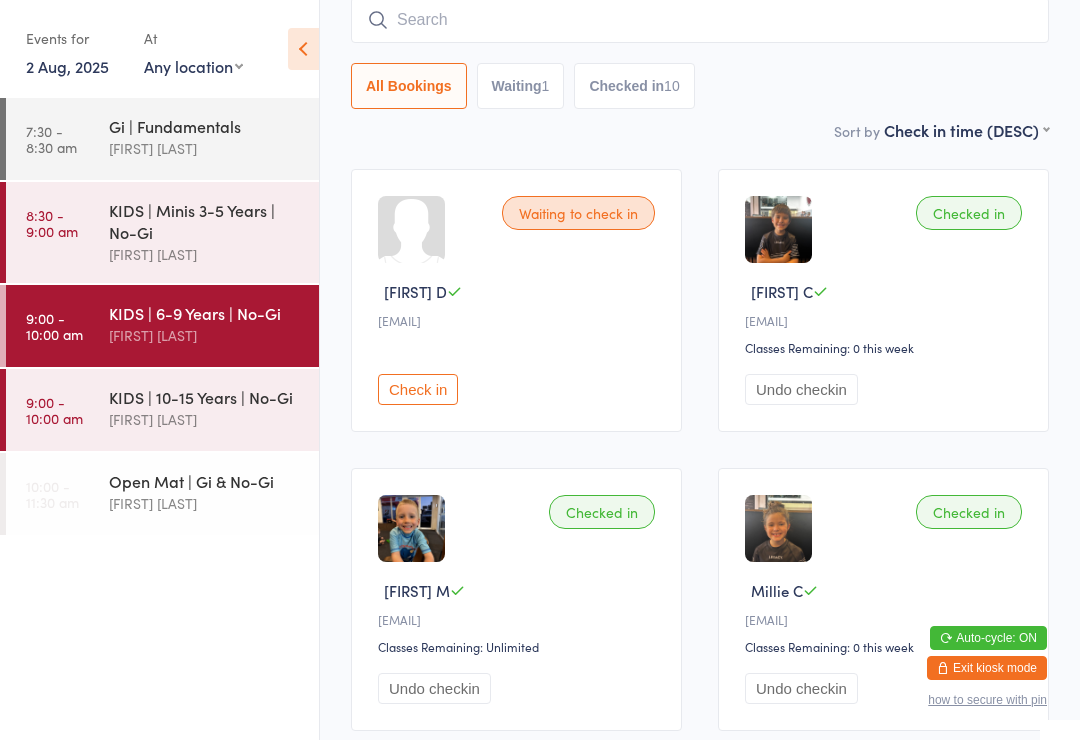 scroll, scrollTop: 181, scrollLeft: 0, axis: vertical 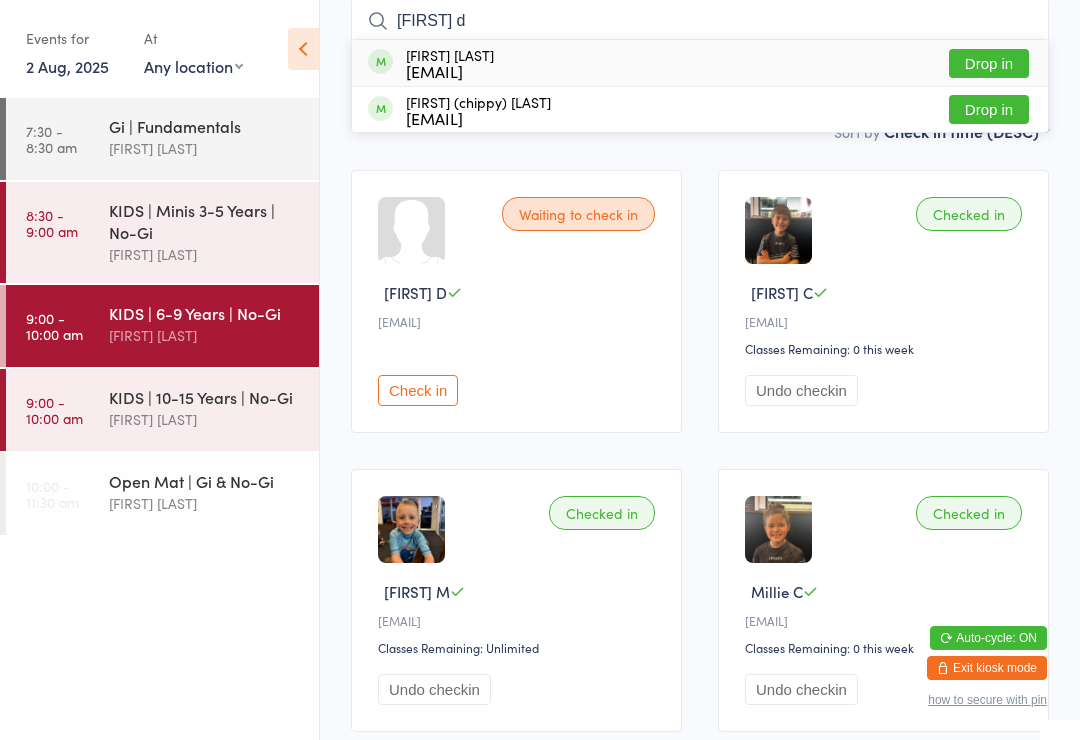 type on "Ellis d" 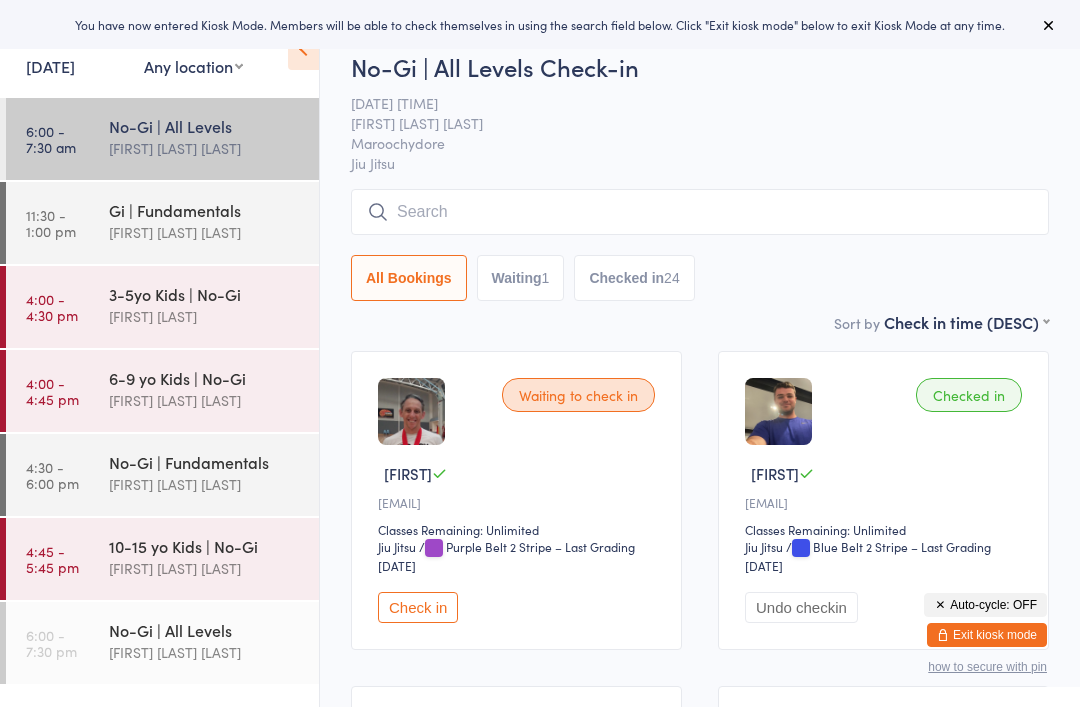 scroll, scrollTop: 0, scrollLeft: 0, axis: both 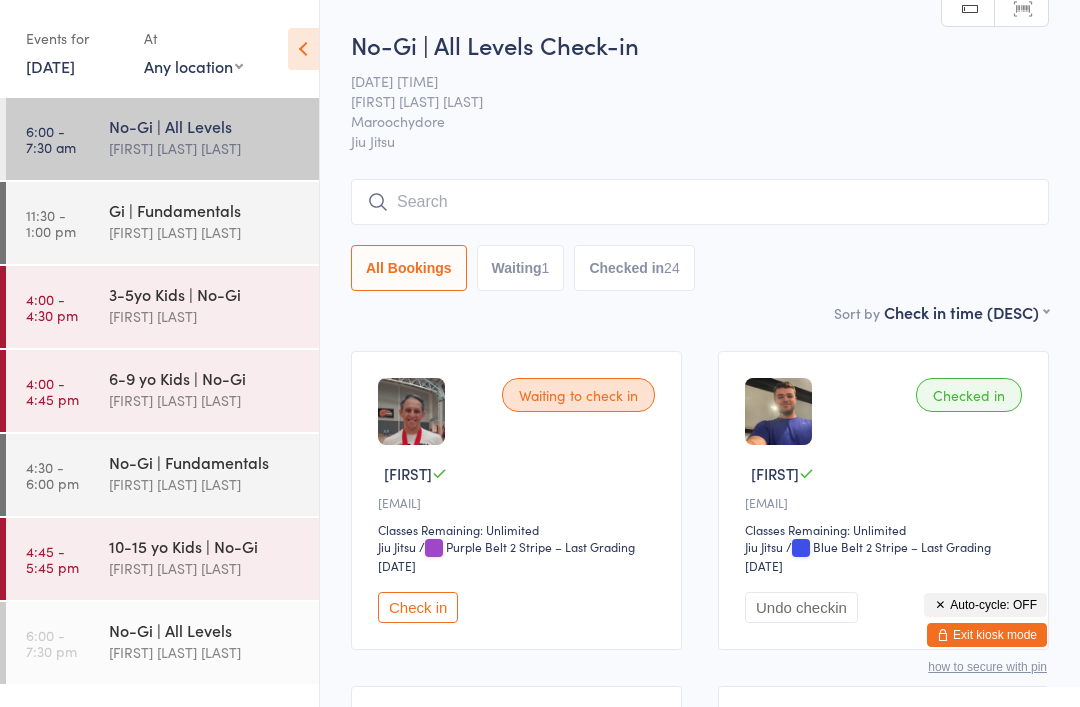 click on "6-9 yo Kids | No-Gi" at bounding box center (205, 378) 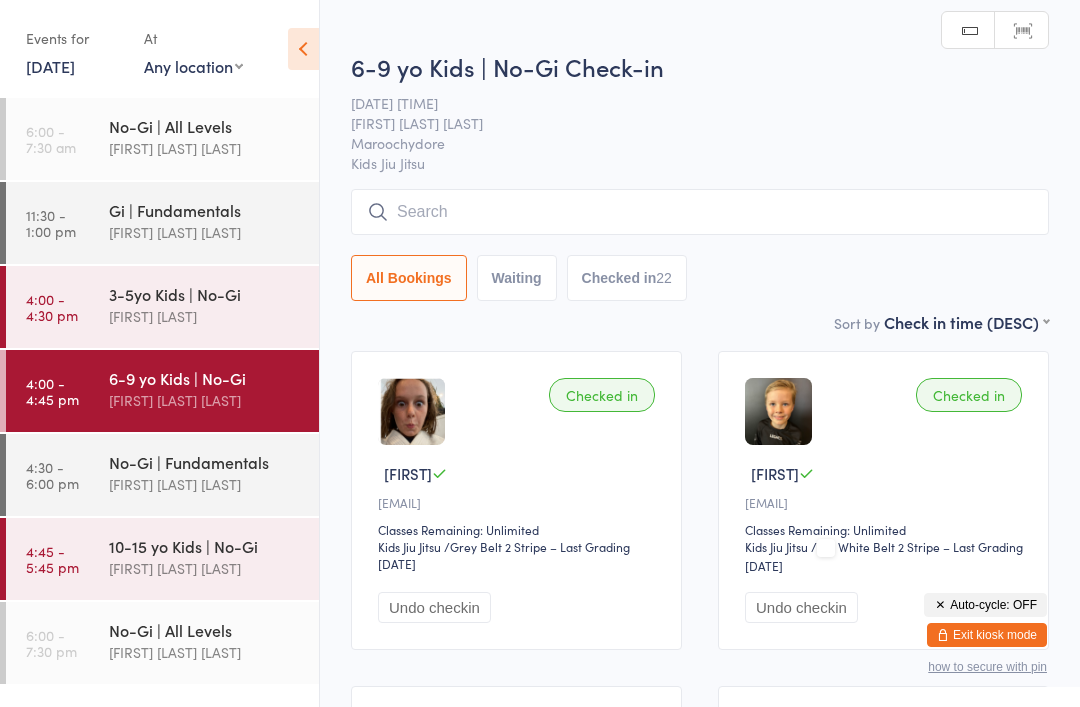 click at bounding box center [700, 212] 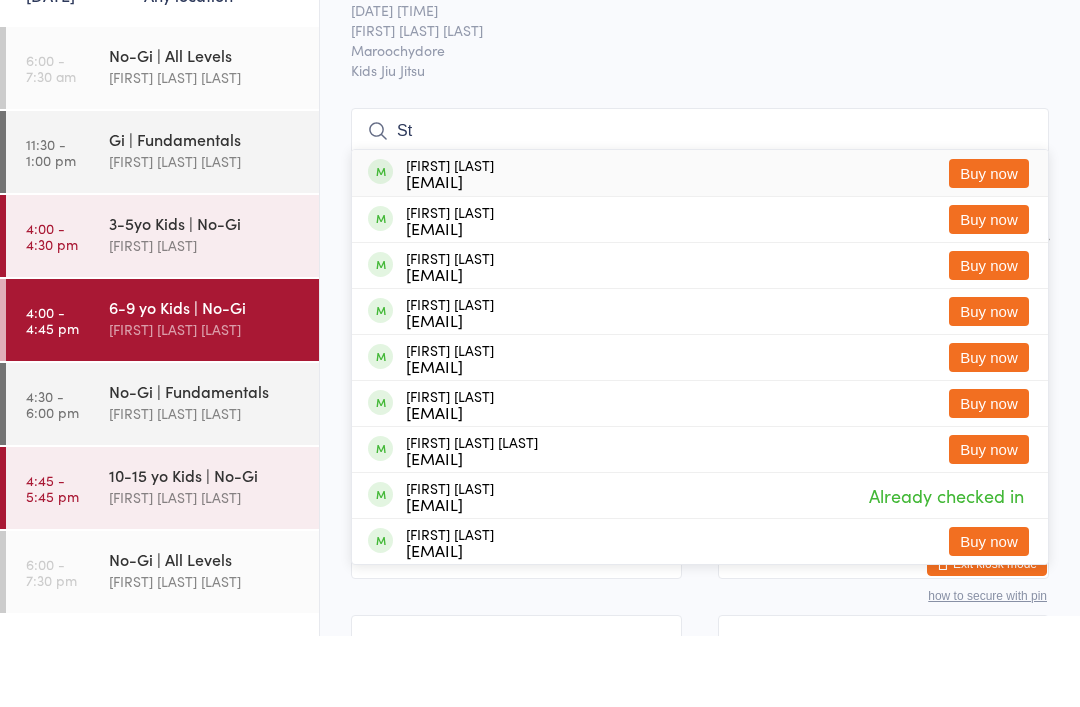 type on "S" 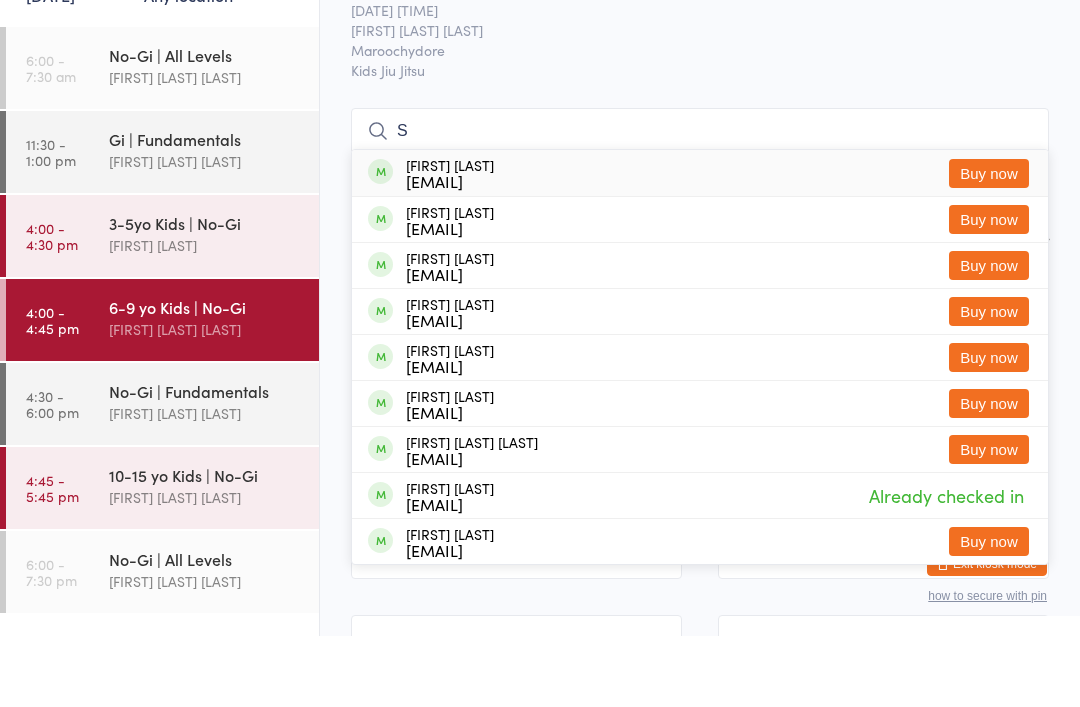 type 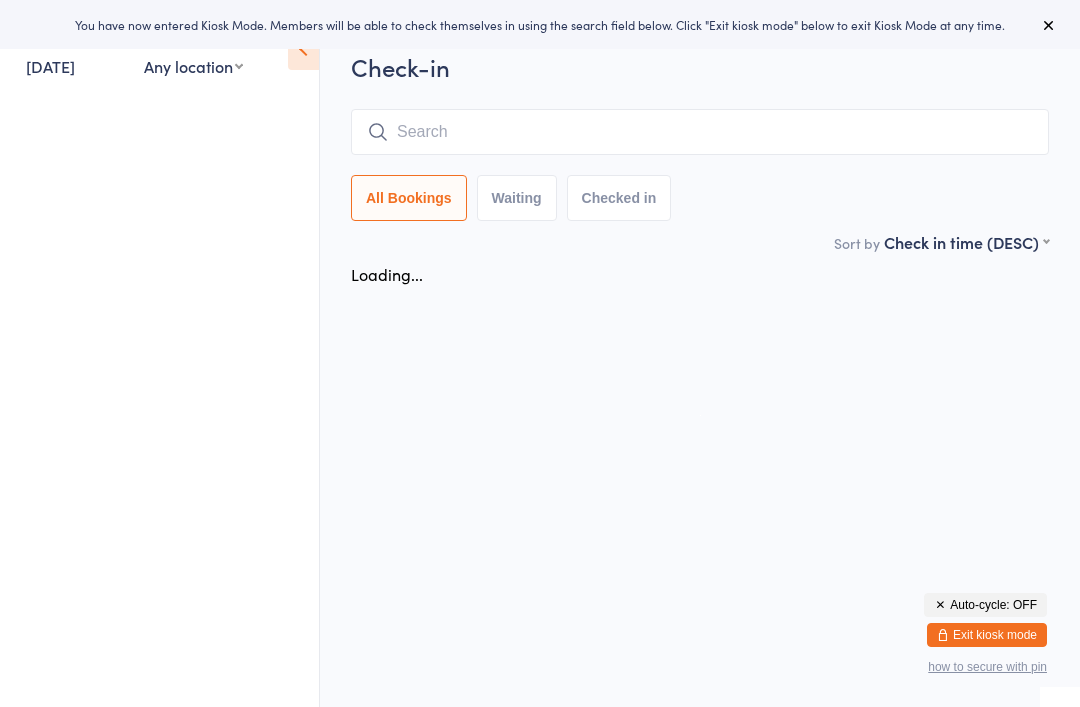 scroll, scrollTop: 0, scrollLeft: 0, axis: both 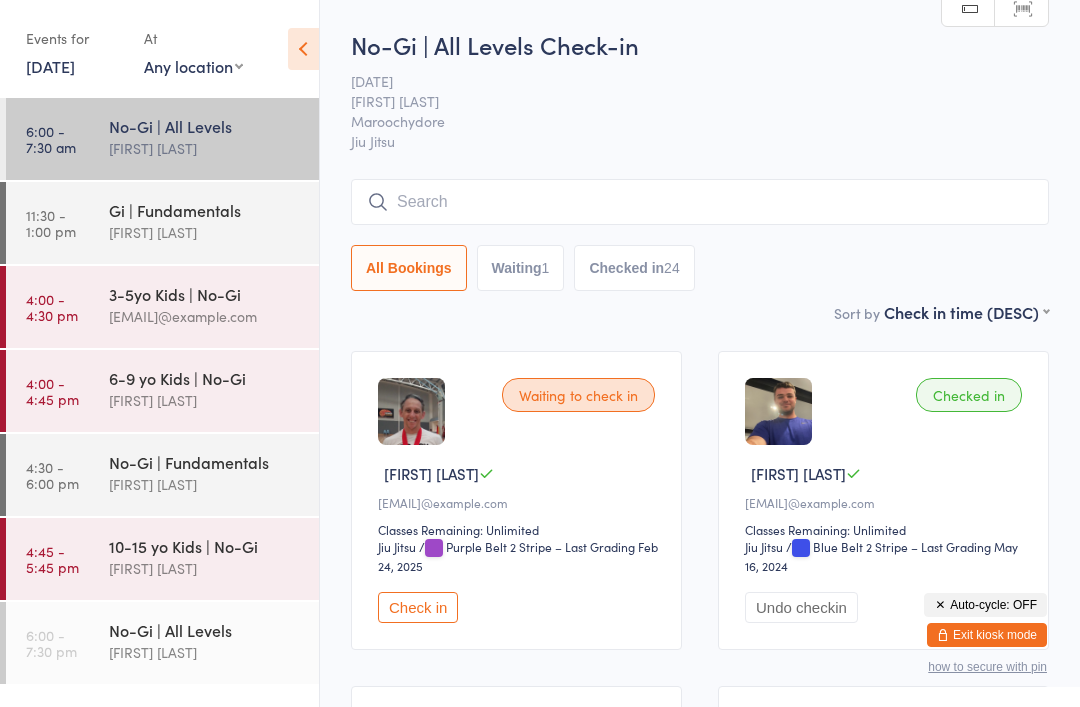 click on "[FIRST] [LAST] [LAST]" at bounding box center (205, 400) 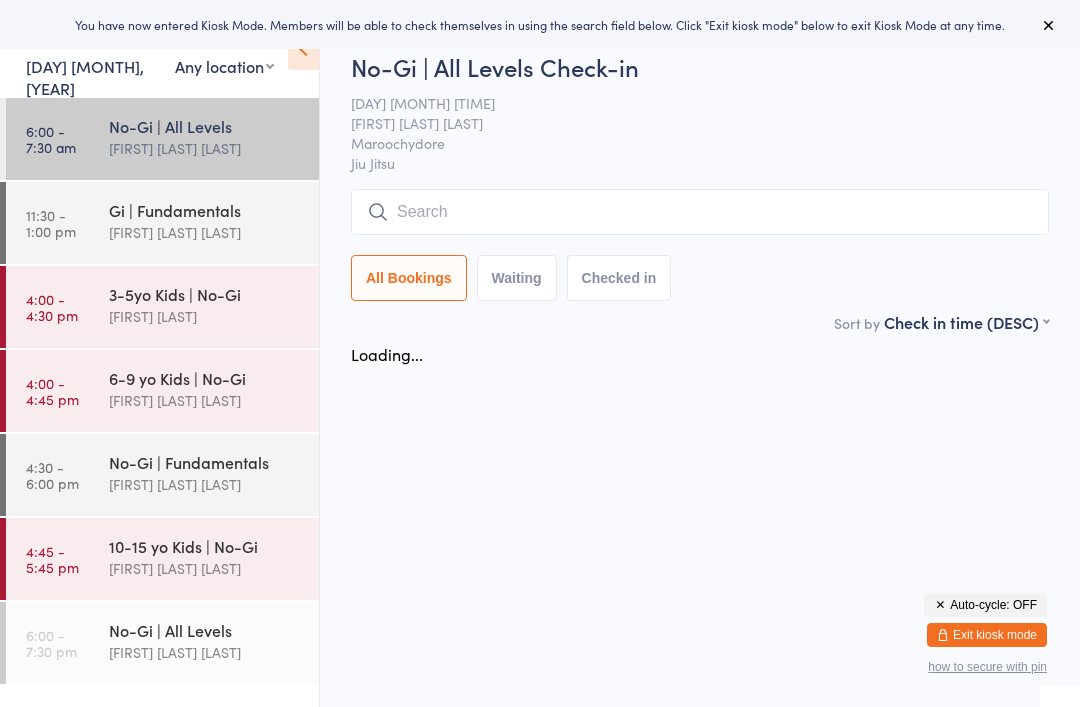scroll, scrollTop: 0, scrollLeft: 0, axis: both 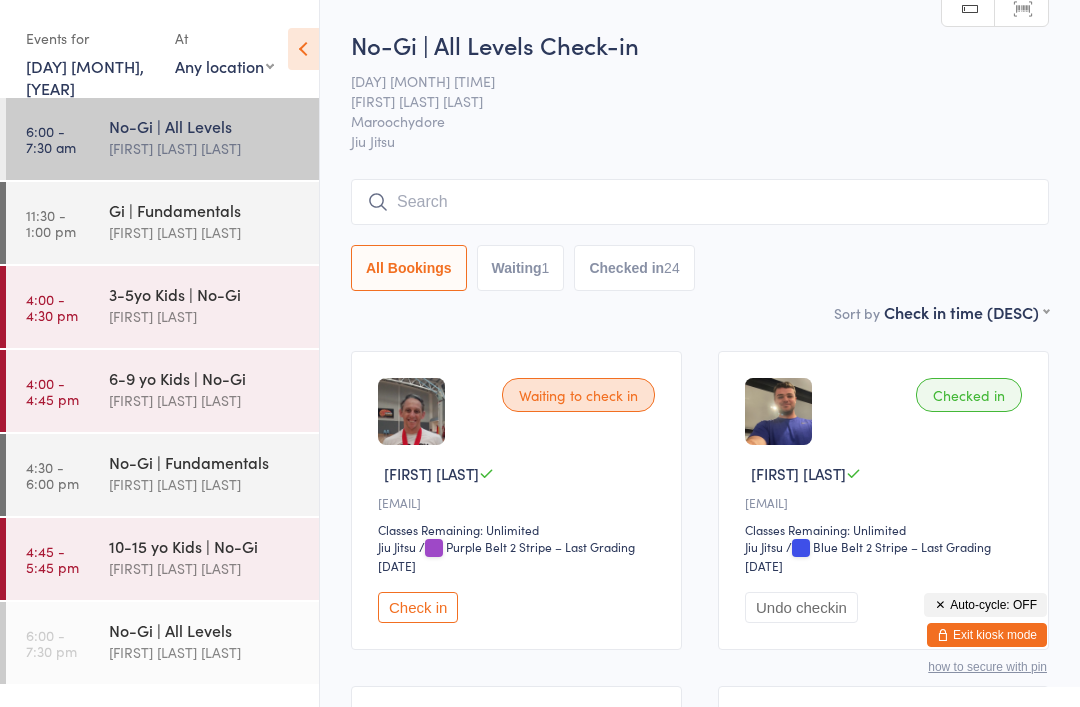 click on "Exit kiosk mode" at bounding box center [987, 635] 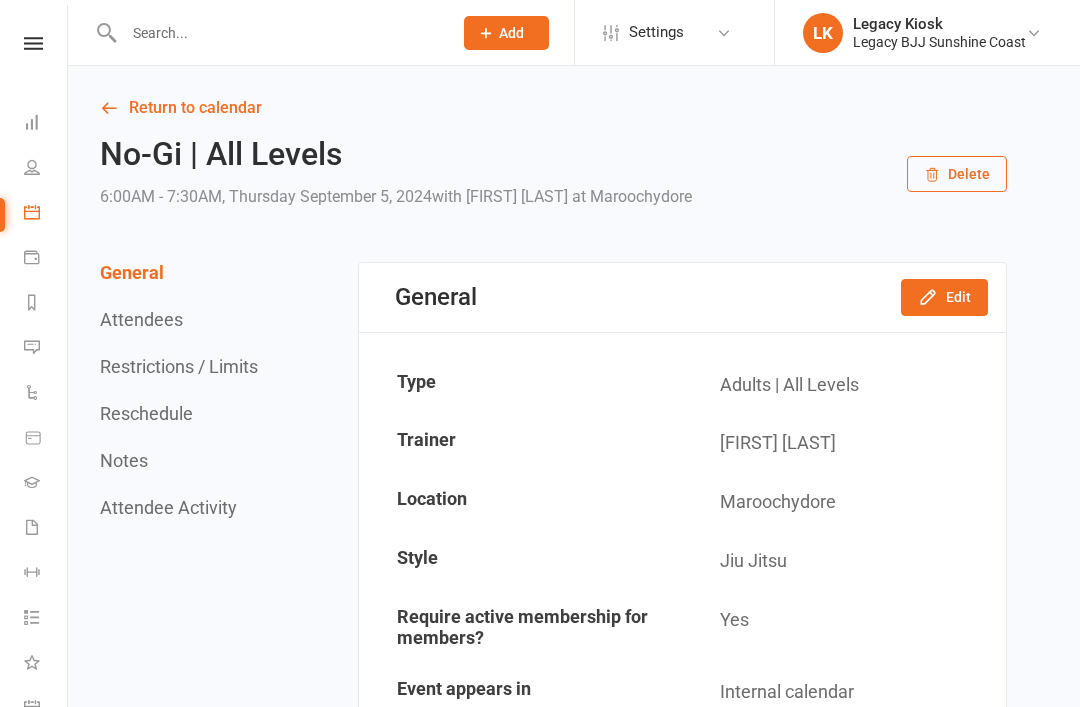 scroll, scrollTop: 0, scrollLeft: 0, axis: both 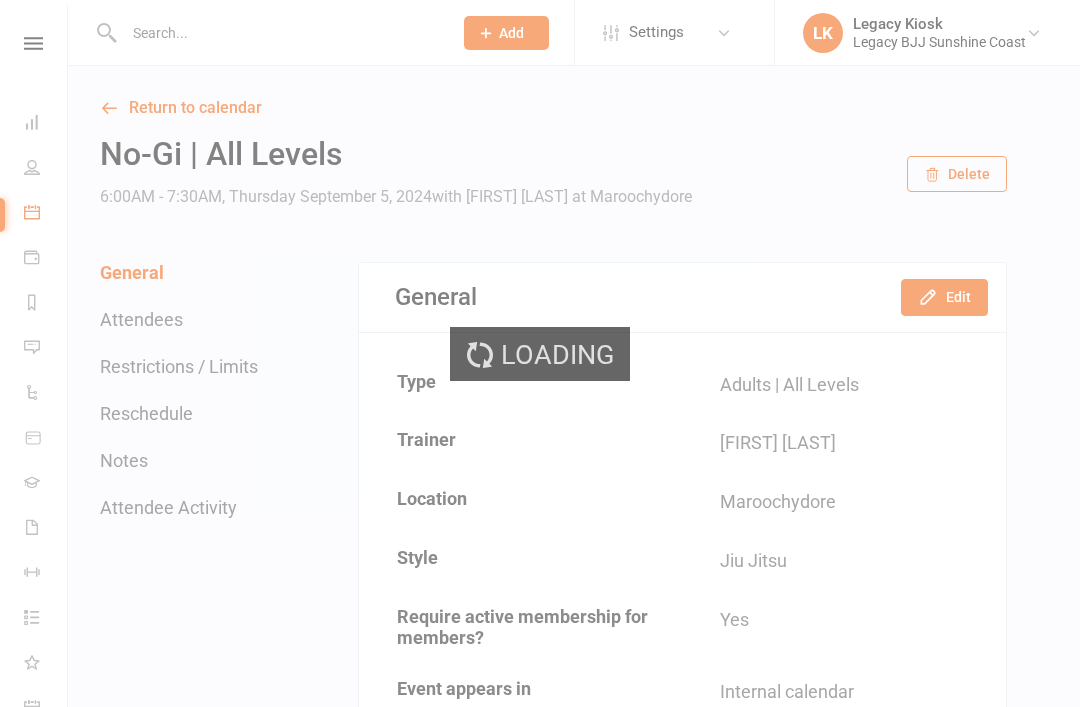 click at bounding box center [267, 32] 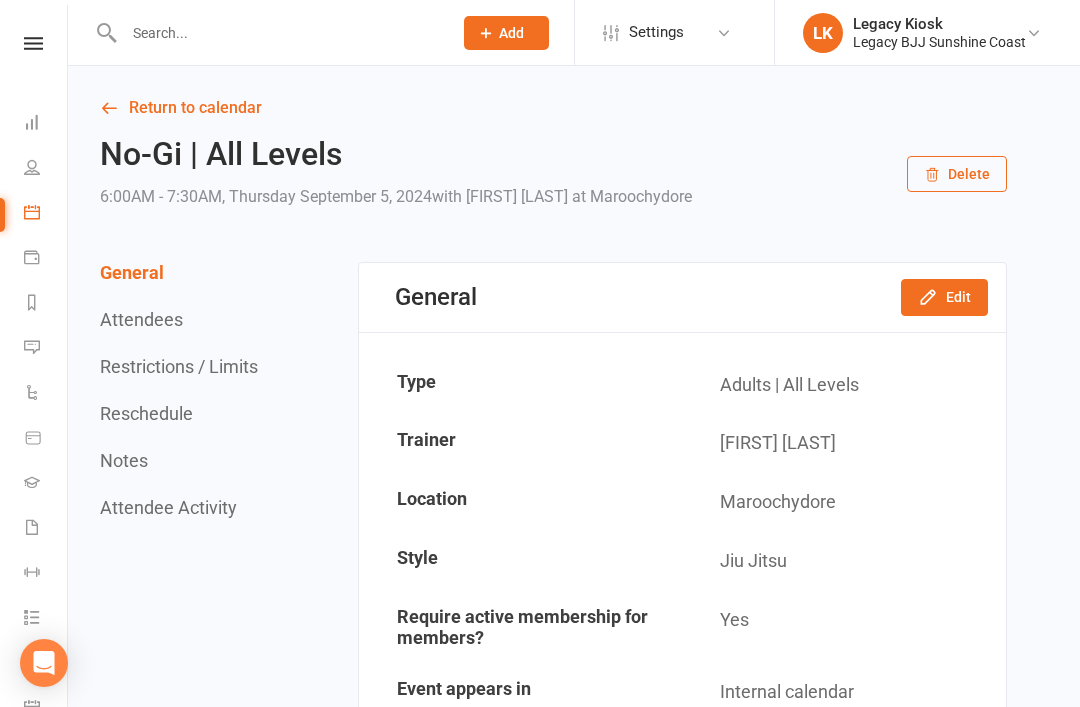 click at bounding box center (278, 33) 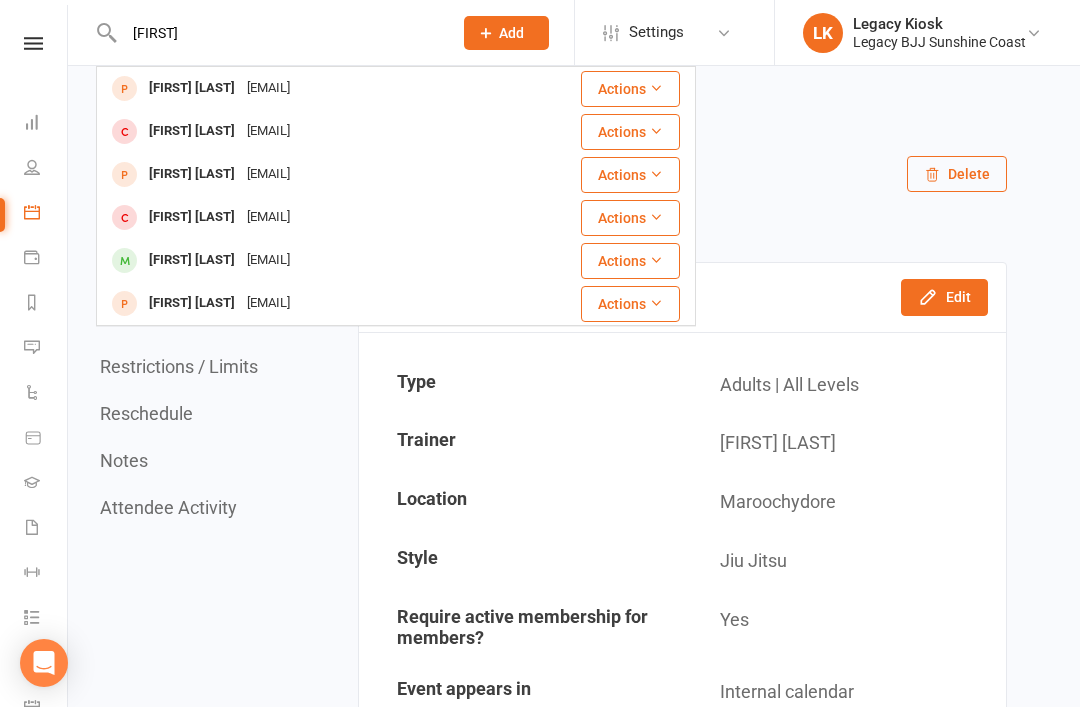 type on "Flynn" 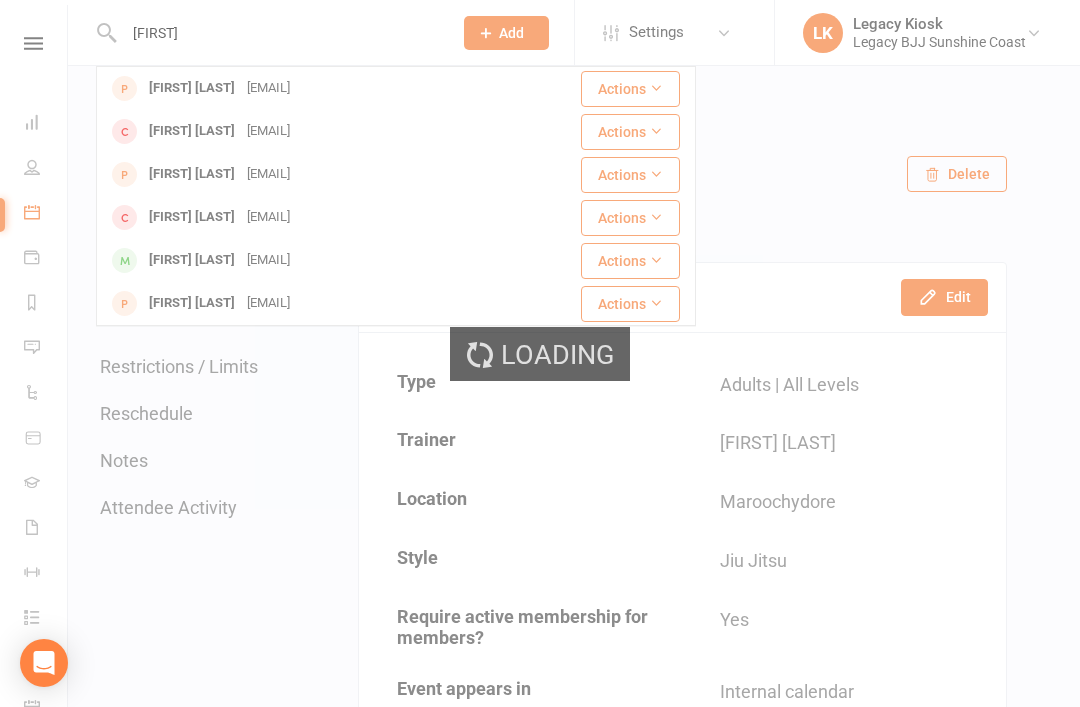 type 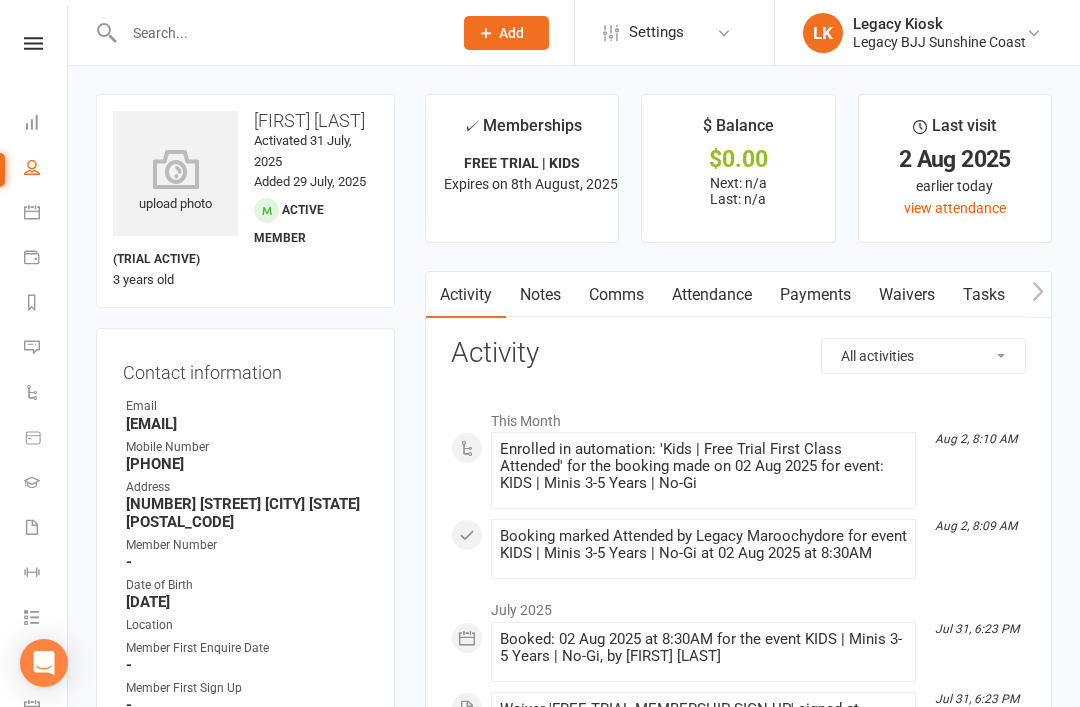 click on "Waivers" at bounding box center (907, 295) 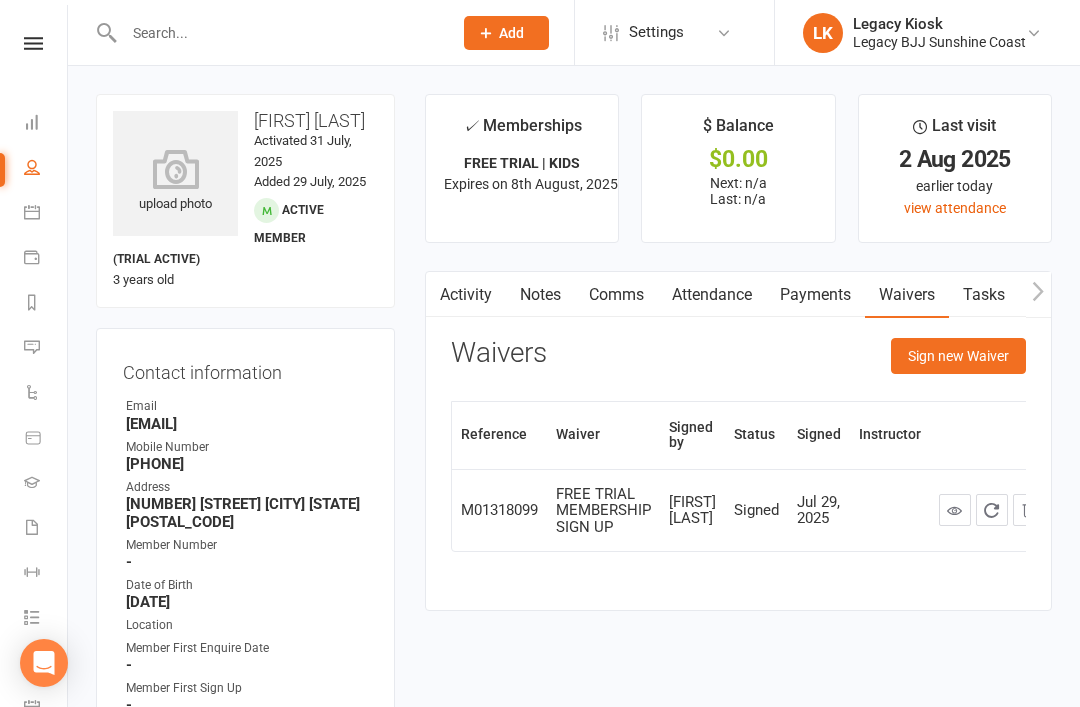 click on "Sign new Waiver" at bounding box center [958, 356] 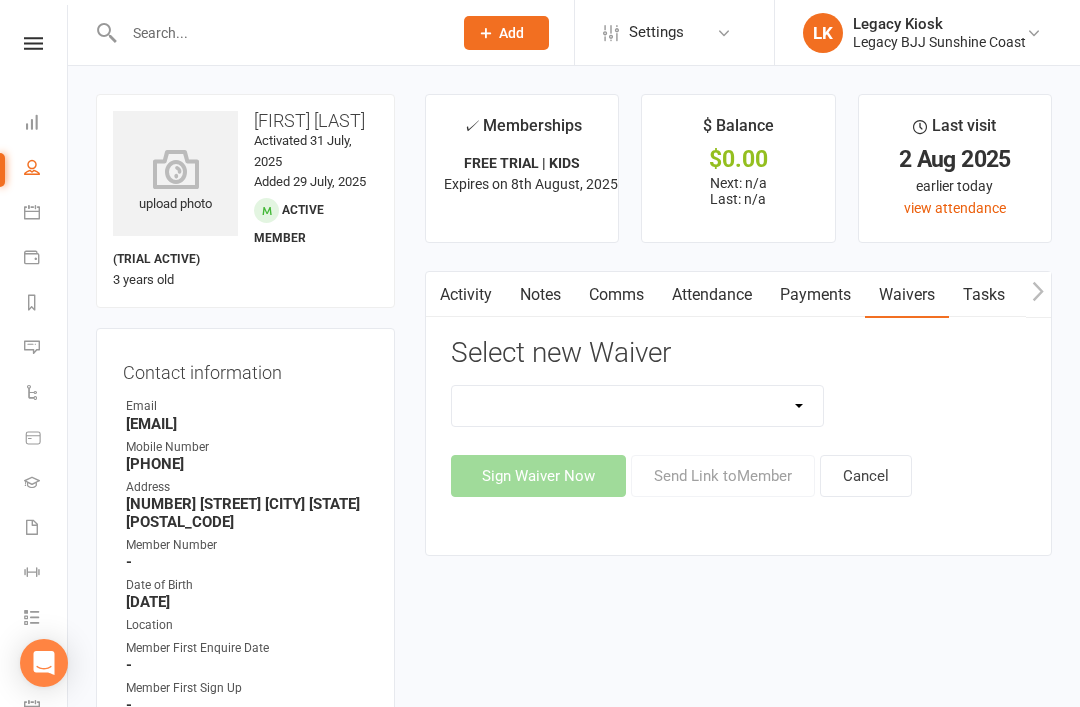 click on "Cancellation Form Collect Payment Details FREE TRIAL MEMBERSHIP SIGN UP MEMBERSHIP SIGN UP PROSPECT GENERAL WAIVER Second Week Trial Sponsored Athlete | Tier 1 Suspension Form Women's Program" at bounding box center [638, 406] 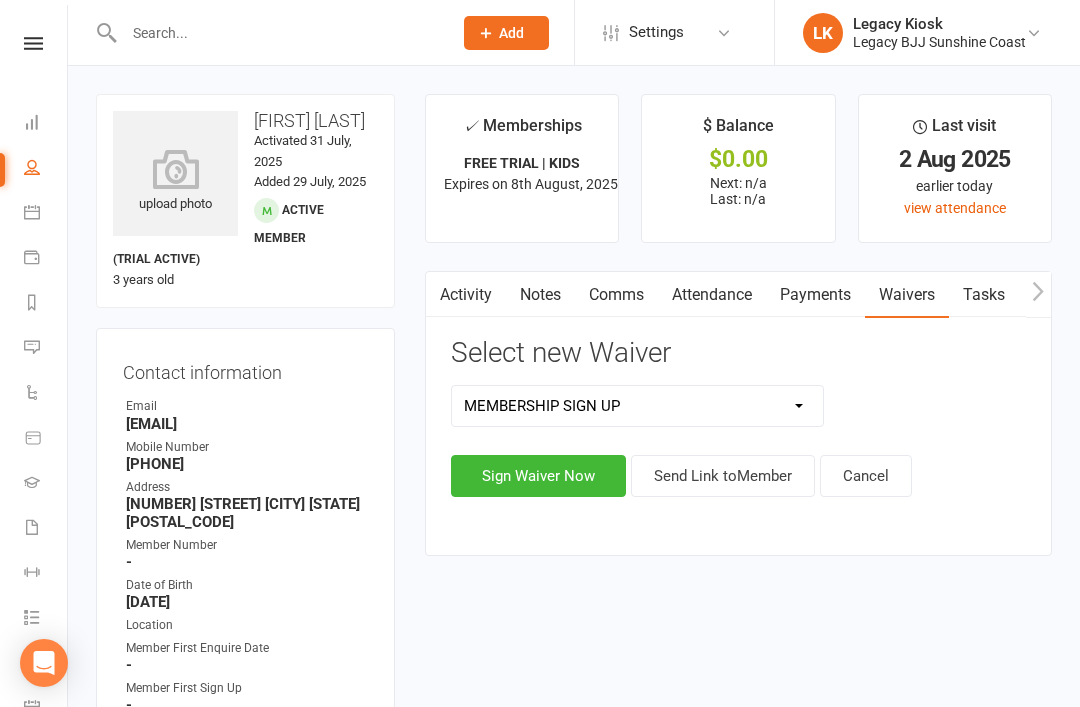click on "Sign Waiver Now" at bounding box center (538, 476) 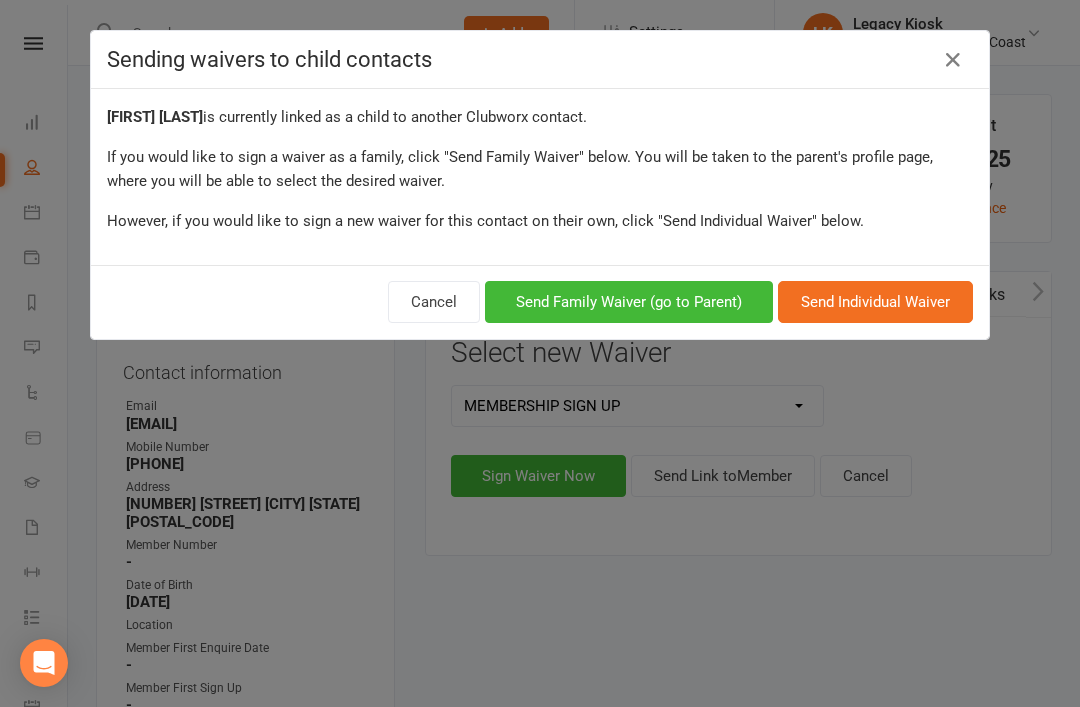 click on "Send Family Waiver (go to Parent)" at bounding box center (629, 302) 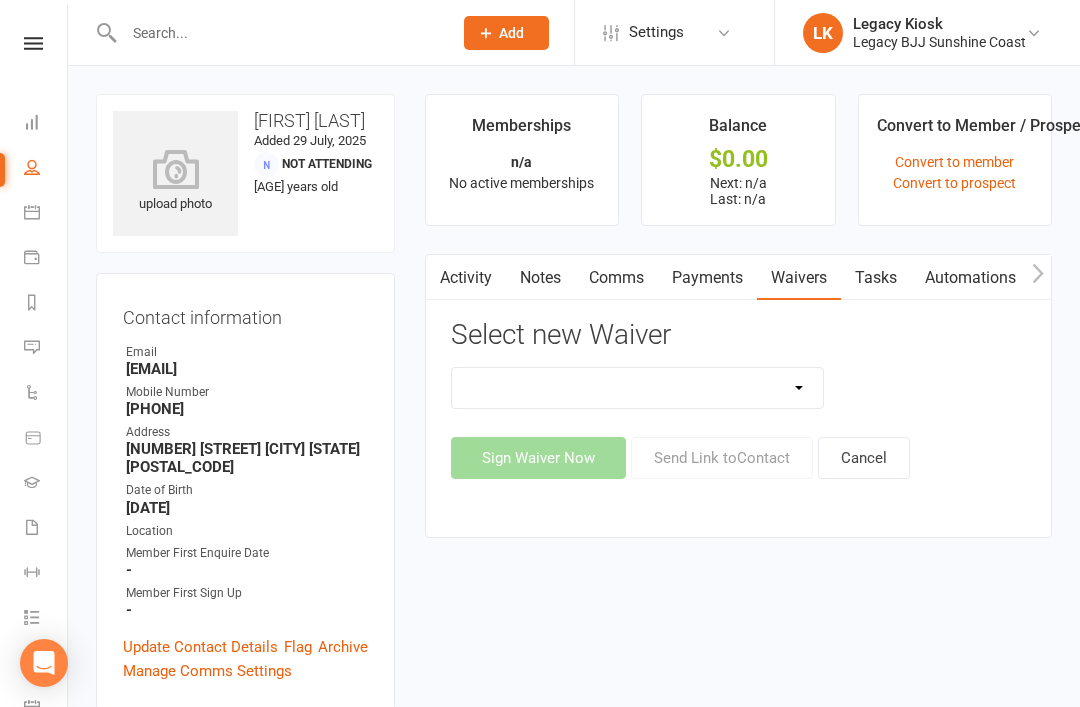 click on "Cancellation Form Collect Payment Details FREE TRIAL MEMBERSHIP SIGN UP MEMBERSHIP SIGN UP Second Week Trial Sponsored Athlete | Tier 1 Suspension Form Women's Program" at bounding box center [638, 388] 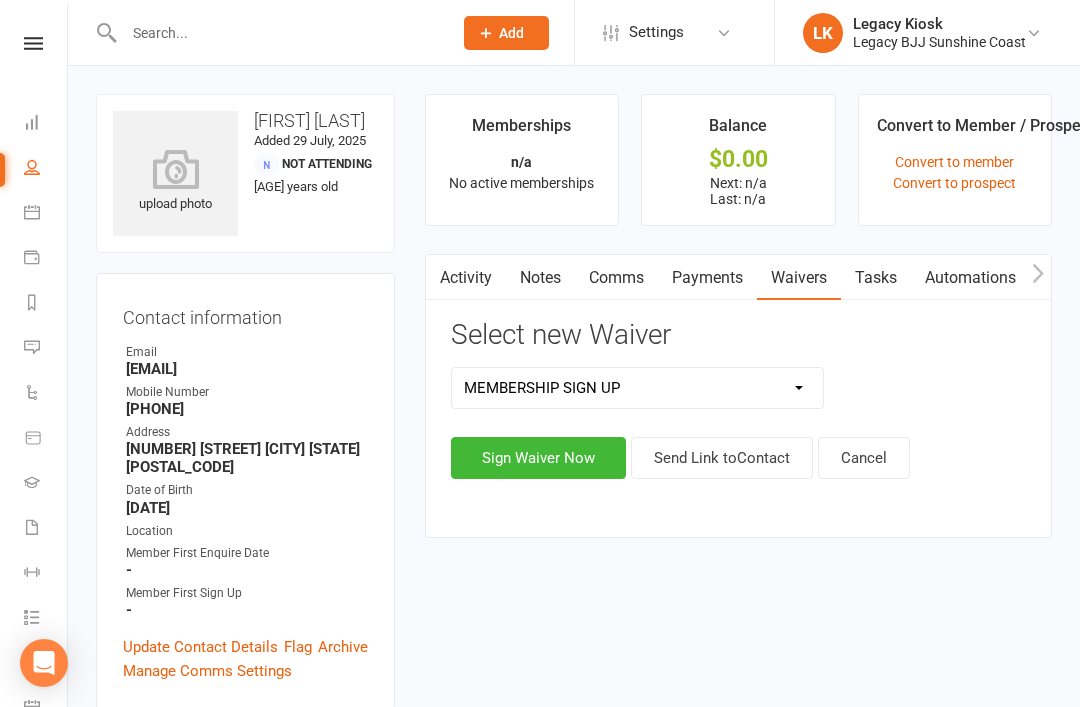 click on "Sign Waiver Now" at bounding box center [538, 458] 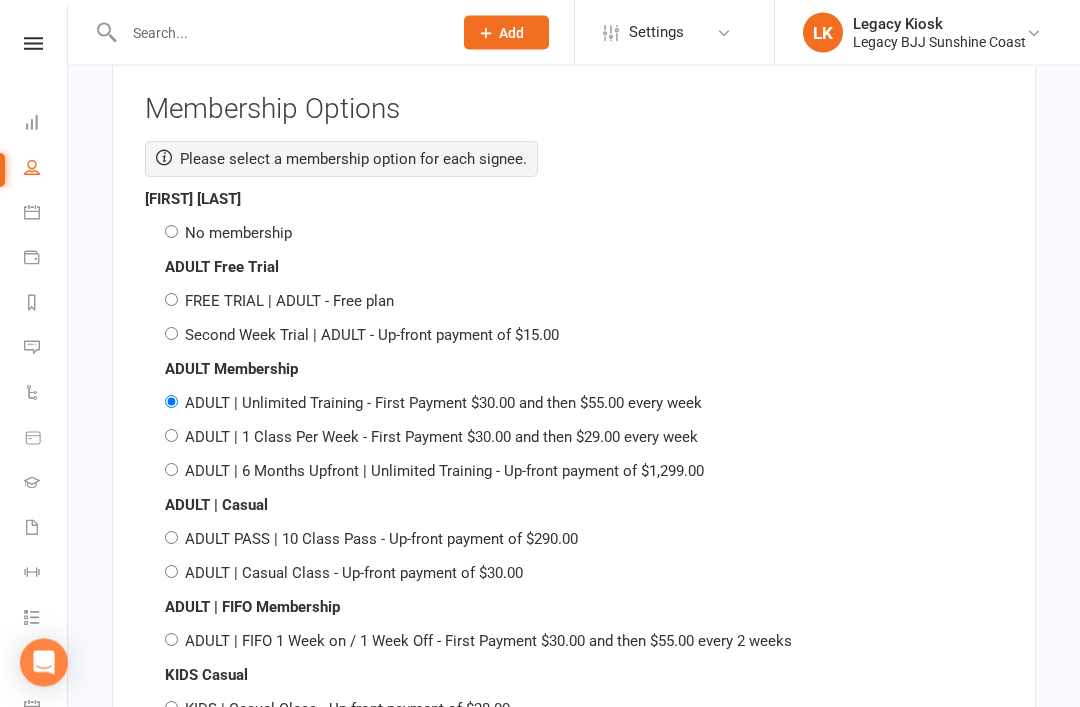 scroll, scrollTop: 2476, scrollLeft: 0, axis: vertical 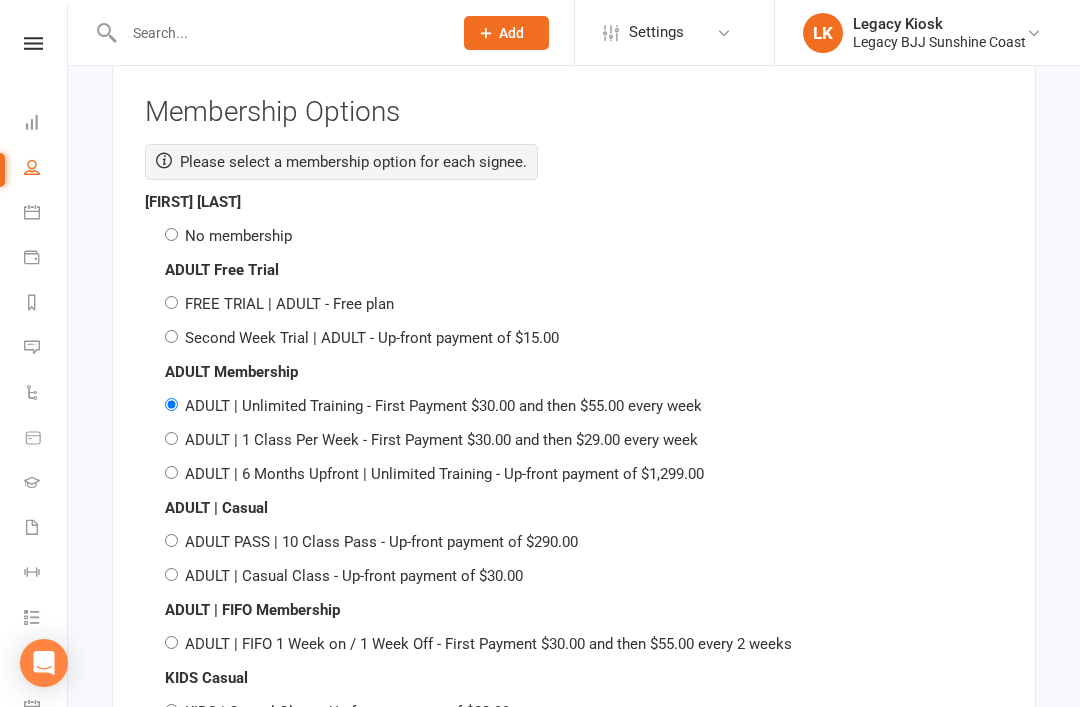 click on "No membership" at bounding box center (238, 236) 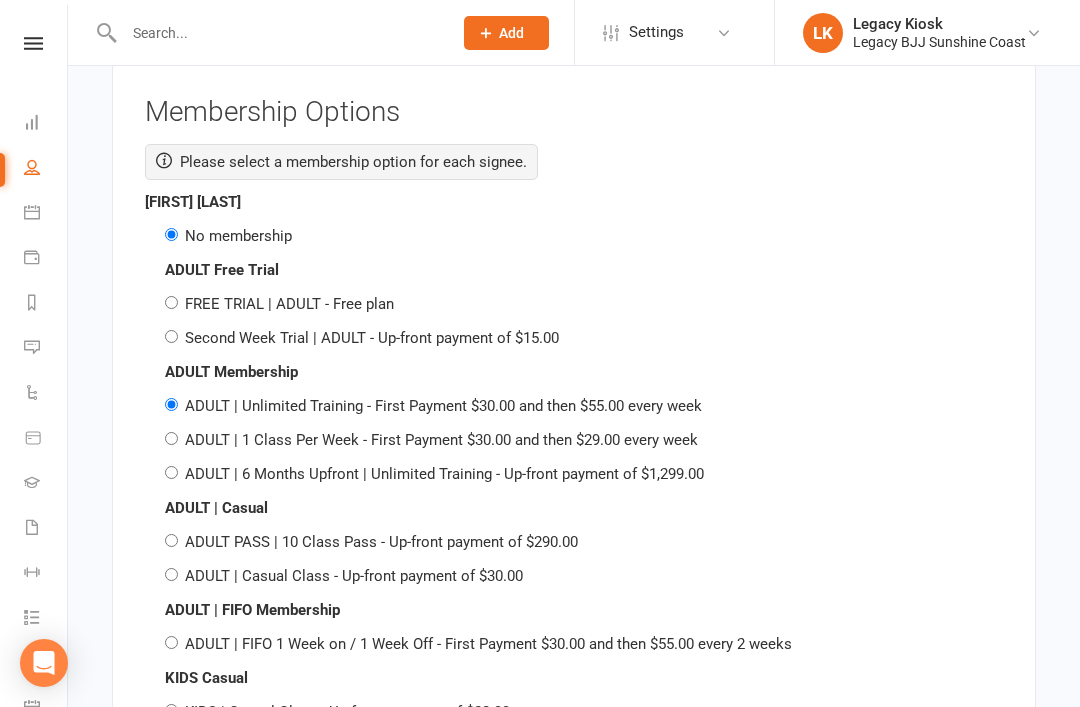 radio on "false" 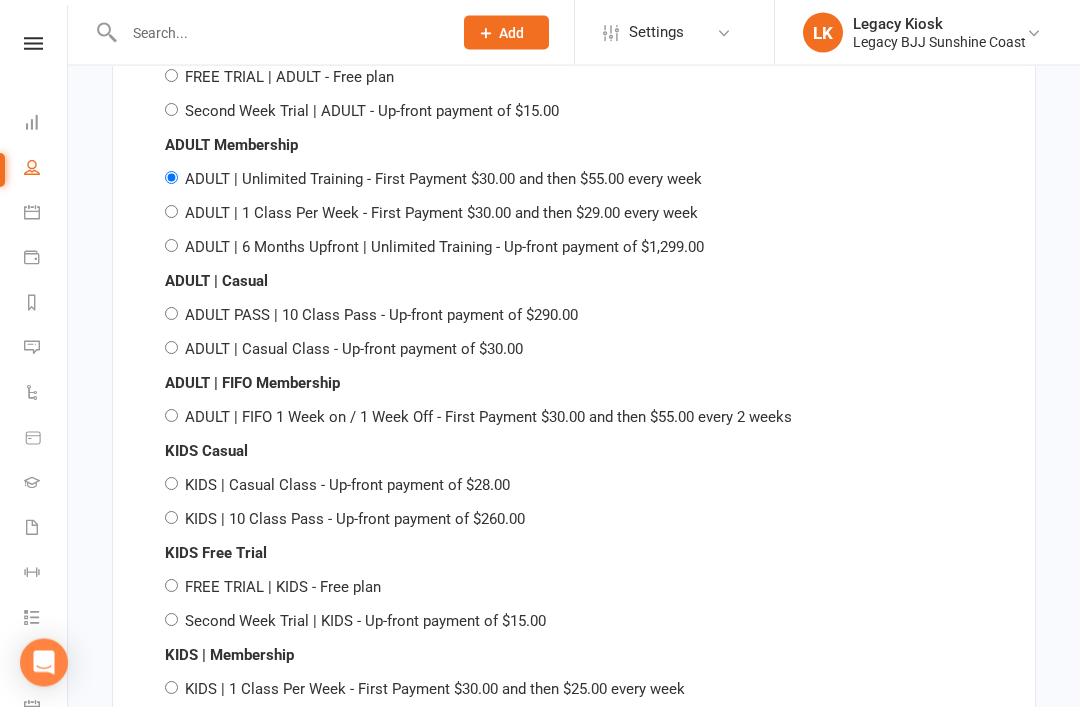 scroll, scrollTop: 3549, scrollLeft: 0, axis: vertical 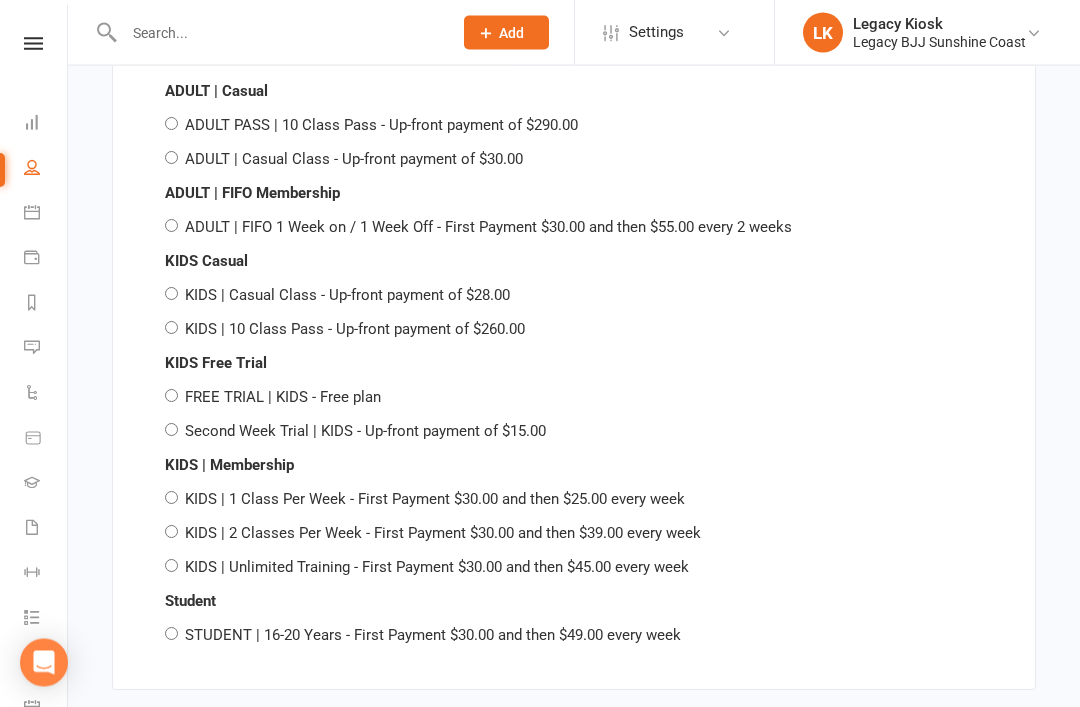 click on "KIDS | 1 Class Per Week - First Payment $30.00 and then $25.00 every week" at bounding box center [435, 500] 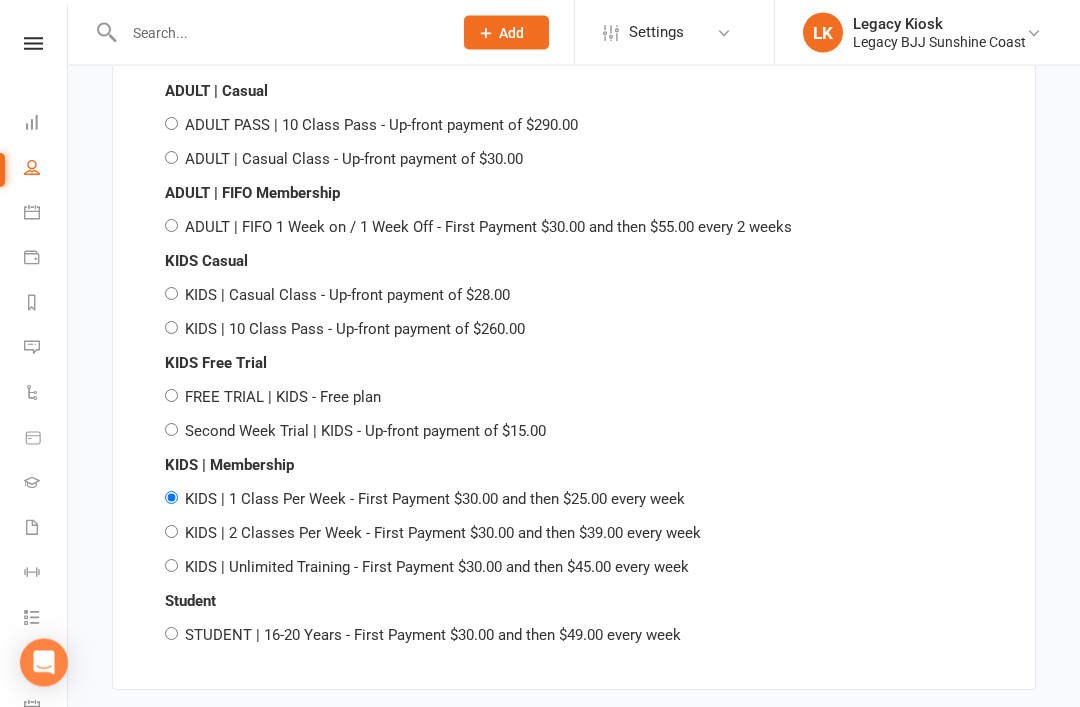 radio on "false" 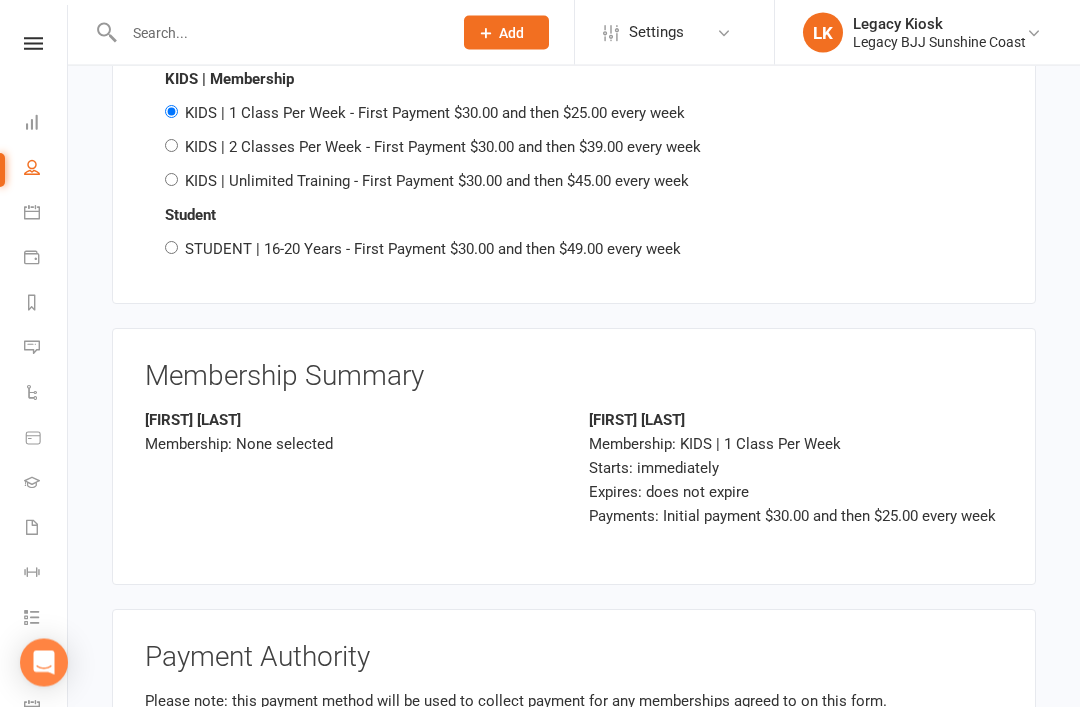 scroll, scrollTop: 4119, scrollLeft: 0, axis: vertical 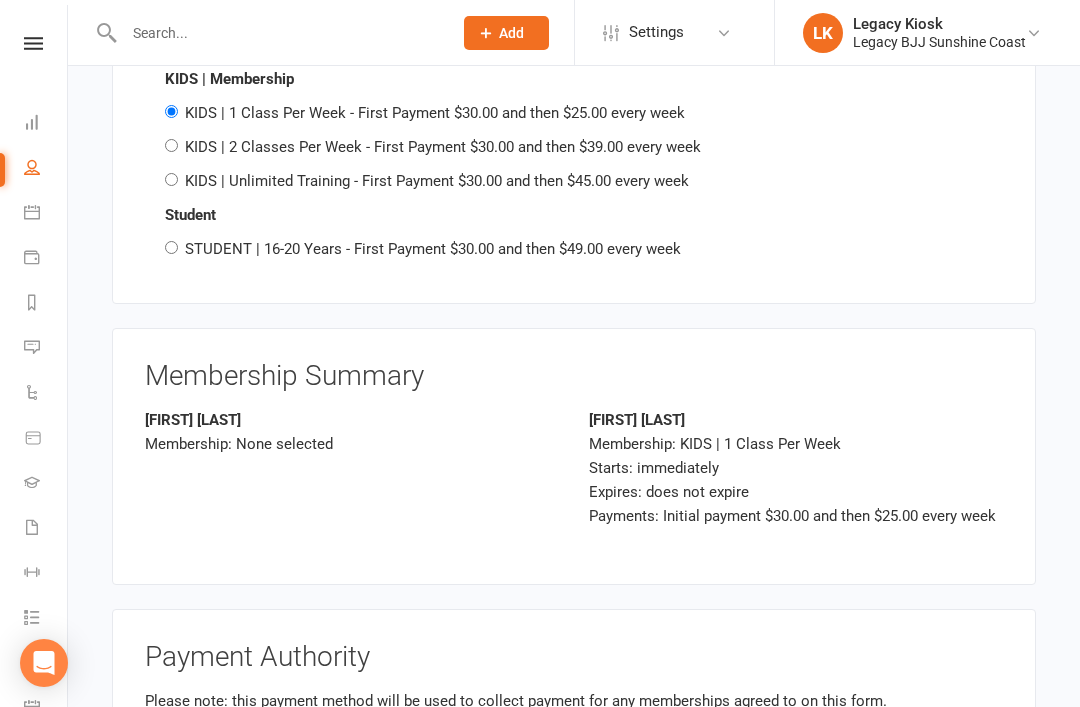 click on "Flynn Brizzolara Membership: KIDS | 1 Class Per Week Starts: immediately    Expires: does not expire  Payments: Initial payment $30.00 and then $25.00 every week" at bounding box center (796, 480) 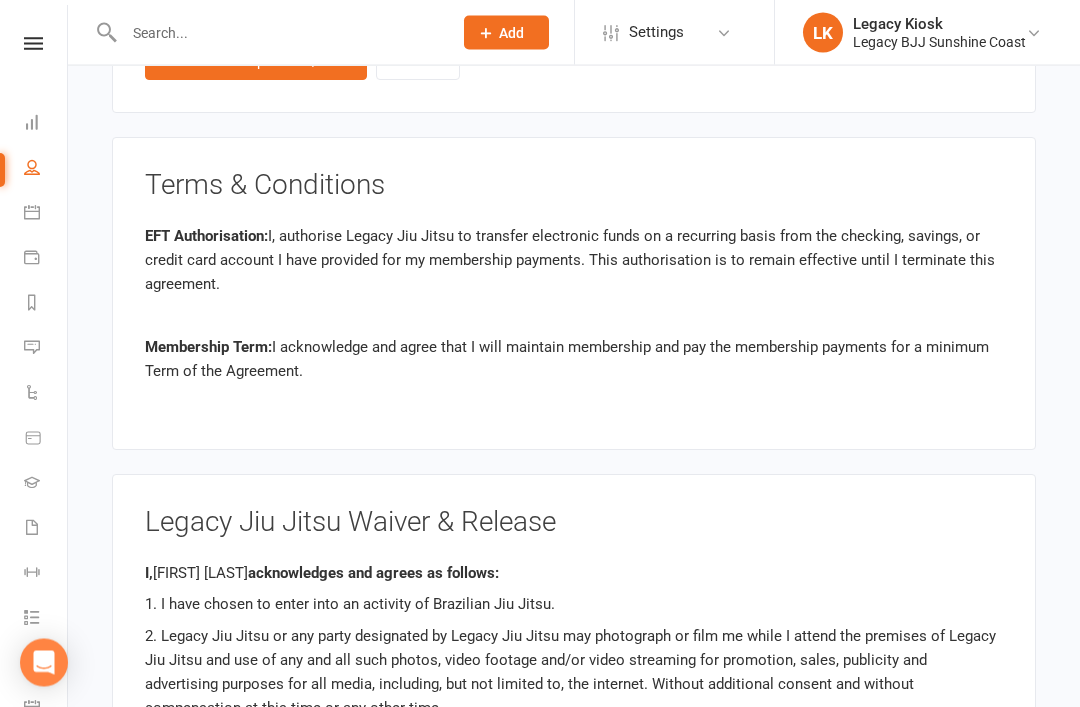 scroll, scrollTop: 1730, scrollLeft: 0, axis: vertical 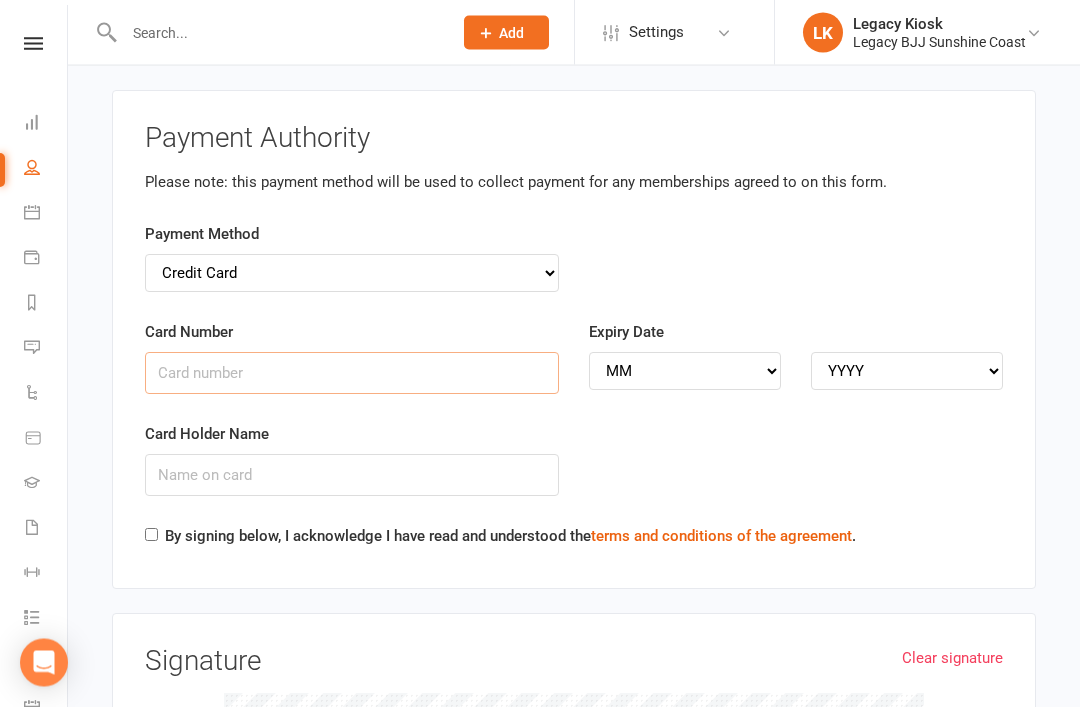click on "Card Number" at bounding box center (352, 374) 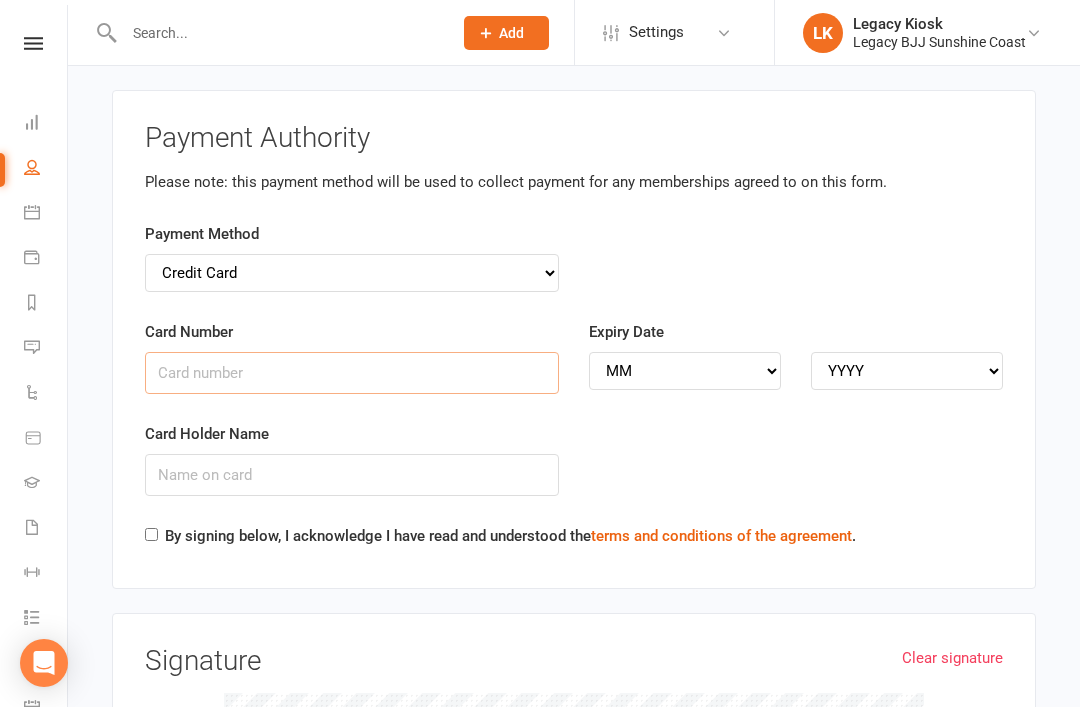 scroll, scrollTop: 4637, scrollLeft: 0, axis: vertical 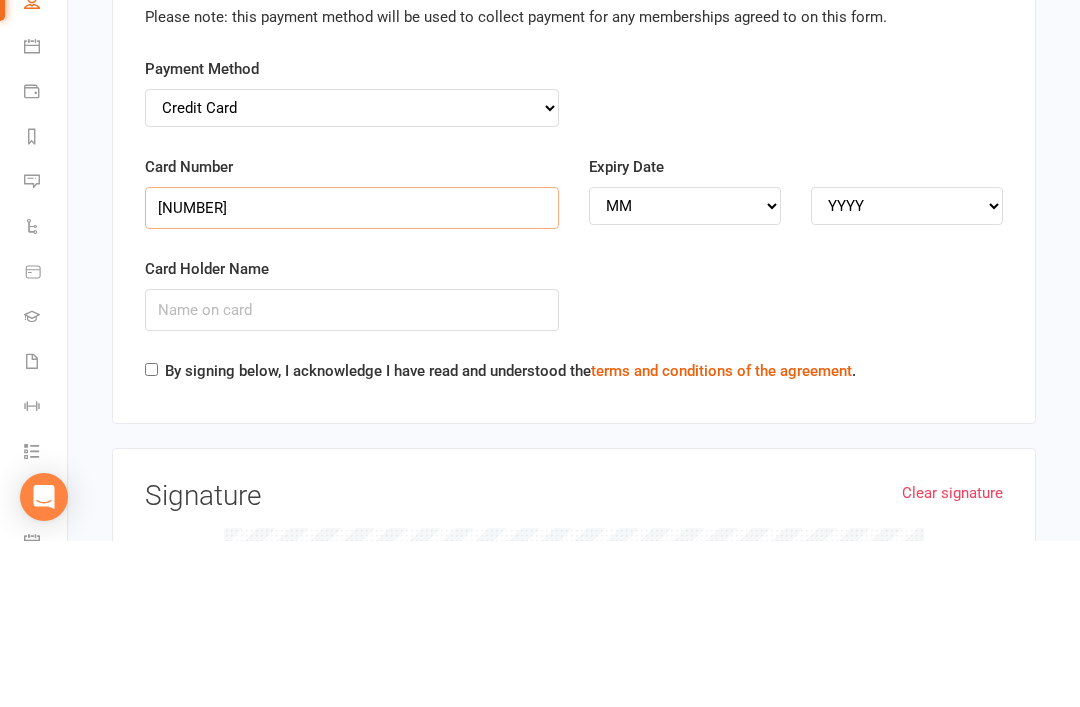 type on "5217293016381302" 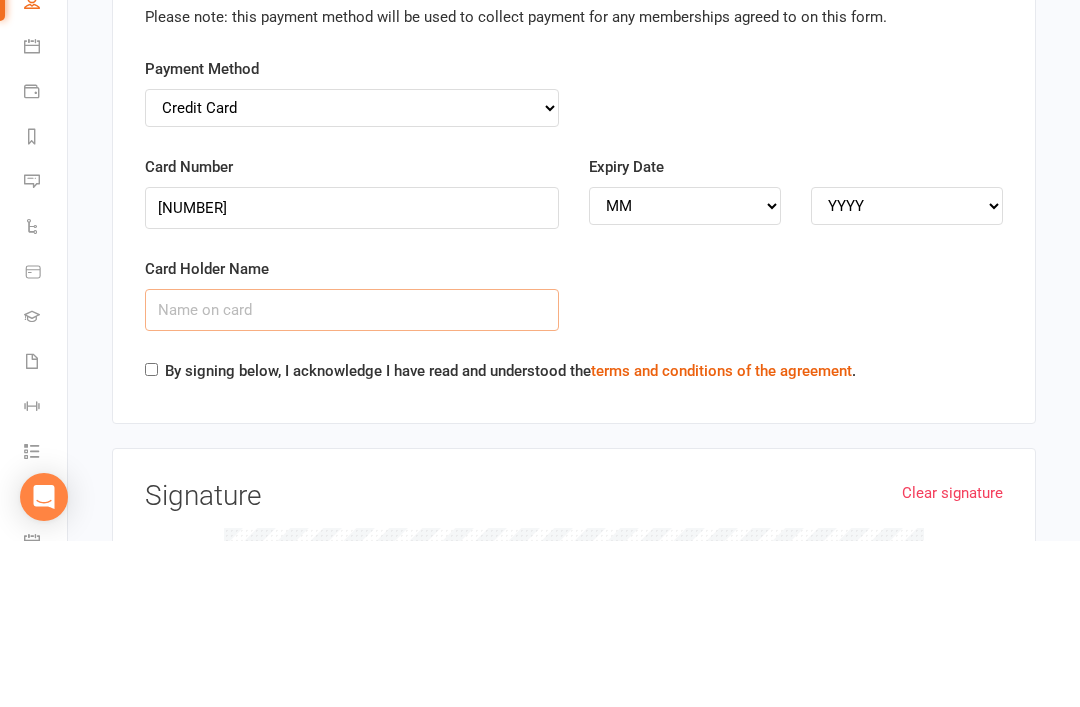 click on "Card Holder Name" at bounding box center (352, 476) 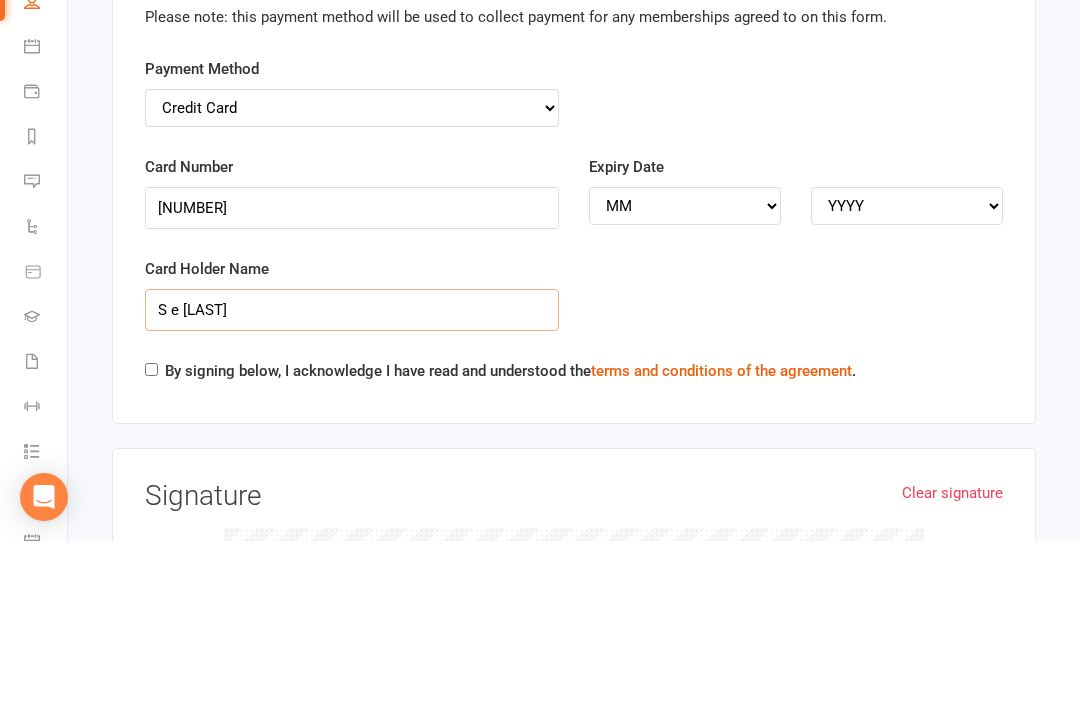 type on "S e brizzolara" 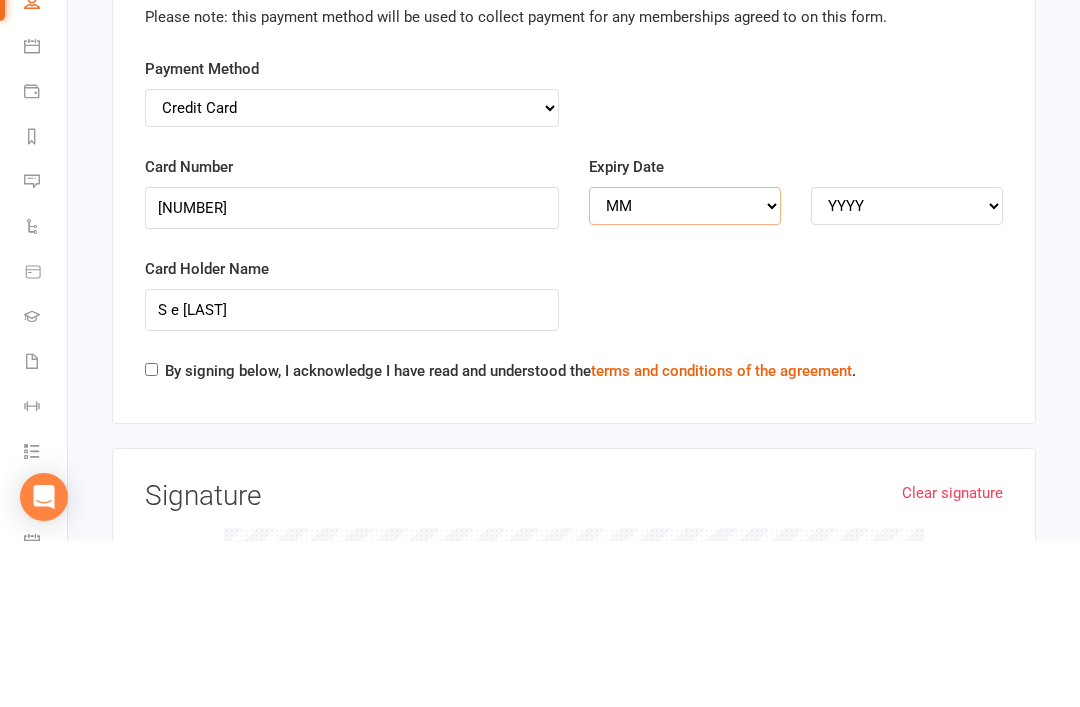 click on "MM 01 02 03 04 05 06 07 08 09 10 11 12" at bounding box center [685, 372] 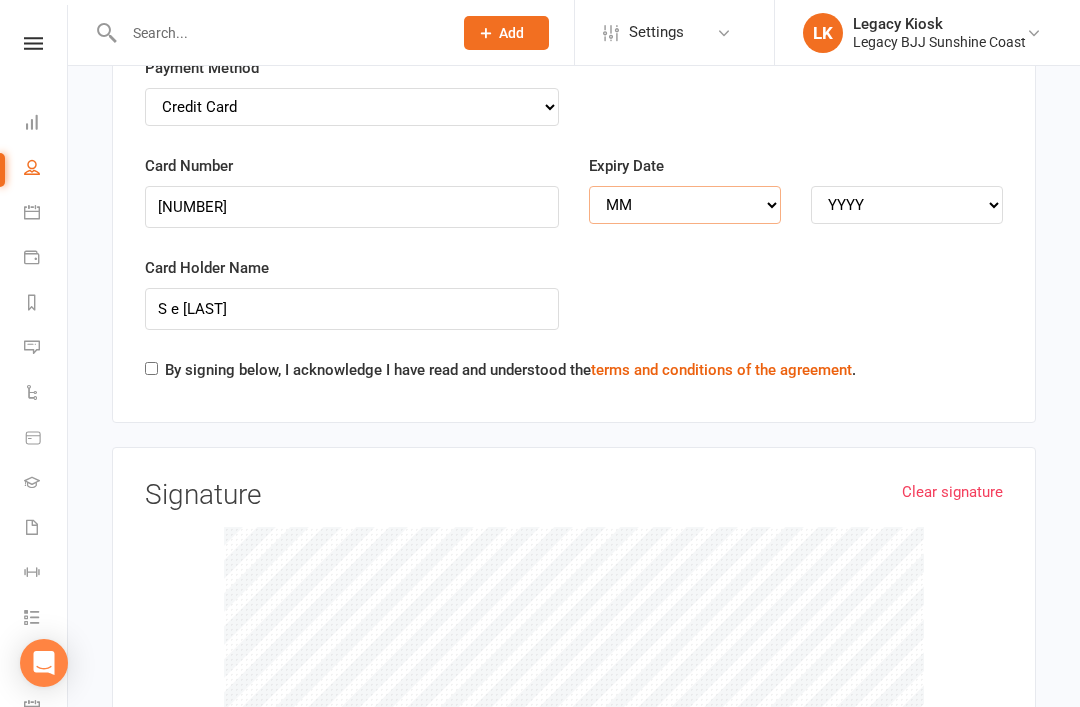 select on "05" 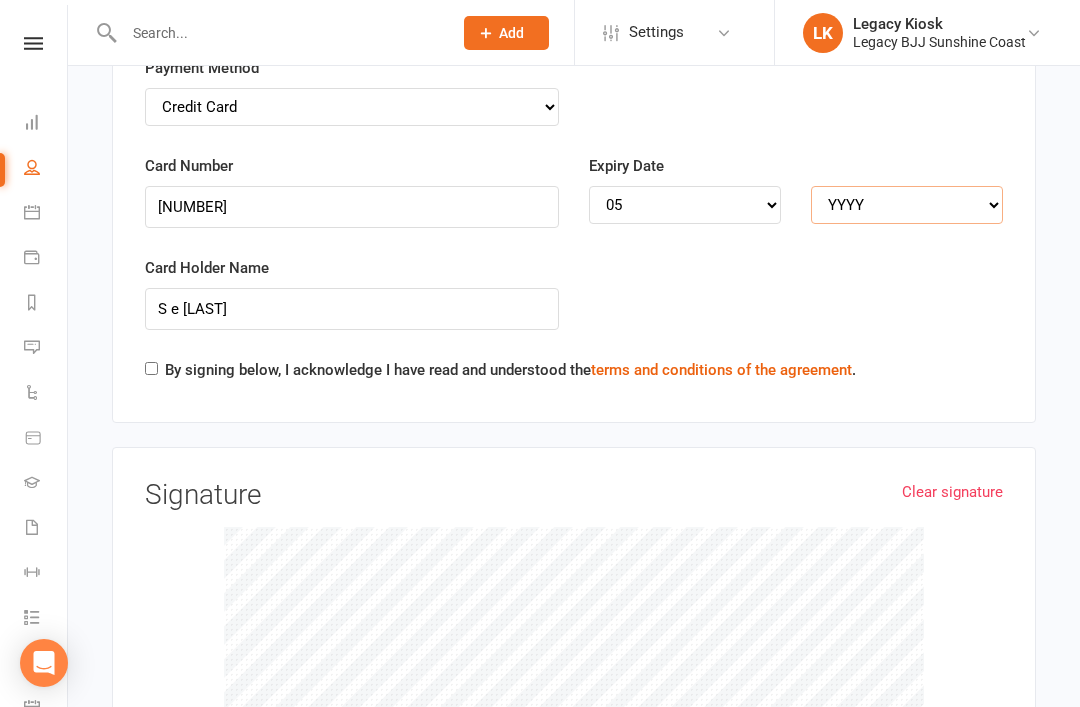 click on "YYYY 2025 2026 2027 2028 2029 2030 2031 2032 2033 2034" at bounding box center (907, 205) 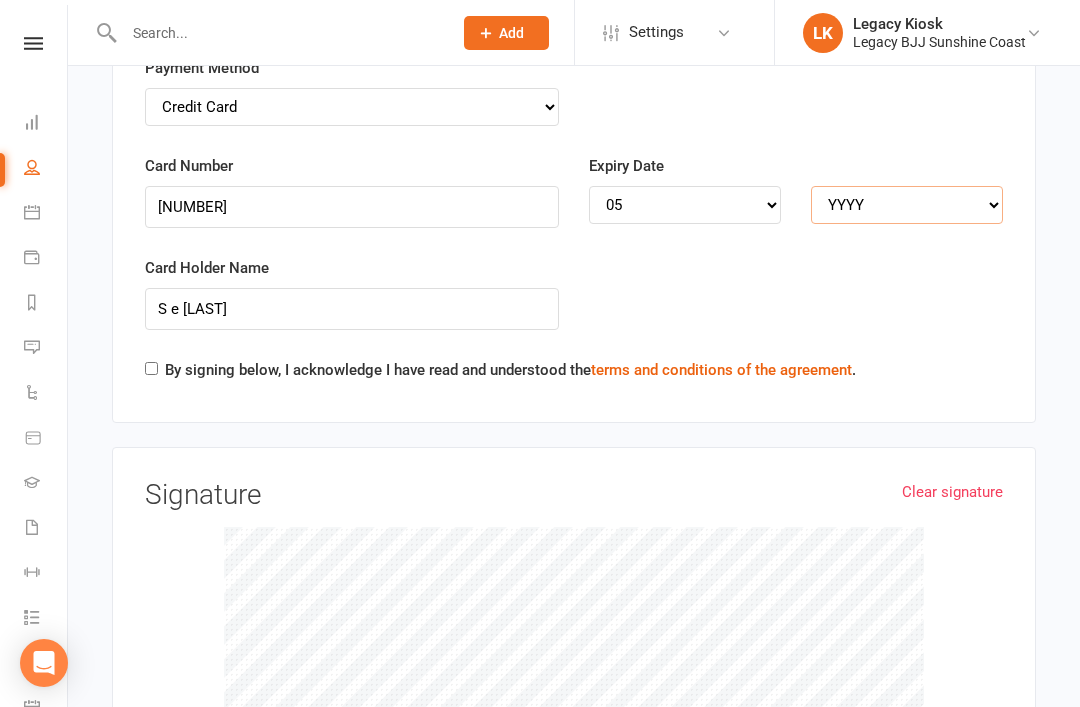 select on "2028" 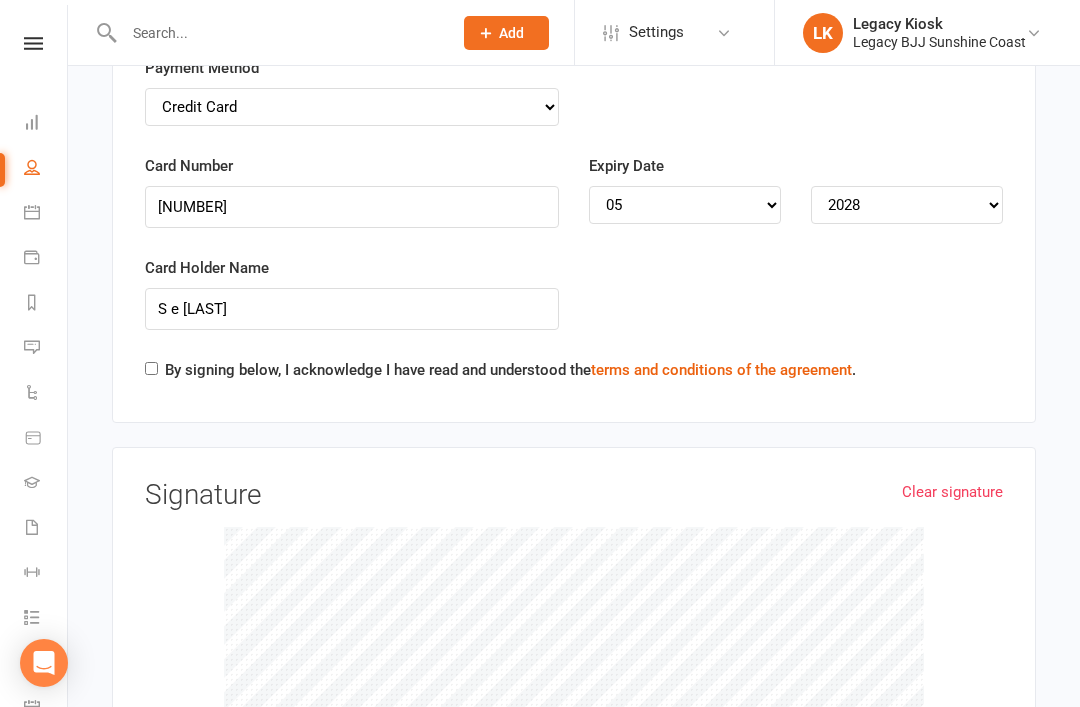 click on "By signing below, I acknowledge I have read and understood the  terms and conditions of the agreement ." at bounding box center (510, 370) 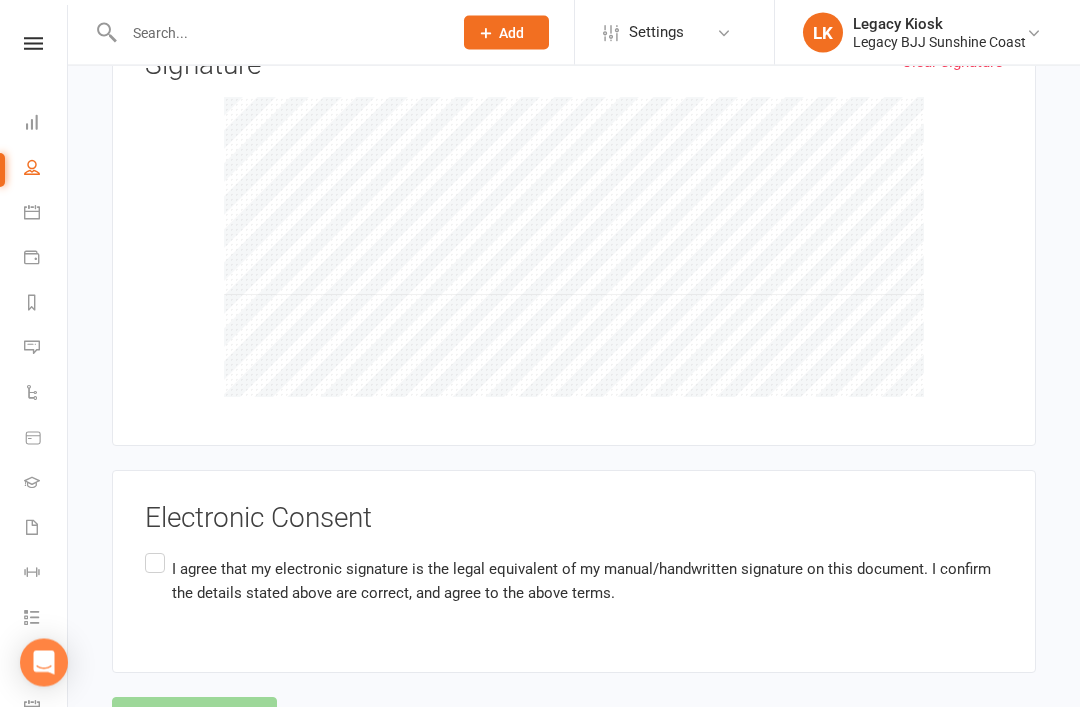 scroll, scrollTop: 5253, scrollLeft: 0, axis: vertical 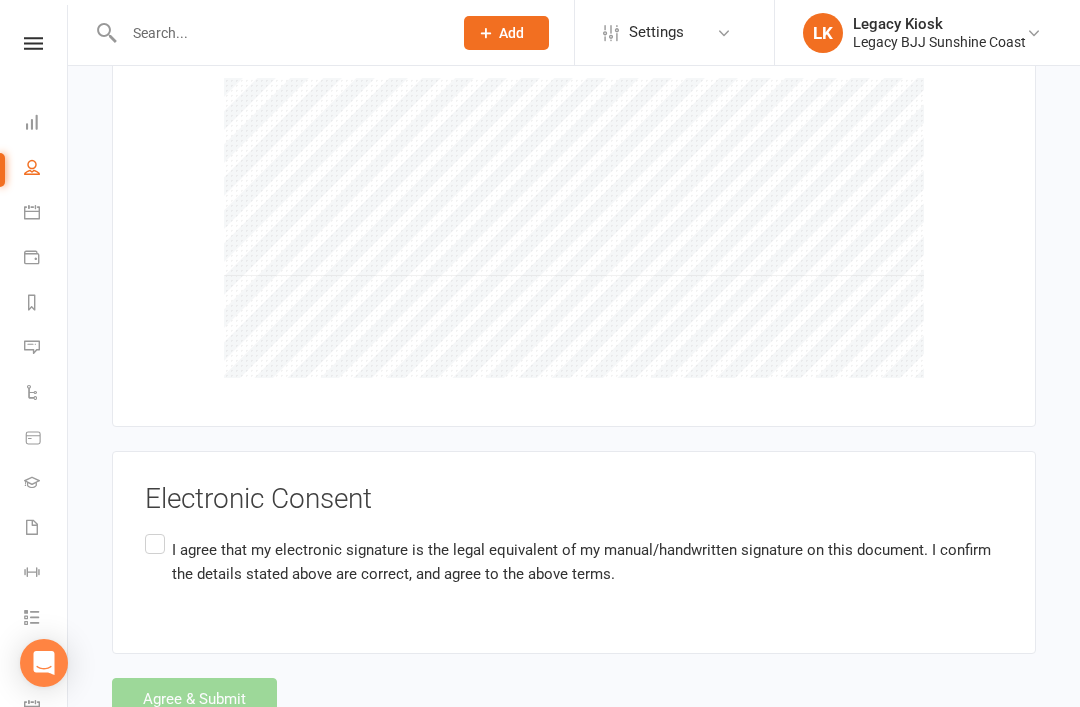click on "I agree that my electronic signature is the legal equivalent of my manual/handwritten signature on this document. I confirm the details stated above are correct, and agree to the above terms." at bounding box center [574, 561] 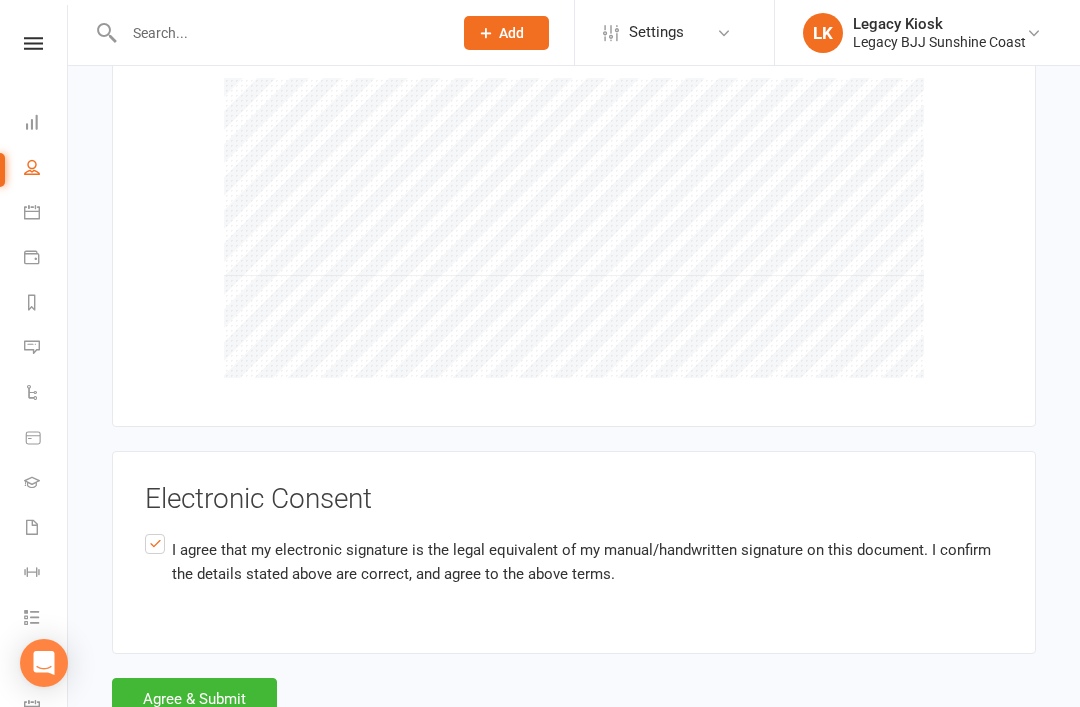 click on "Agree & Submit" at bounding box center [194, 699] 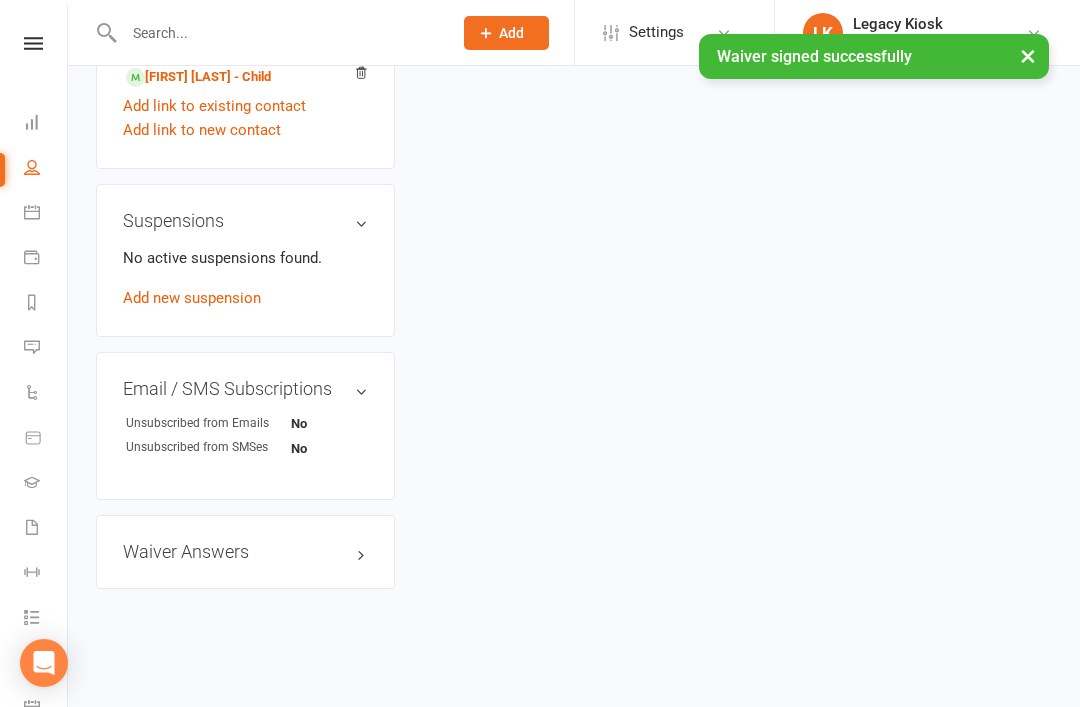 scroll, scrollTop: 0, scrollLeft: 0, axis: both 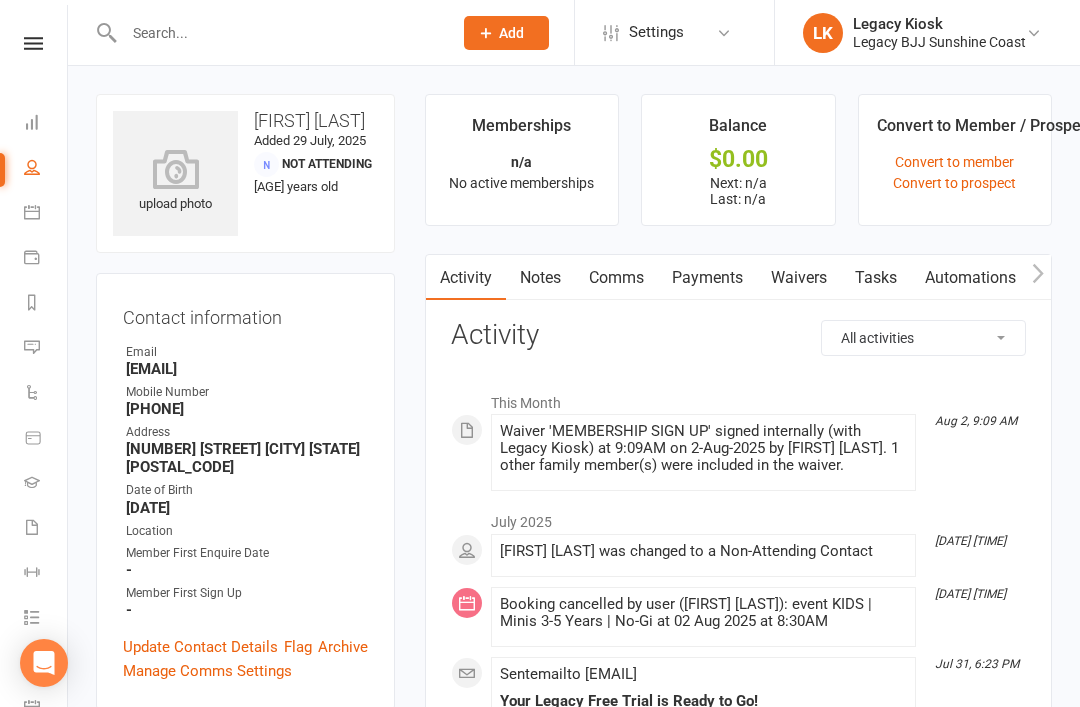 click on "Dashboard" at bounding box center (46, 124) 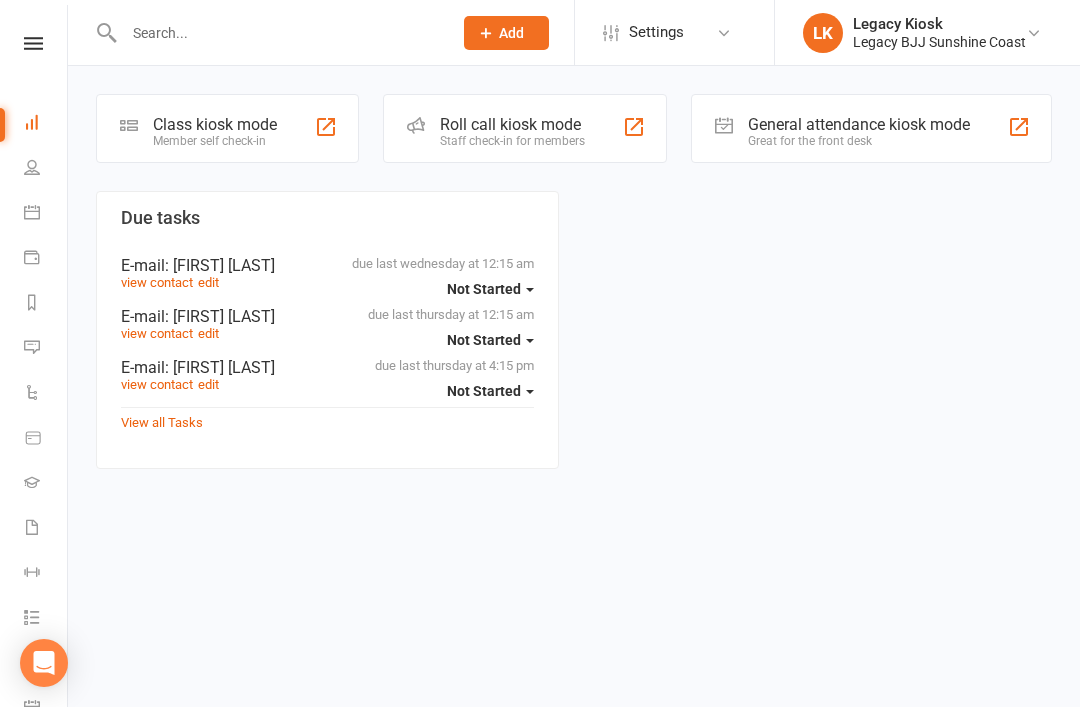 click on "Class kiosk mode Member self check-in" at bounding box center [227, 128] 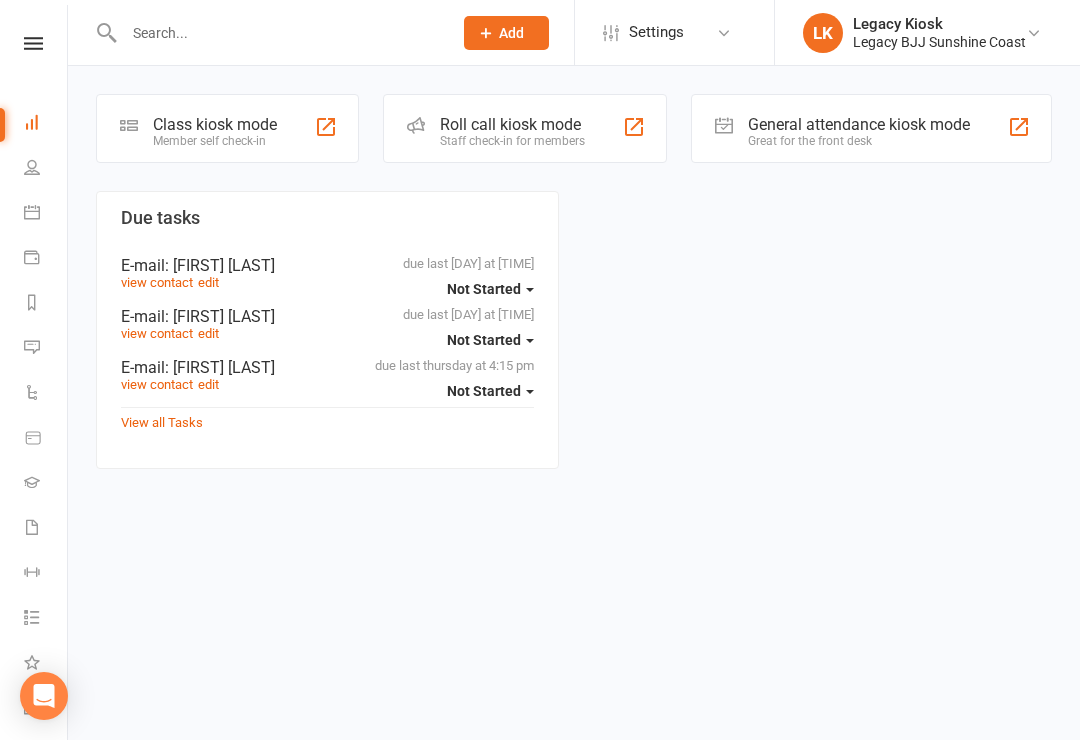 scroll, scrollTop: 0, scrollLeft: 0, axis: both 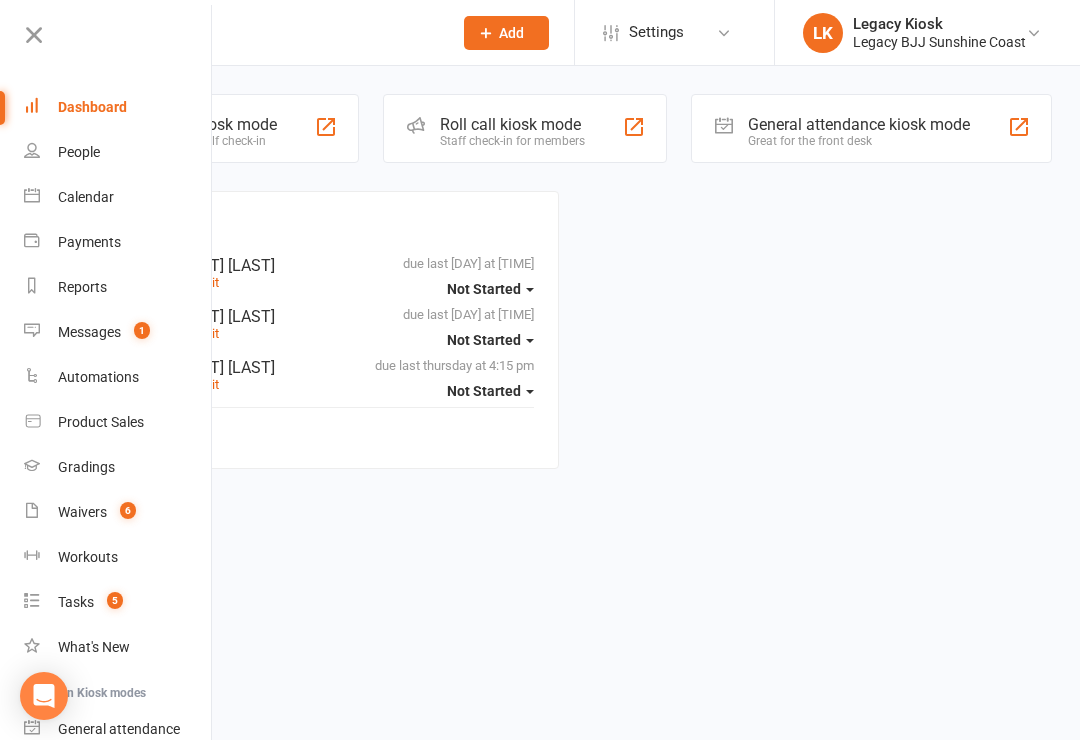 click on "Due tasks  due last wednesday at 12:15 am
Not Started
E-mail  : Camille Malakier view contact  edit due last thursday at 12:15 am
Not Started
E-mail  : Patrick Hopkins view contact  edit due last thursday at 4:15 pm
Not Started
E-mail  : Coby Mejia view contact  edit View all Tasks" at bounding box center (574, 346) 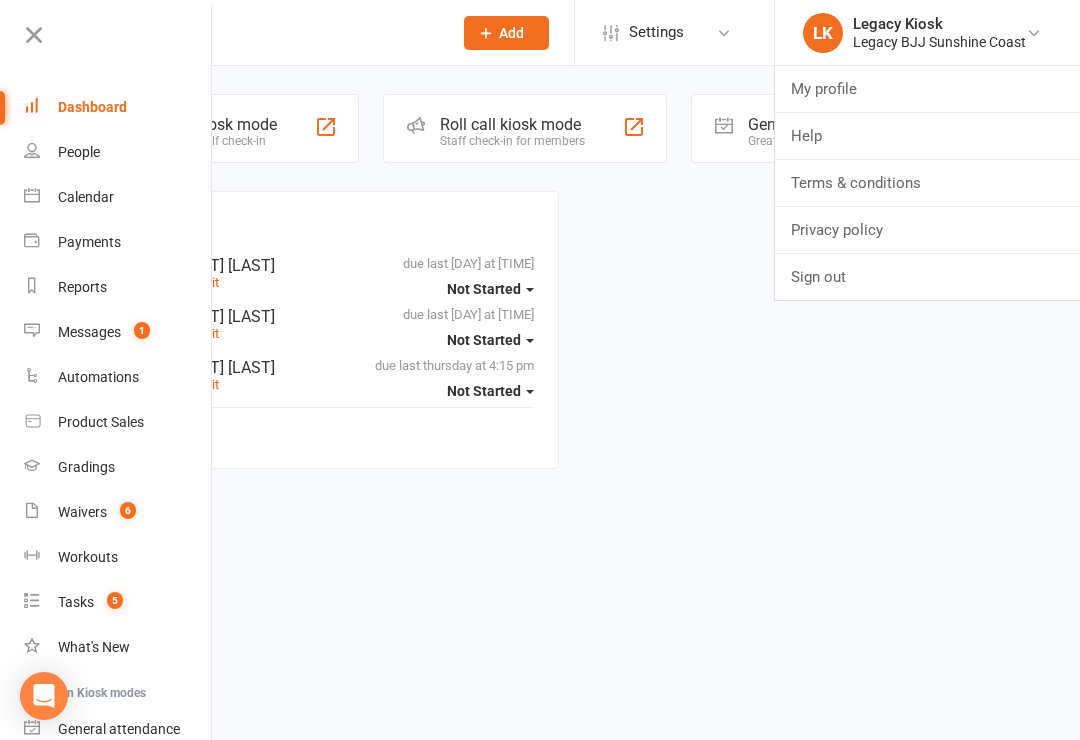 click on "Due tasks  due last wednesday at 12:15 am
Not Started
E-mail  : Camille Malakier view contact  edit due last thursday at 12:15 am
Not Started
E-mail  : Patrick Hopkins view contact  edit due last thursday at 4:15 pm
Not Started
E-mail  : Coby Mejia view contact  edit View all Tasks" at bounding box center [574, 346] 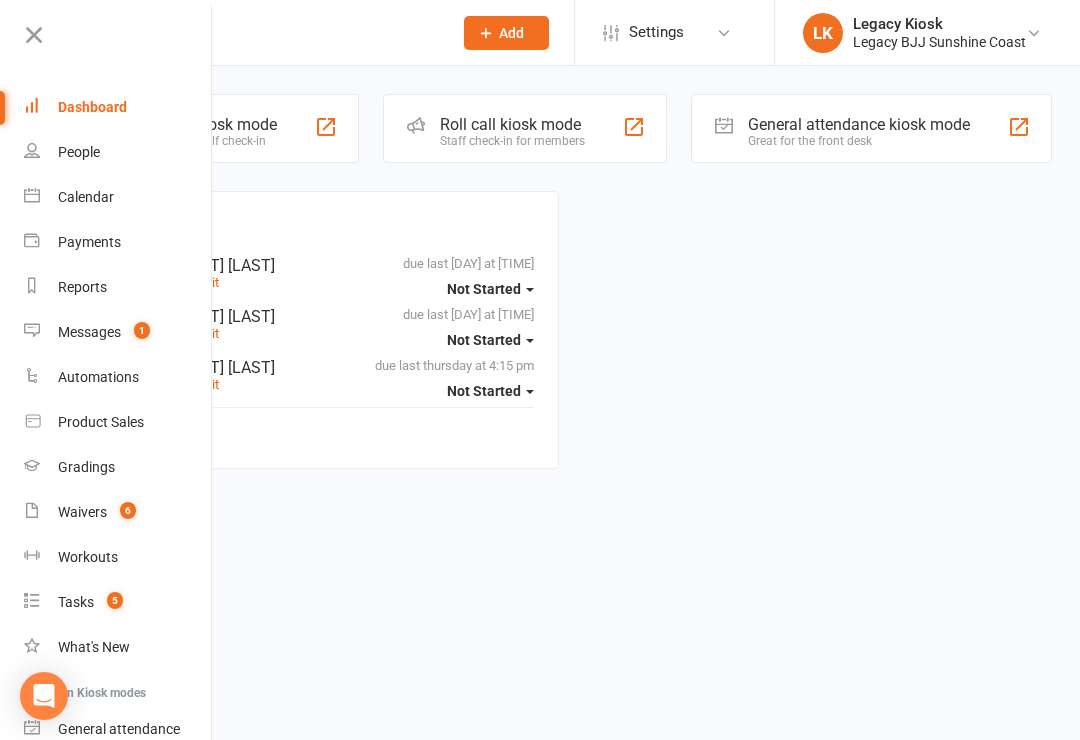 click at bounding box center [34, 35] 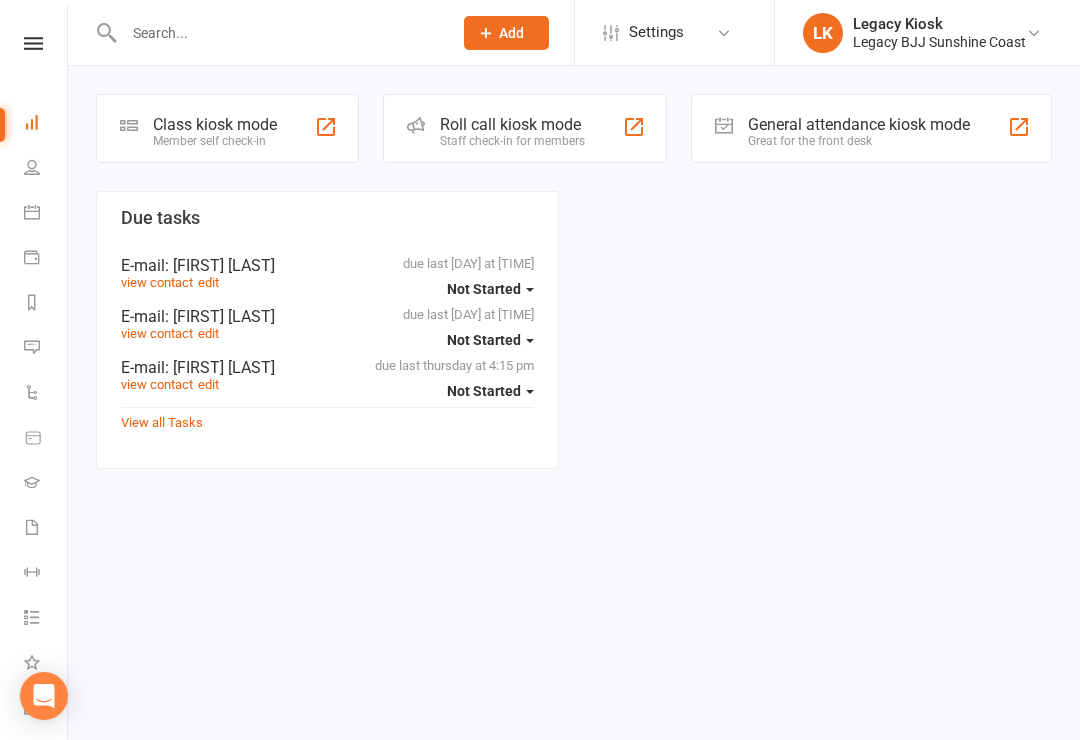 click on "Class kiosk mode" at bounding box center [215, 124] 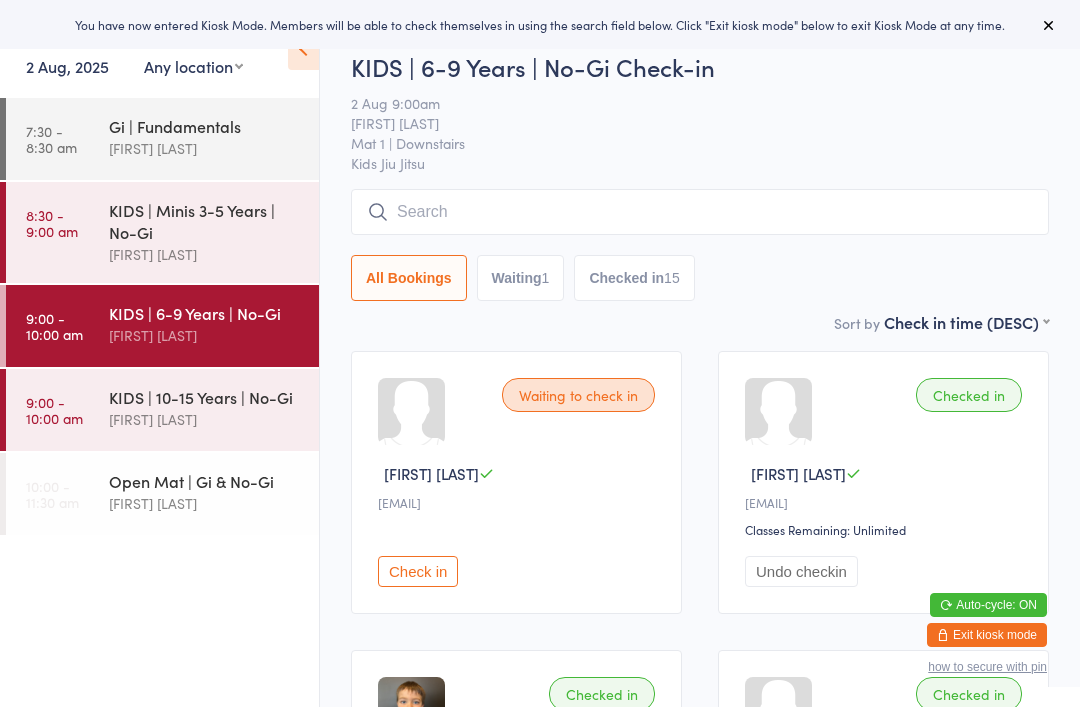 scroll, scrollTop: 0, scrollLeft: 0, axis: both 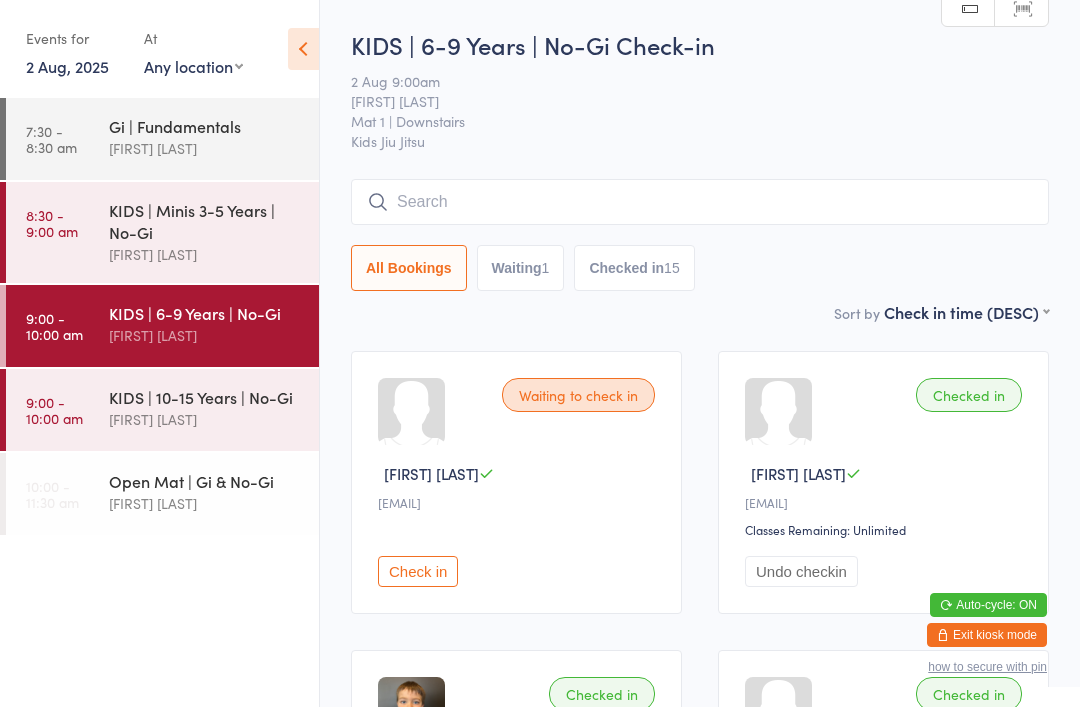 click at bounding box center [700, 202] 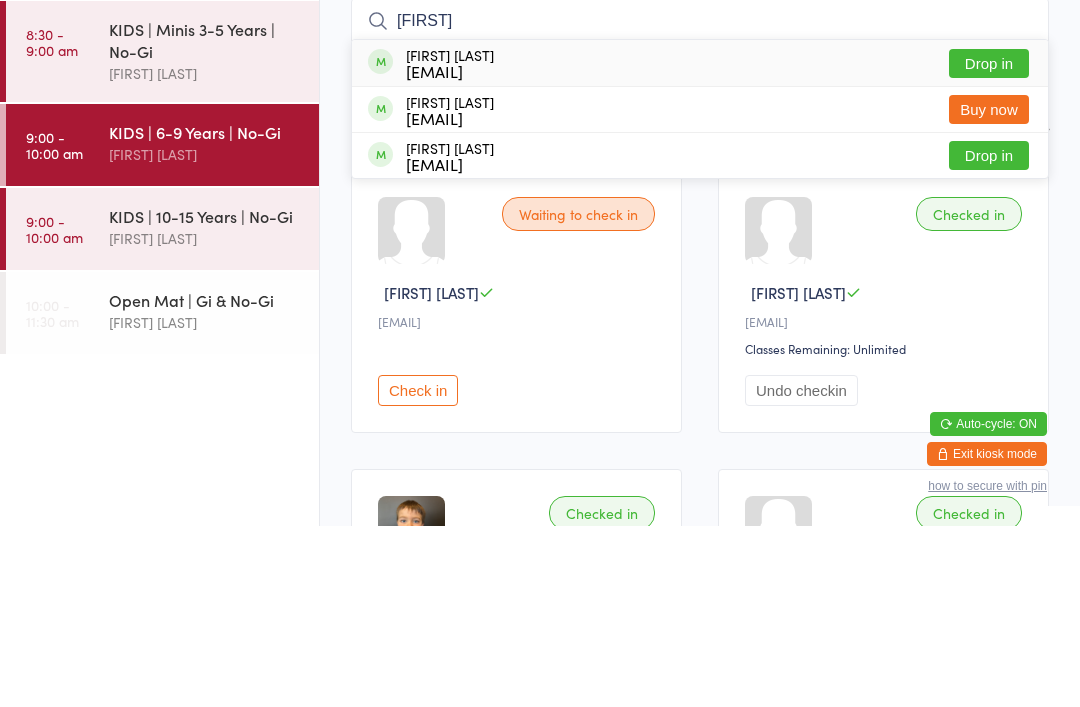 type on "[FIRST]" 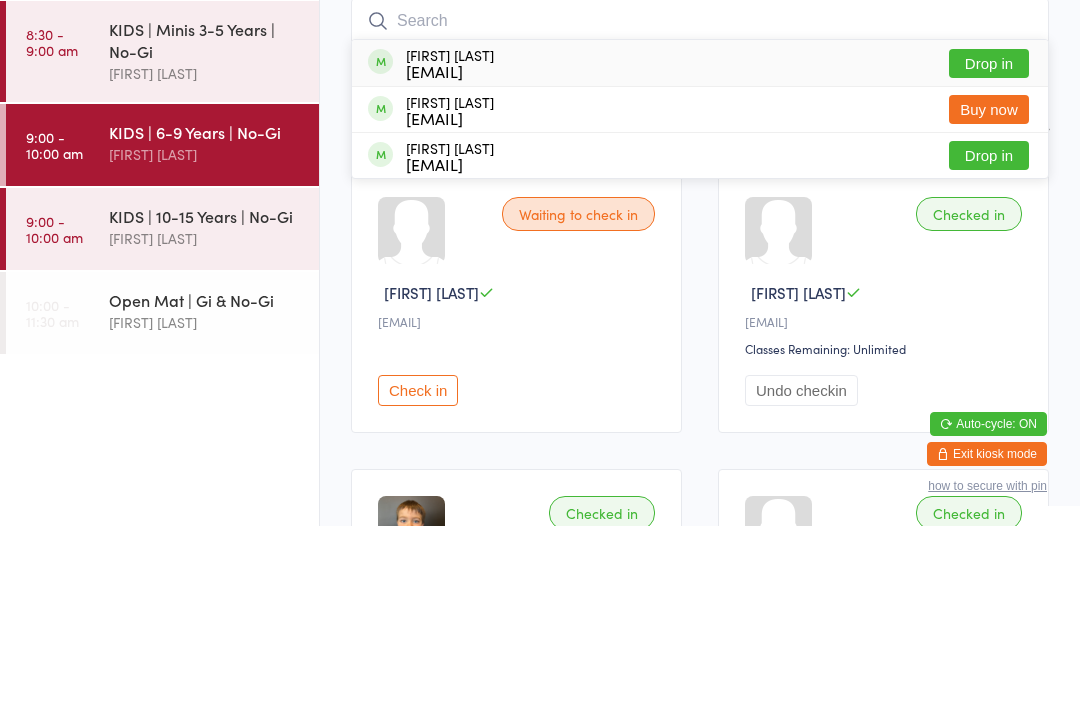 scroll, scrollTop: 181, scrollLeft: 0, axis: vertical 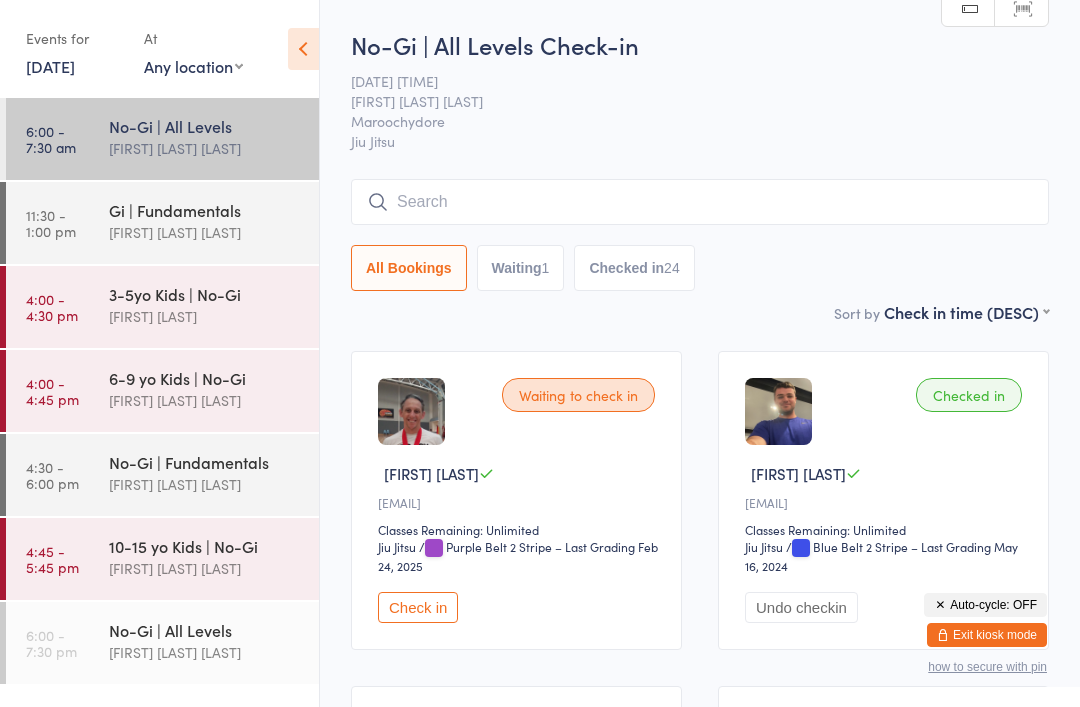 click on "Exit kiosk mode" at bounding box center (987, 635) 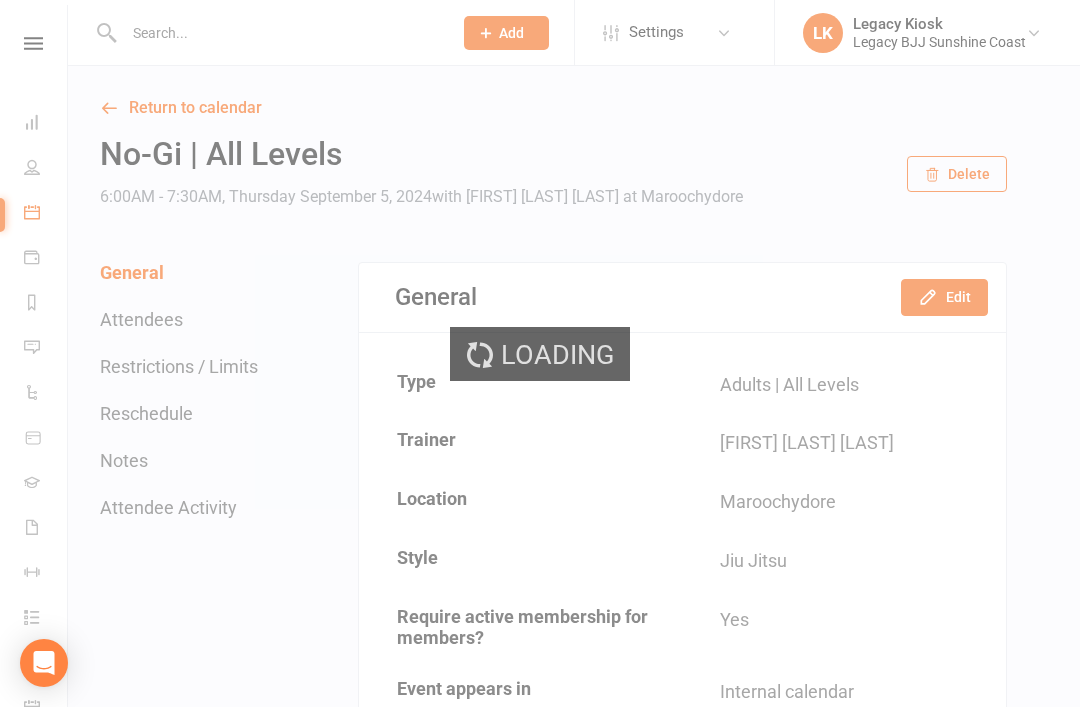 scroll, scrollTop: 0, scrollLeft: 0, axis: both 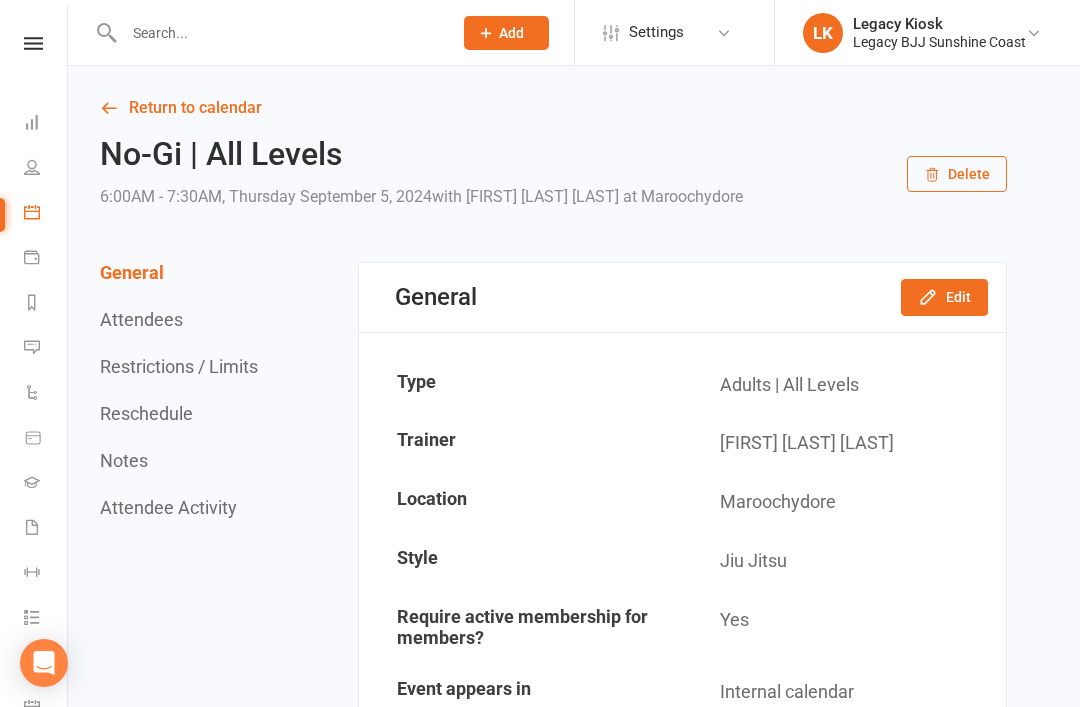 click at bounding box center (278, 33) 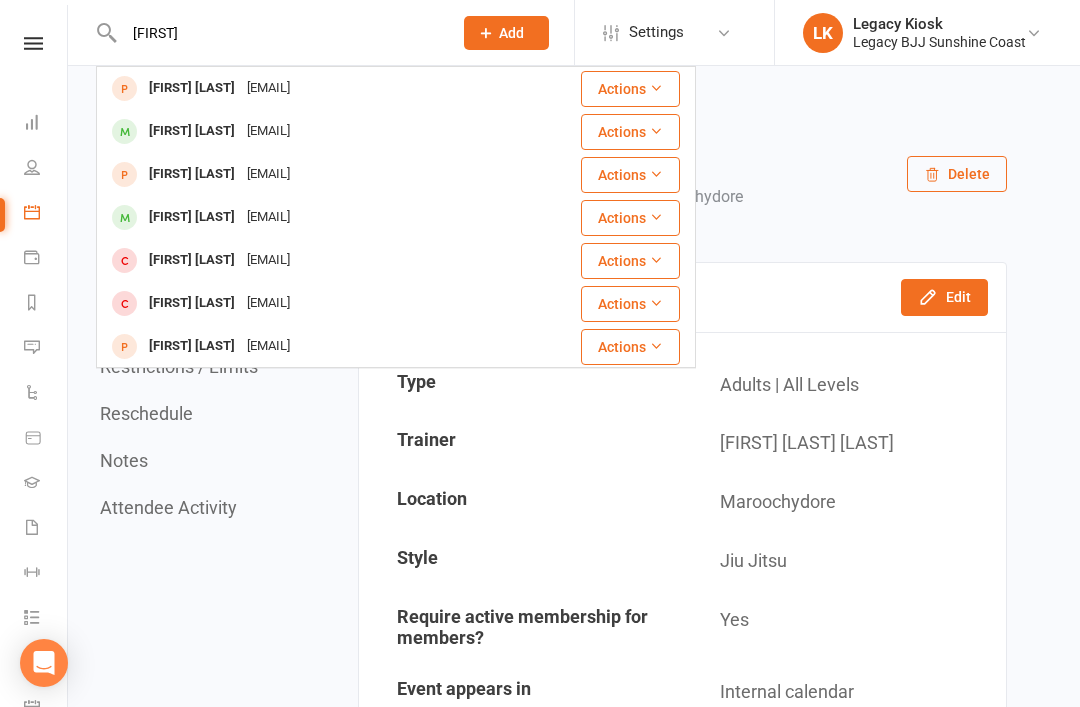 type on "[FIRST]" 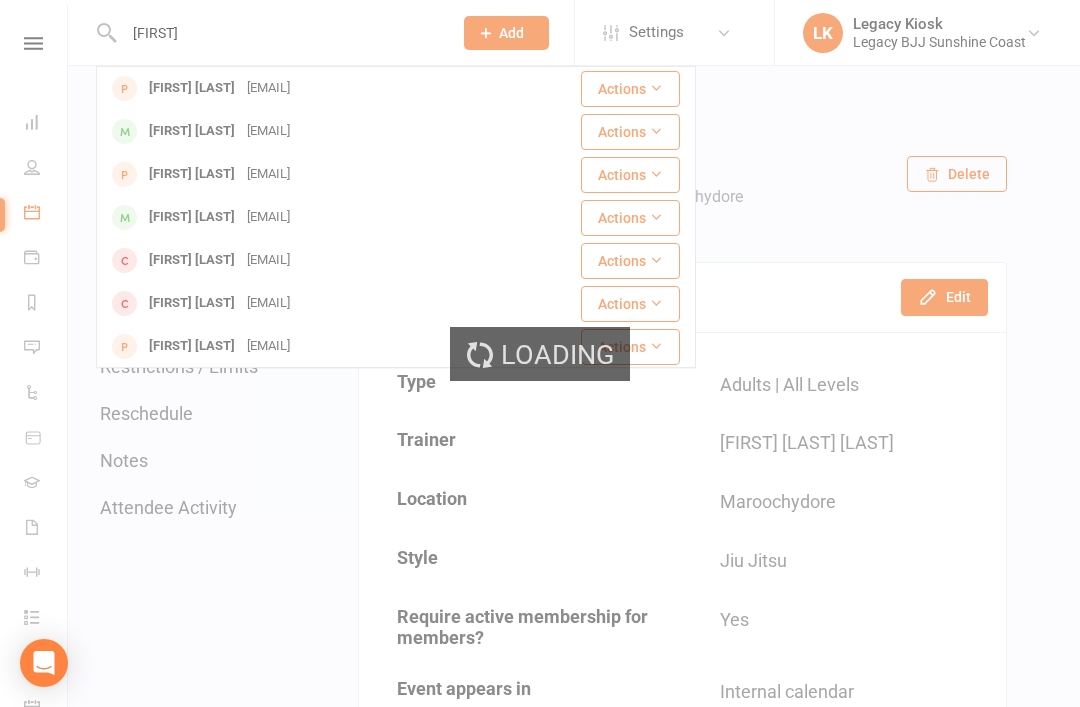 type 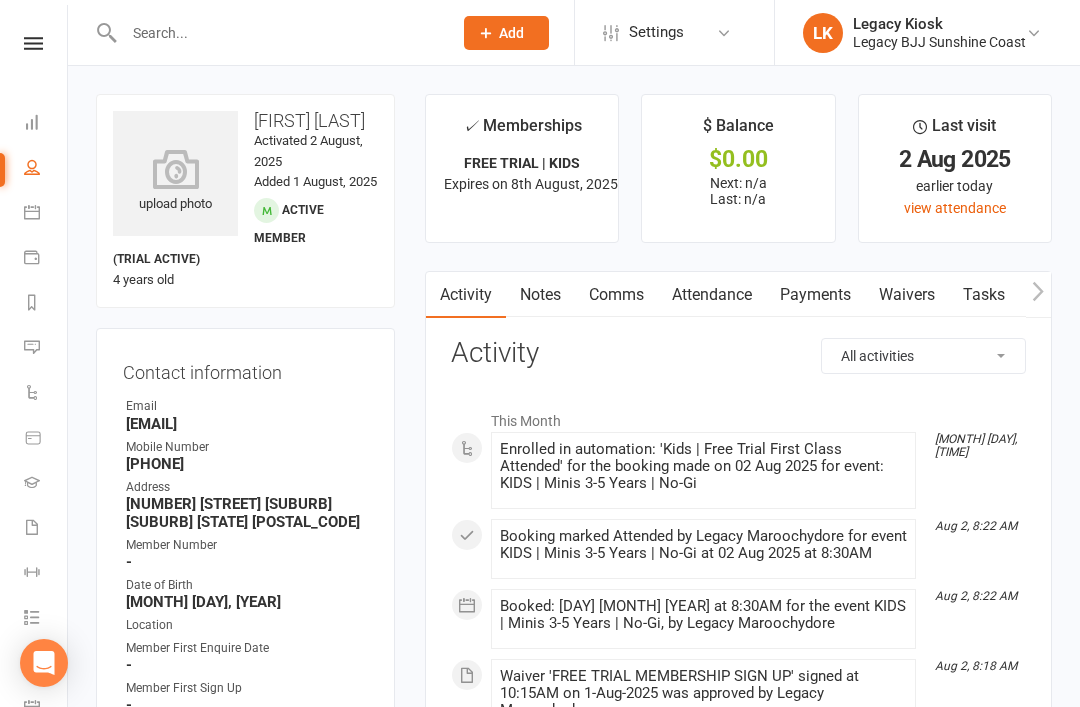 click on "Waivers" at bounding box center [907, 295] 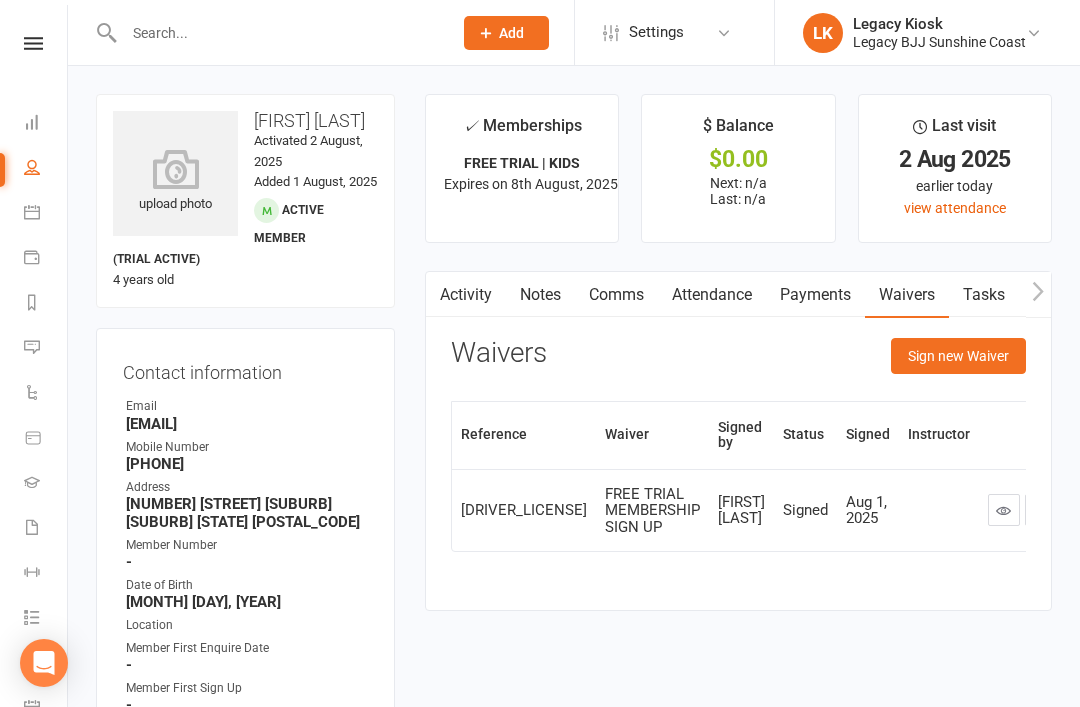 click on "Sign new Waiver" at bounding box center [958, 356] 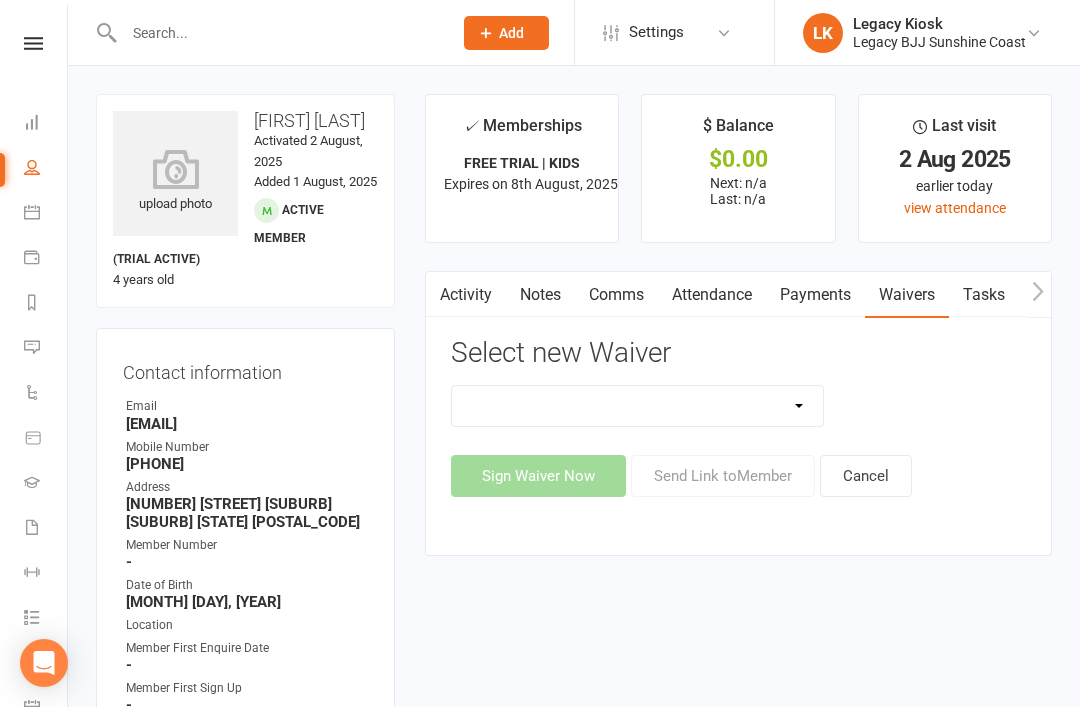 click on "Cancellation Form Collect Payment Details FREE TRIAL MEMBERSHIP SIGN UP MEMBERSHIP SIGN UP PROSPECT GENERAL WAIVER Second Week Trial Sponsored Athlete | Tier 1 Suspension Form Women's Program" at bounding box center [638, 406] 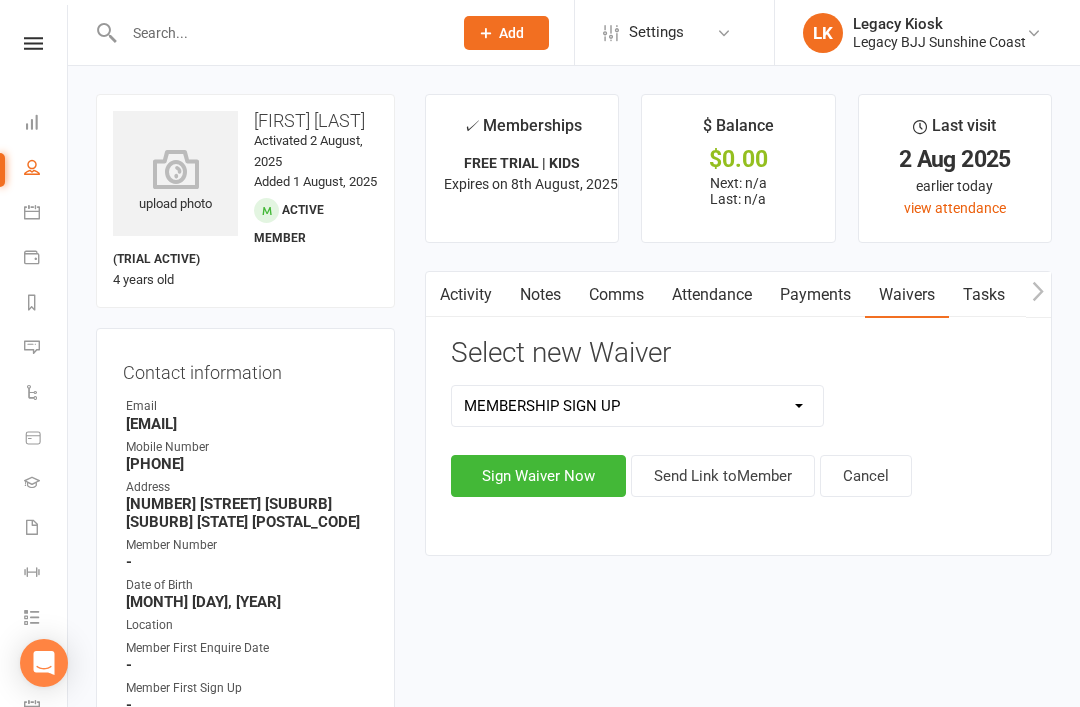 click on "Sign Waiver Now" at bounding box center [538, 476] 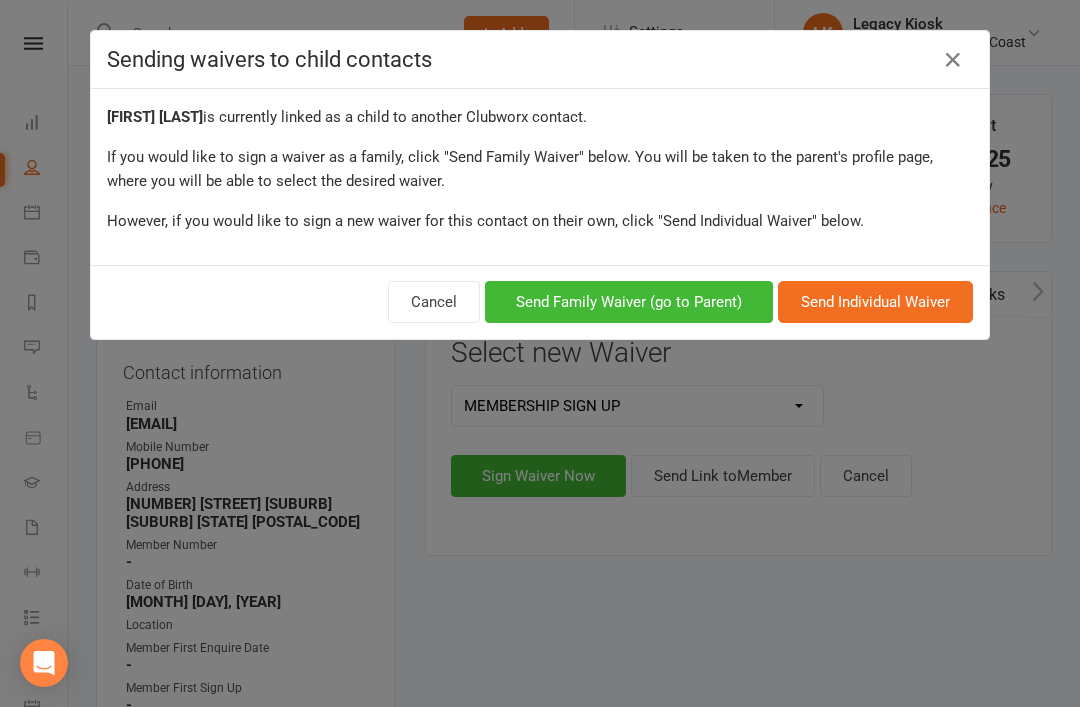 click on "Send Family Waiver (go to Parent)" at bounding box center (629, 302) 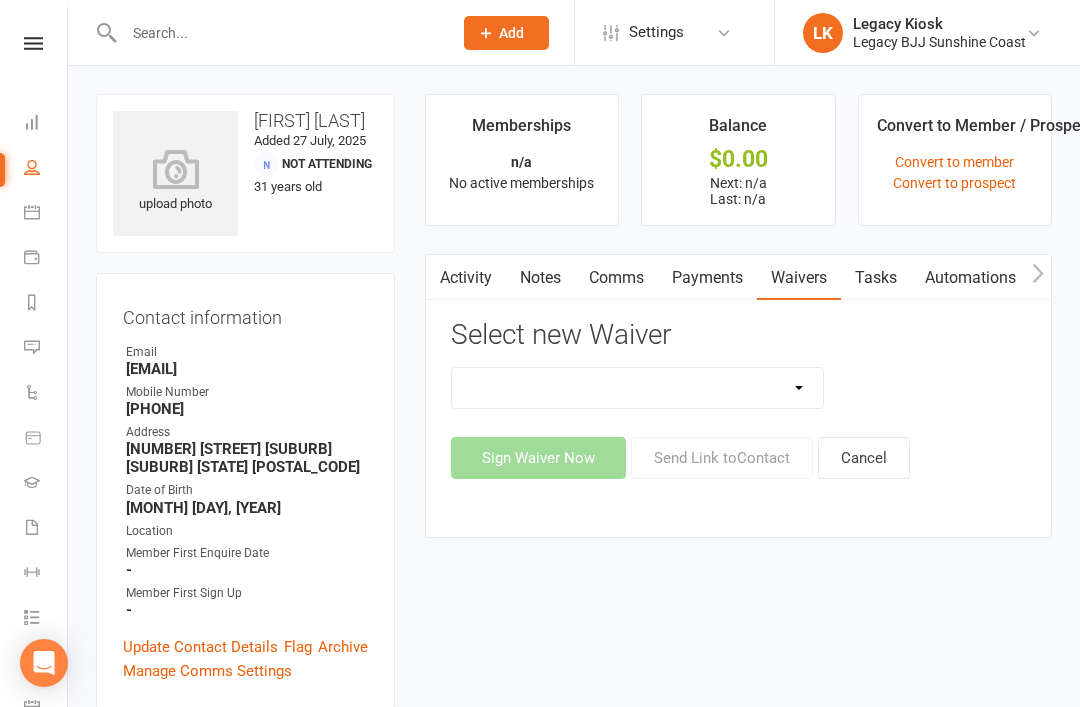 click on "Cancellation Form Collect Payment Details FREE TRIAL MEMBERSHIP SIGN UP MEMBERSHIP SIGN UP Second Week Trial Sponsored Athlete | Tier 1 Suspension Form Women's Program" at bounding box center [638, 388] 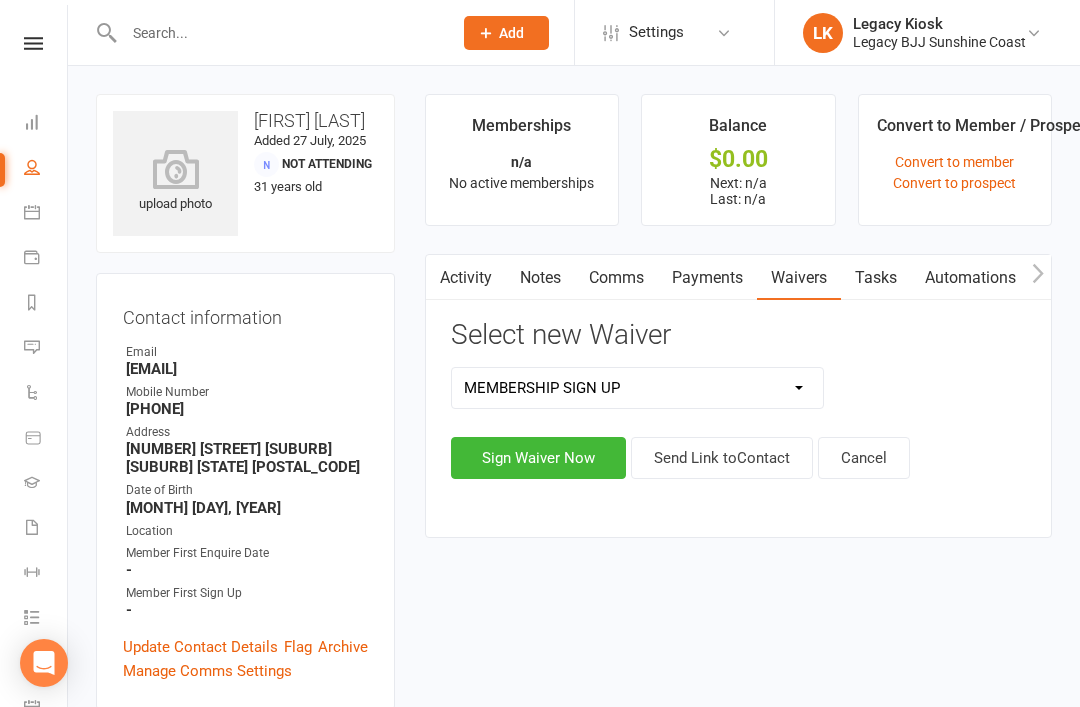 click on "Sign Waiver Now" at bounding box center (538, 458) 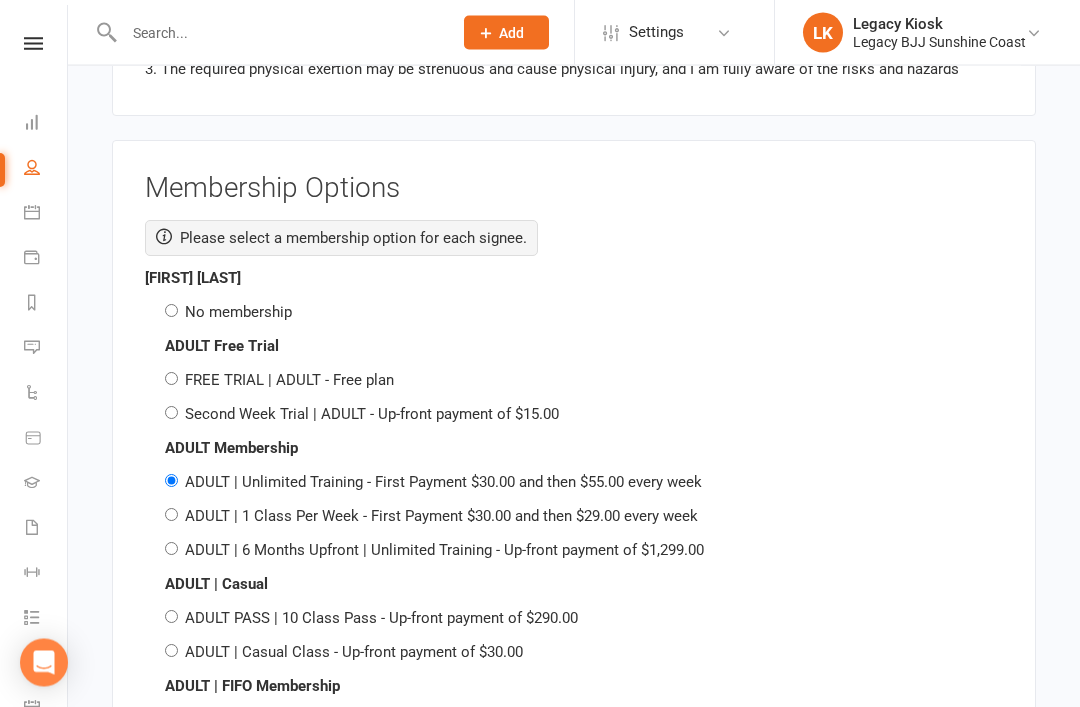 scroll, scrollTop: 2433, scrollLeft: 0, axis: vertical 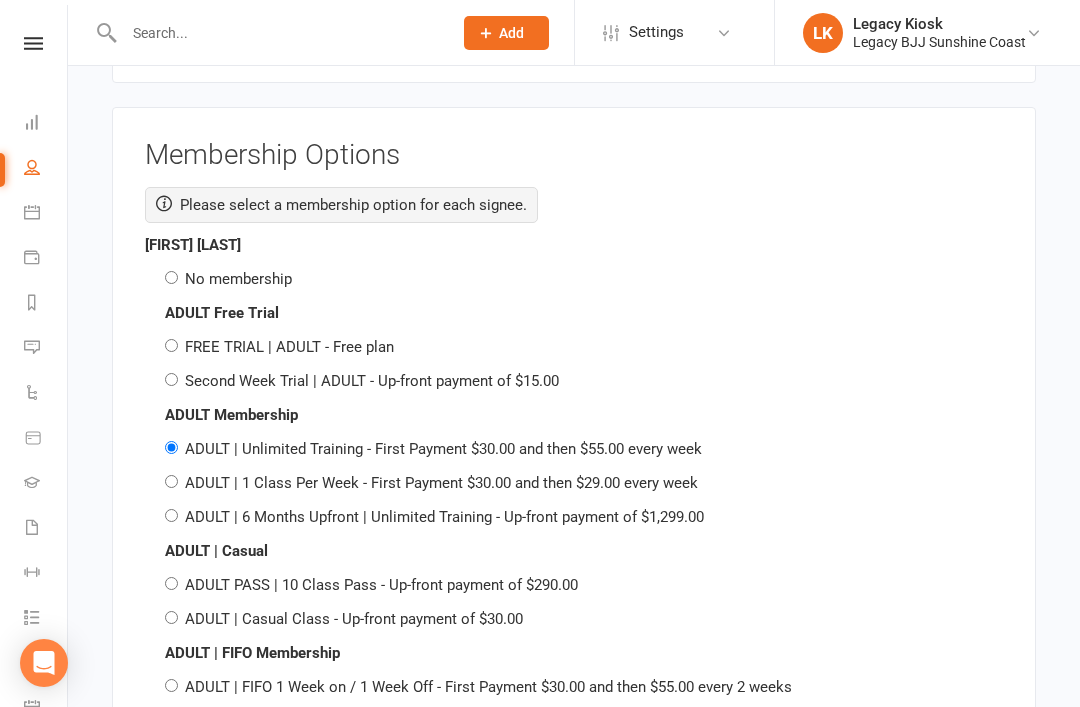 click on "No membership" at bounding box center (574, 279) 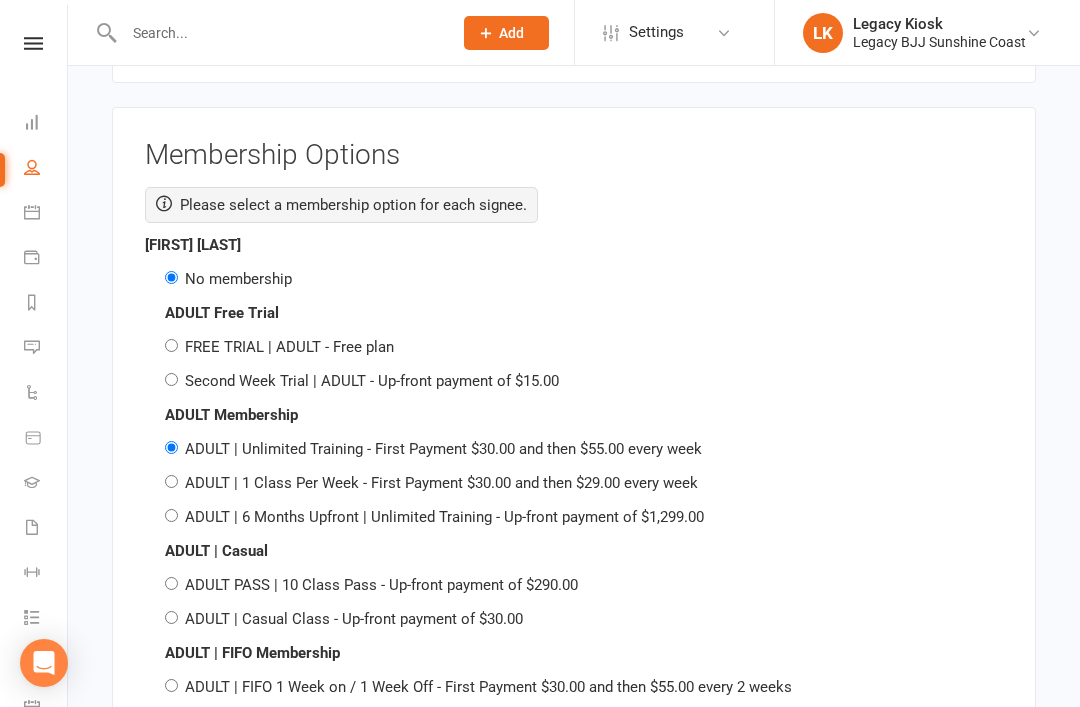 radio on "false" 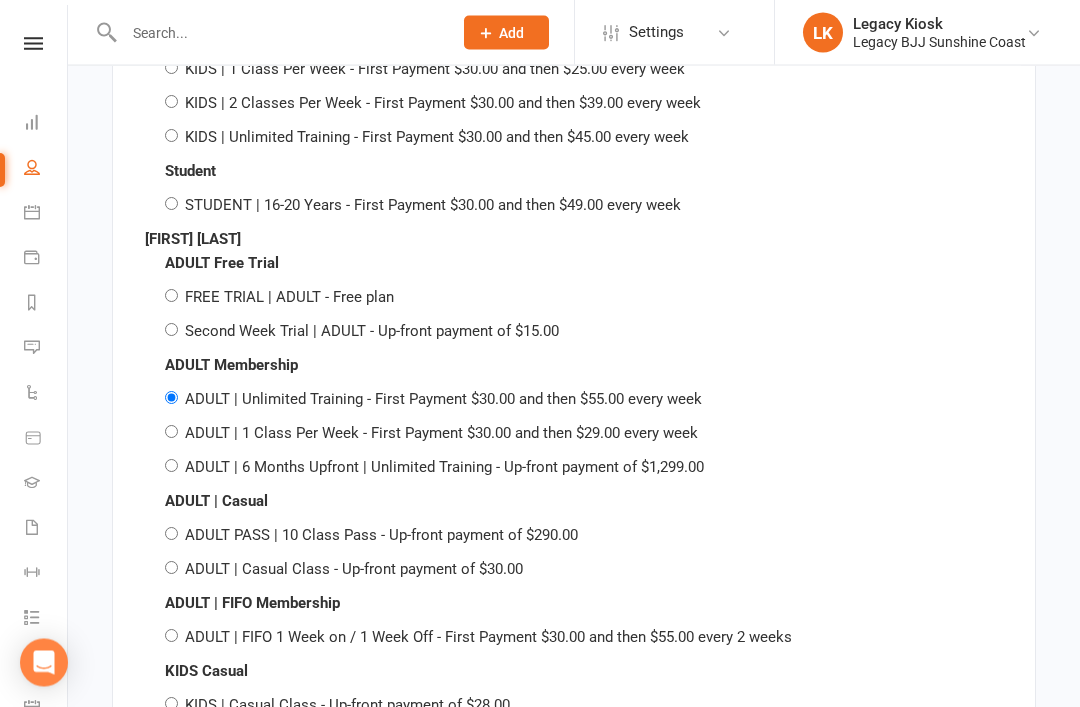 scroll, scrollTop: 3323, scrollLeft: 0, axis: vertical 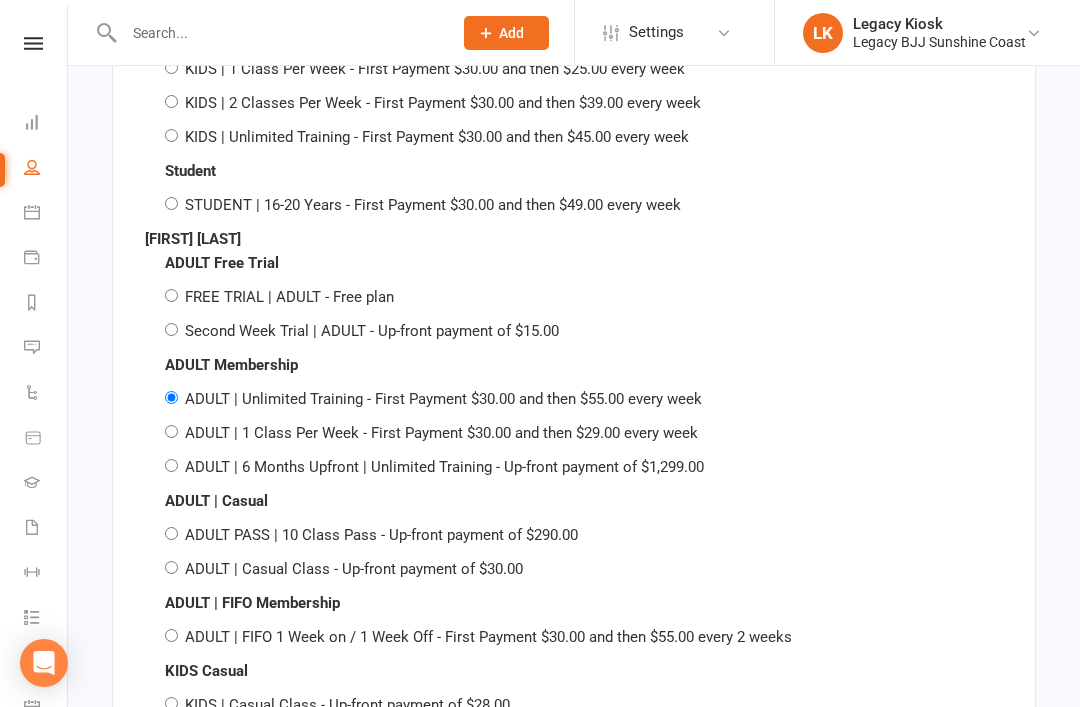 click on "KIDS | 10 Class Pass - Up-front payment of $260.00" at bounding box center [171, 737] 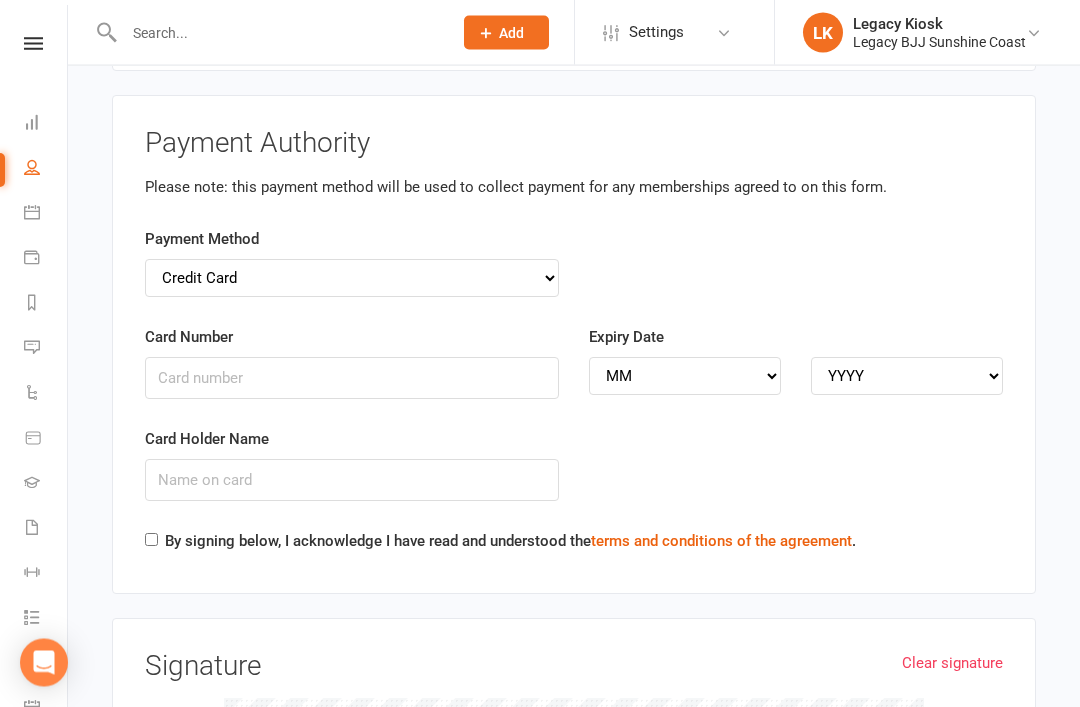 scroll, scrollTop: 4633, scrollLeft: 0, axis: vertical 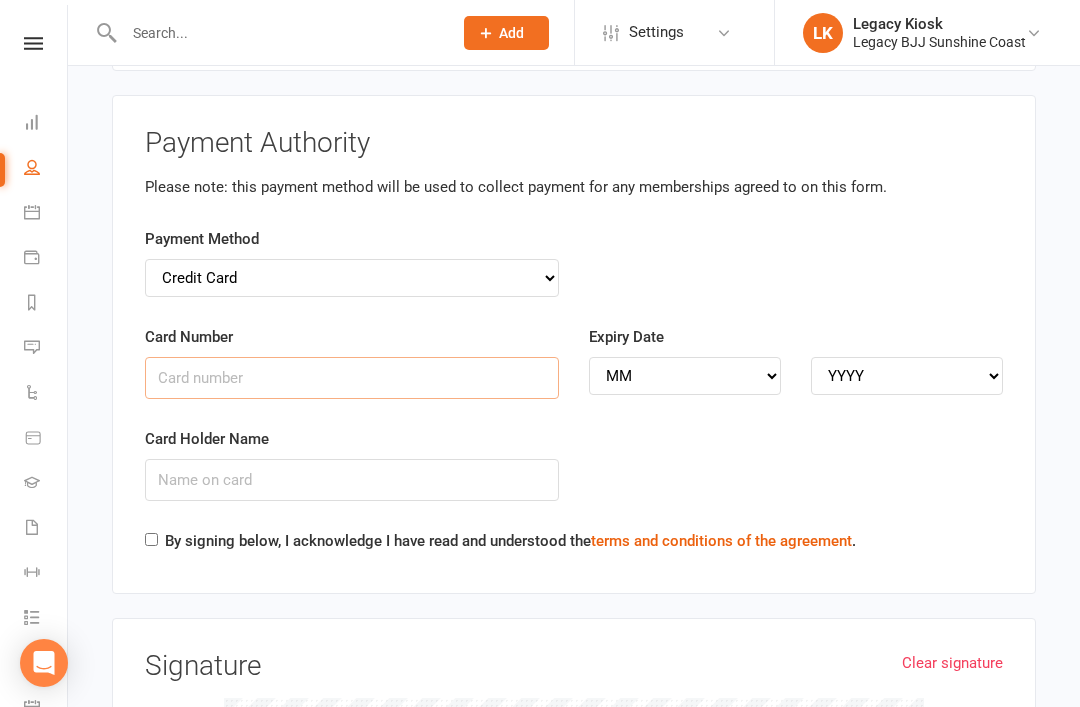click on "Card Number" at bounding box center [352, 378] 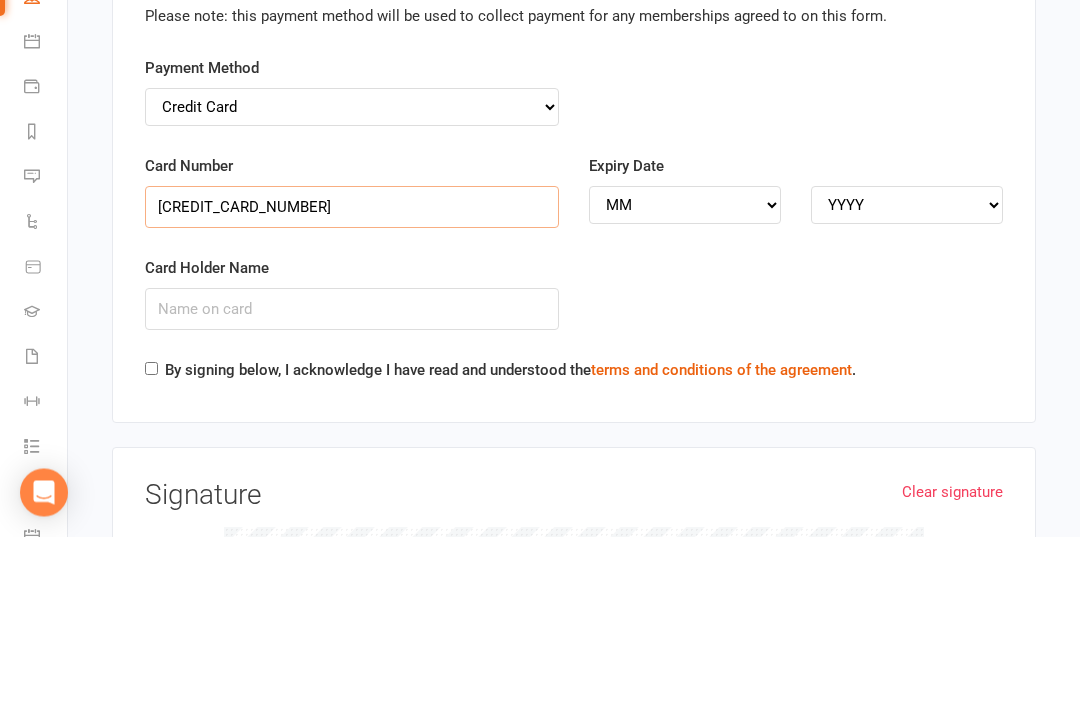 type on "5523502400552180" 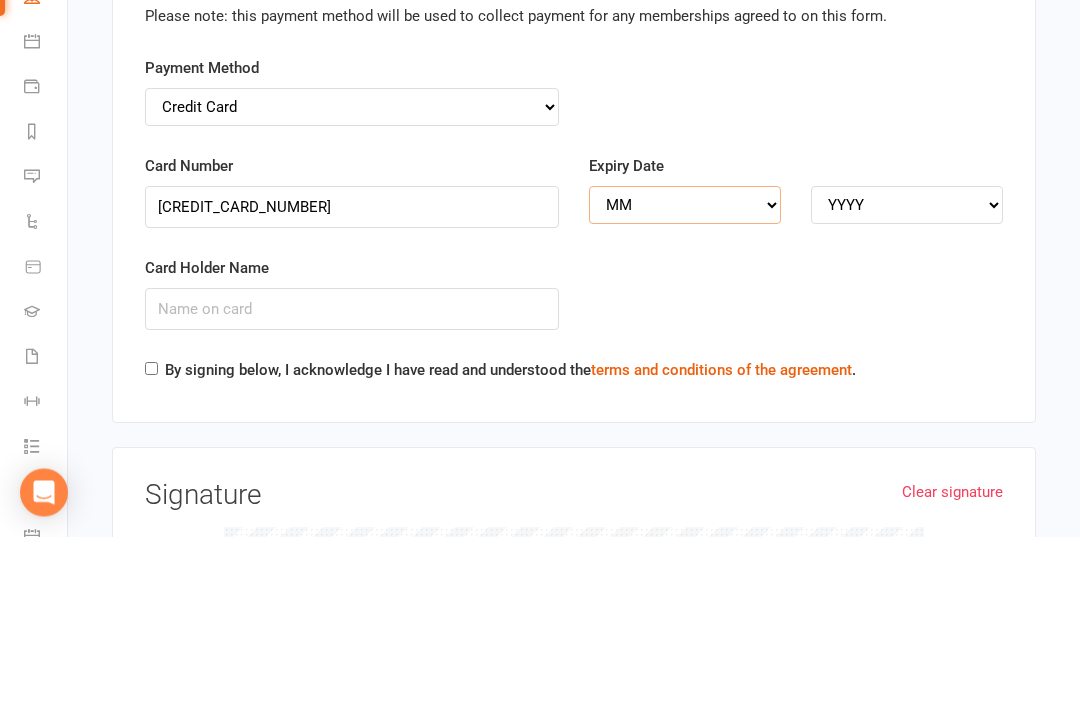 click on "MM 01 02 03 04 05 06 07 08 09 10 11 12" at bounding box center (685, 376) 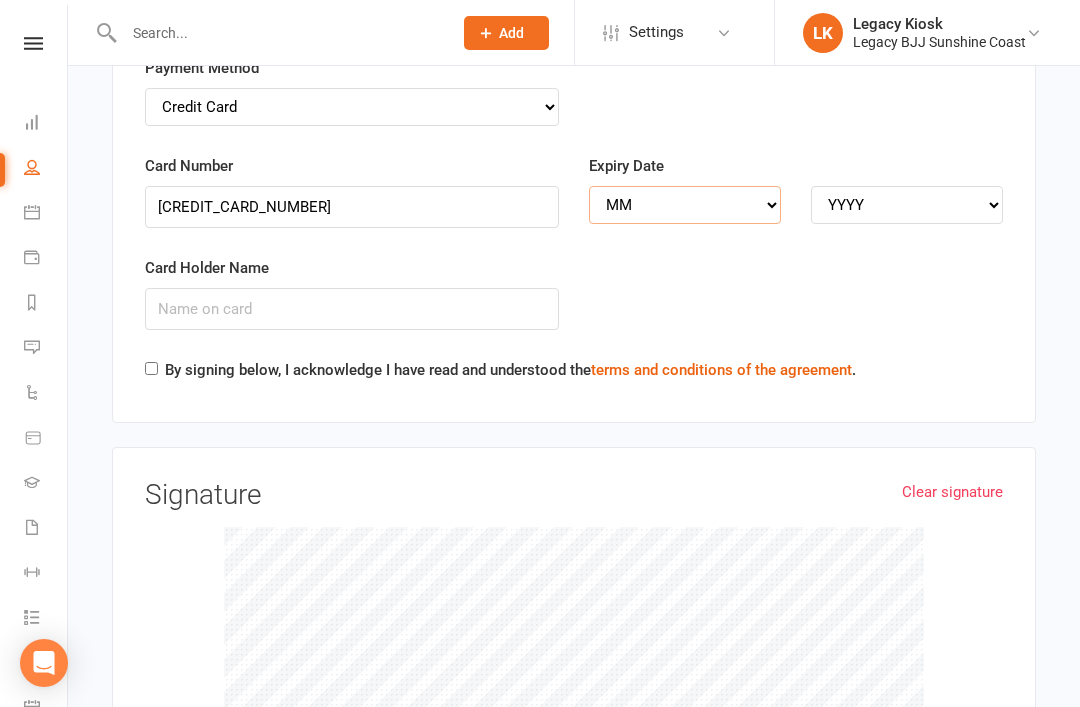 select on "04" 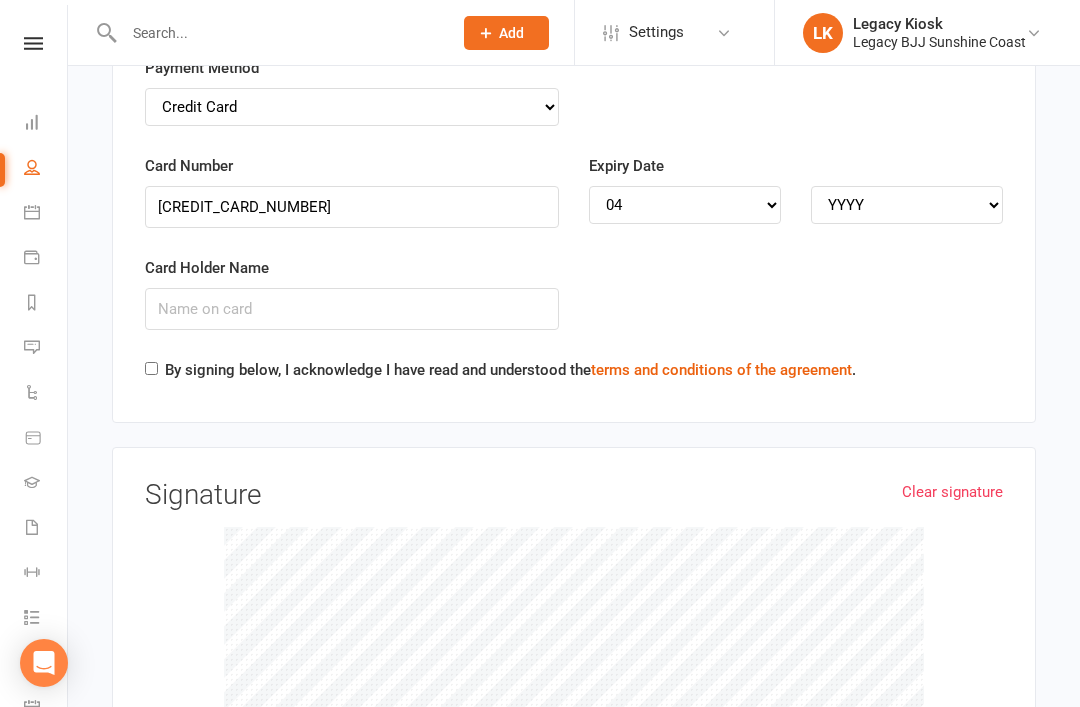 click on "YYYY 2025 2026 2027 2028 2029 2030 2031 2032 2033 2034" at bounding box center [907, 205] 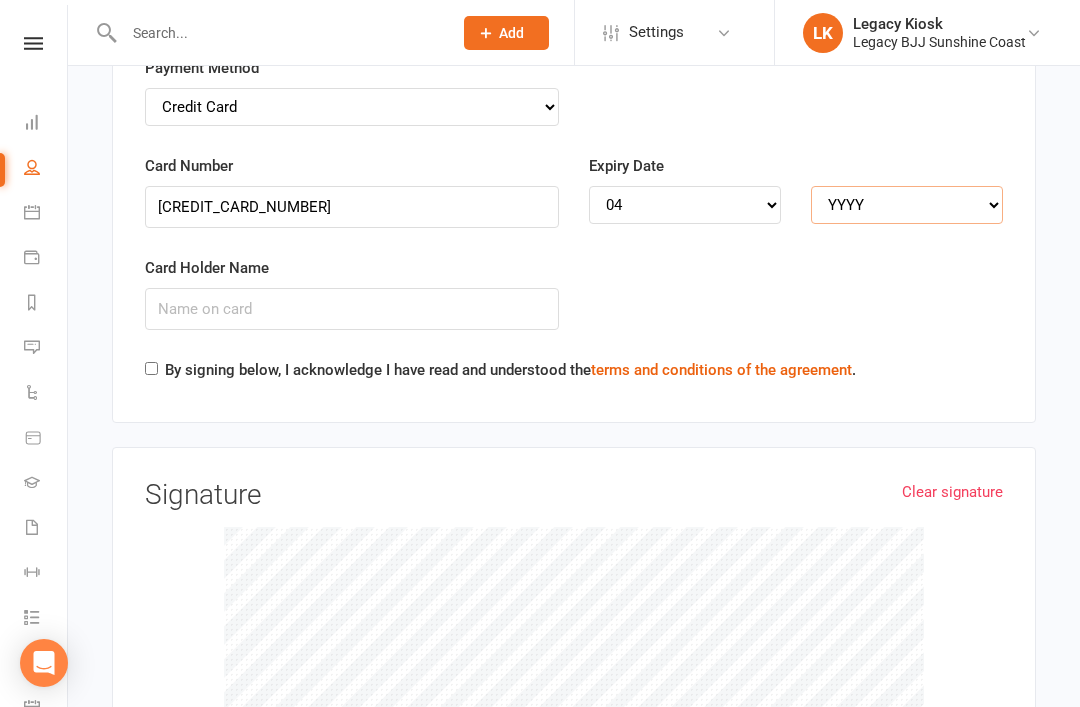 select on "2028" 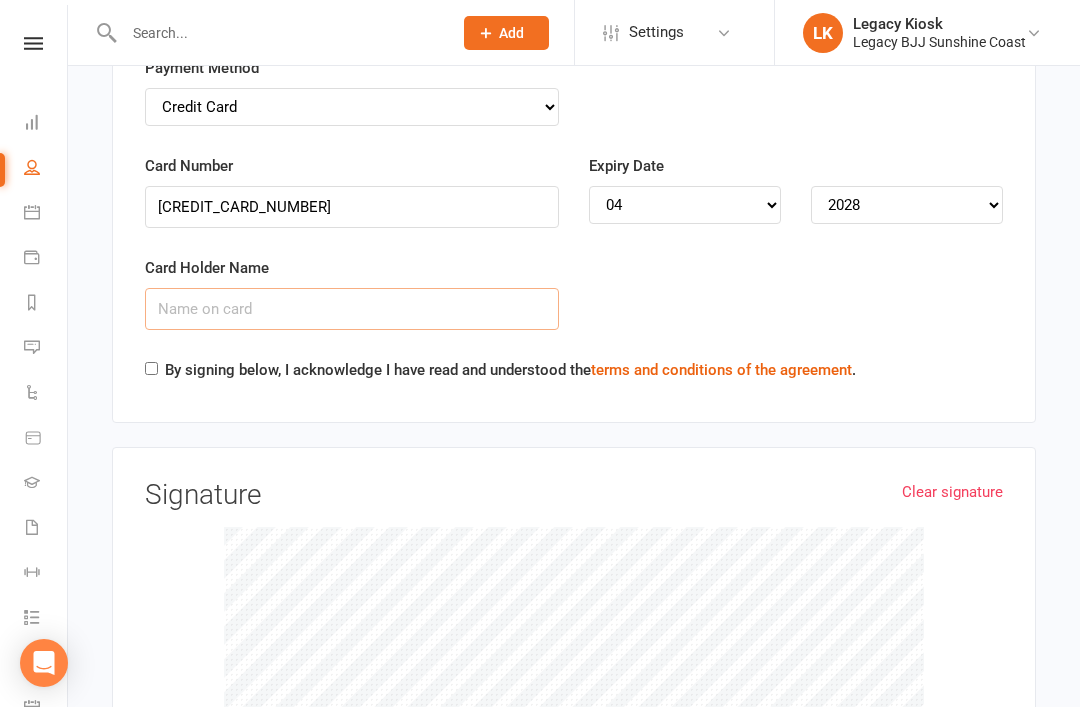 click on "Card Holder Name" at bounding box center [352, 309] 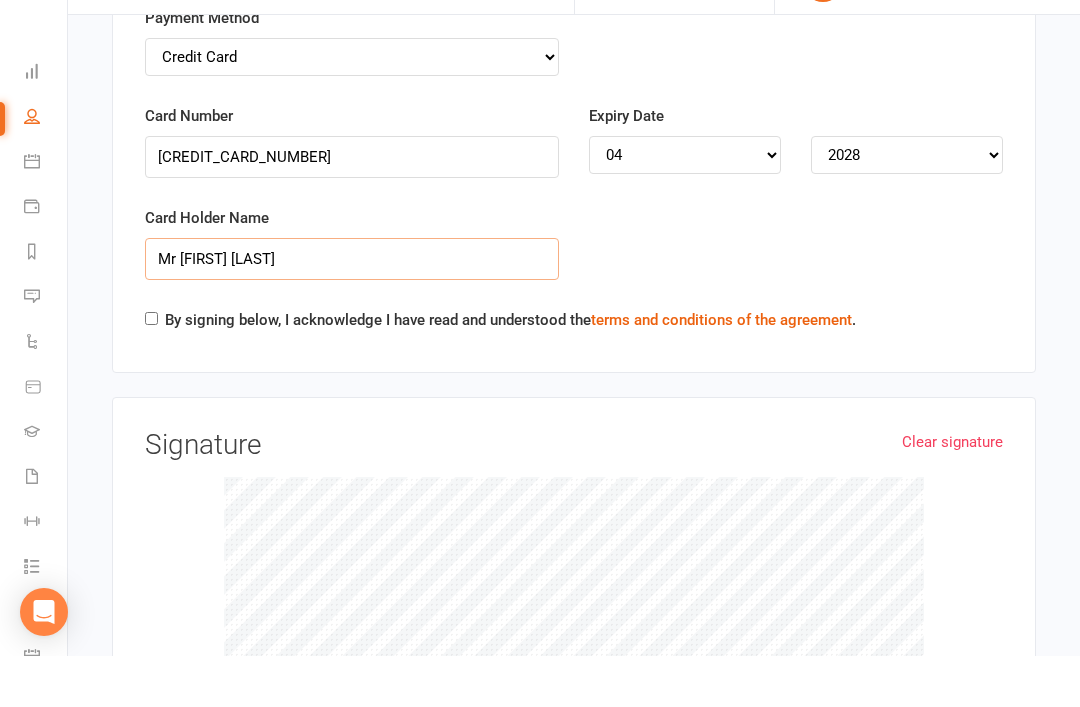 type on "Mr Matthew Pratt" 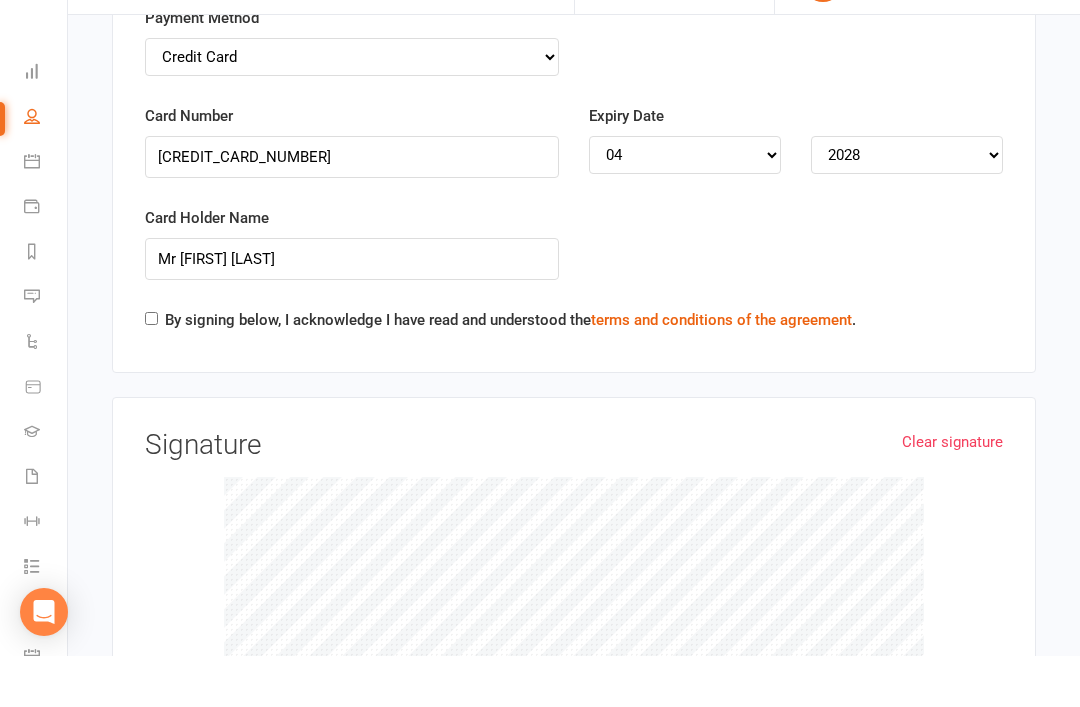 click on "By signing below, I acknowledge I have read and understood the  terms and conditions of the agreement ." at bounding box center [151, 369] 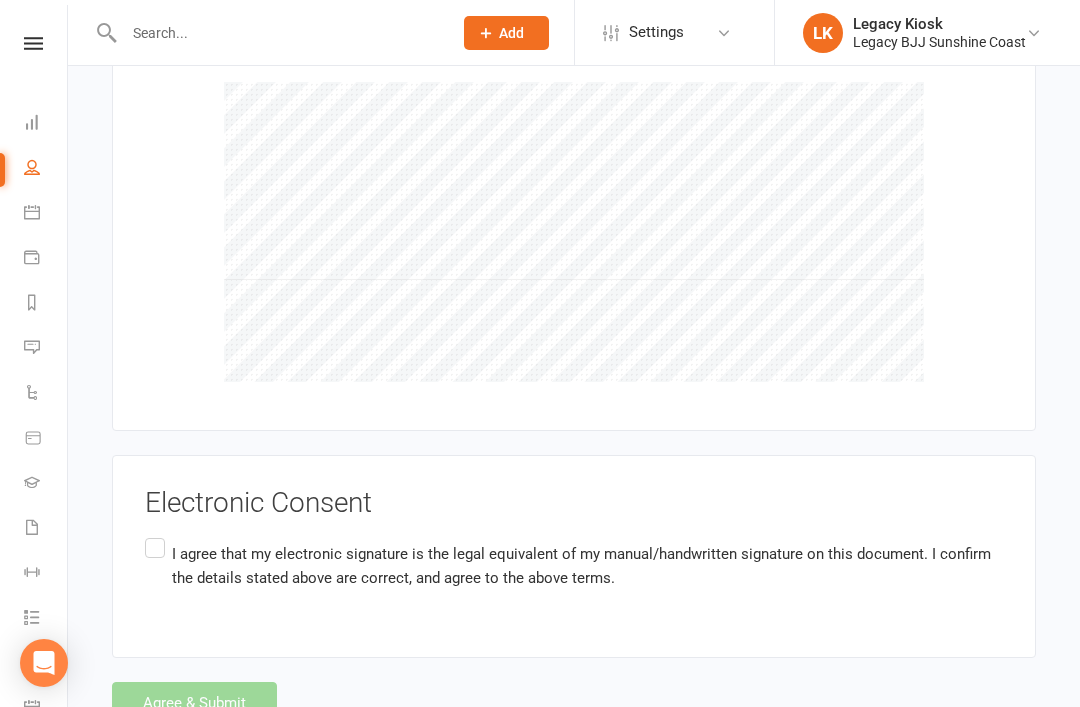 scroll, scrollTop: 5253, scrollLeft: 0, axis: vertical 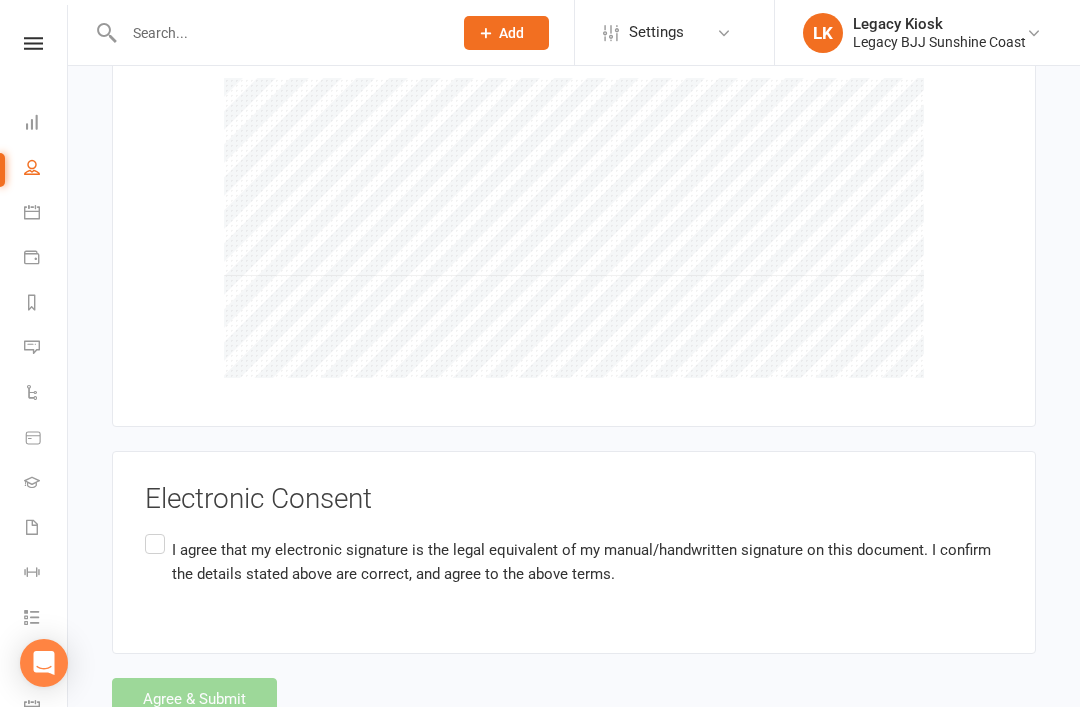 click on "I agree that my electronic signature is the legal equivalent of my manual/handwritten signature on this document. I confirm the details stated above are correct, and agree to the above terms." at bounding box center [574, 561] 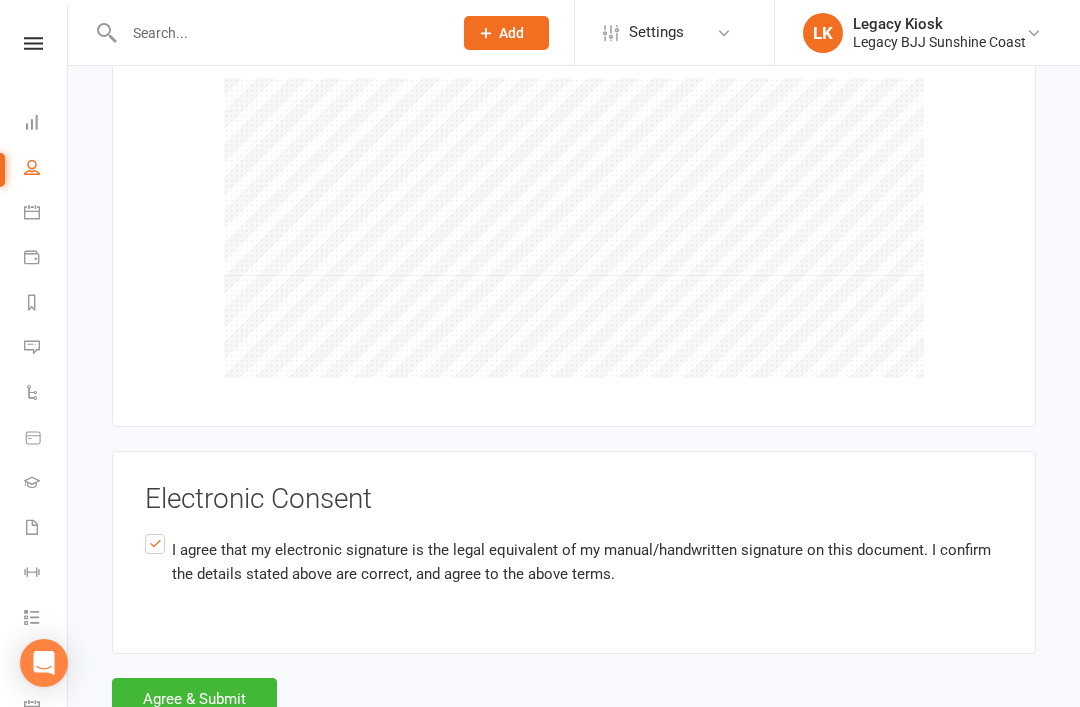click on "Agree & Submit" at bounding box center (194, 699) 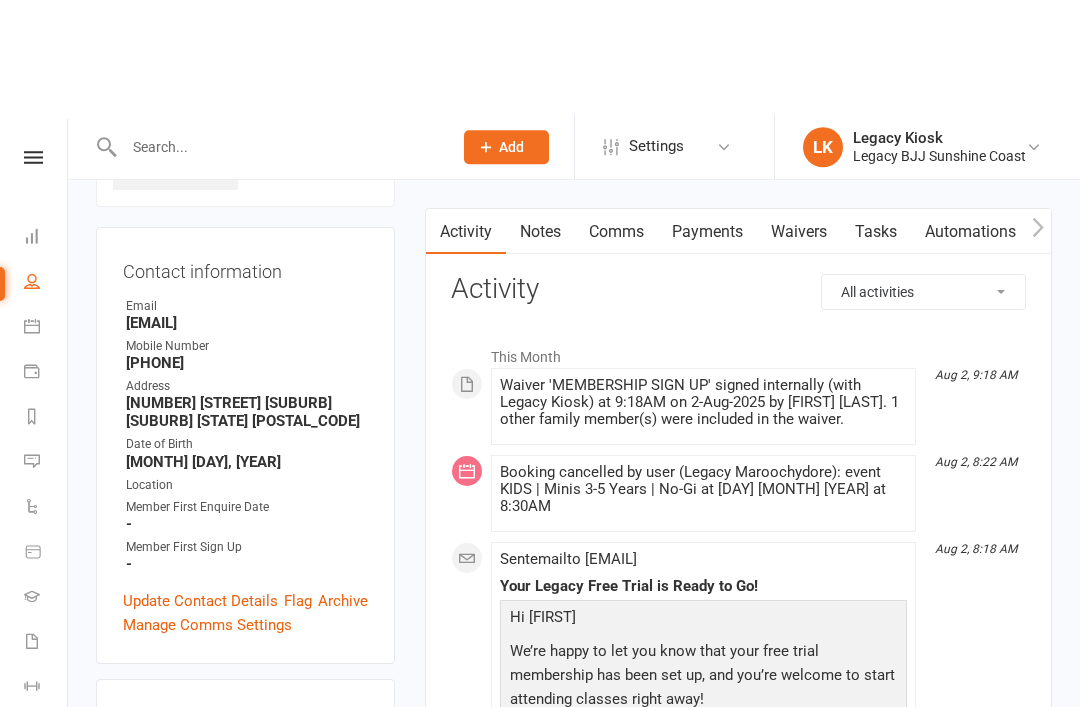 scroll, scrollTop: 0, scrollLeft: 0, axis: both 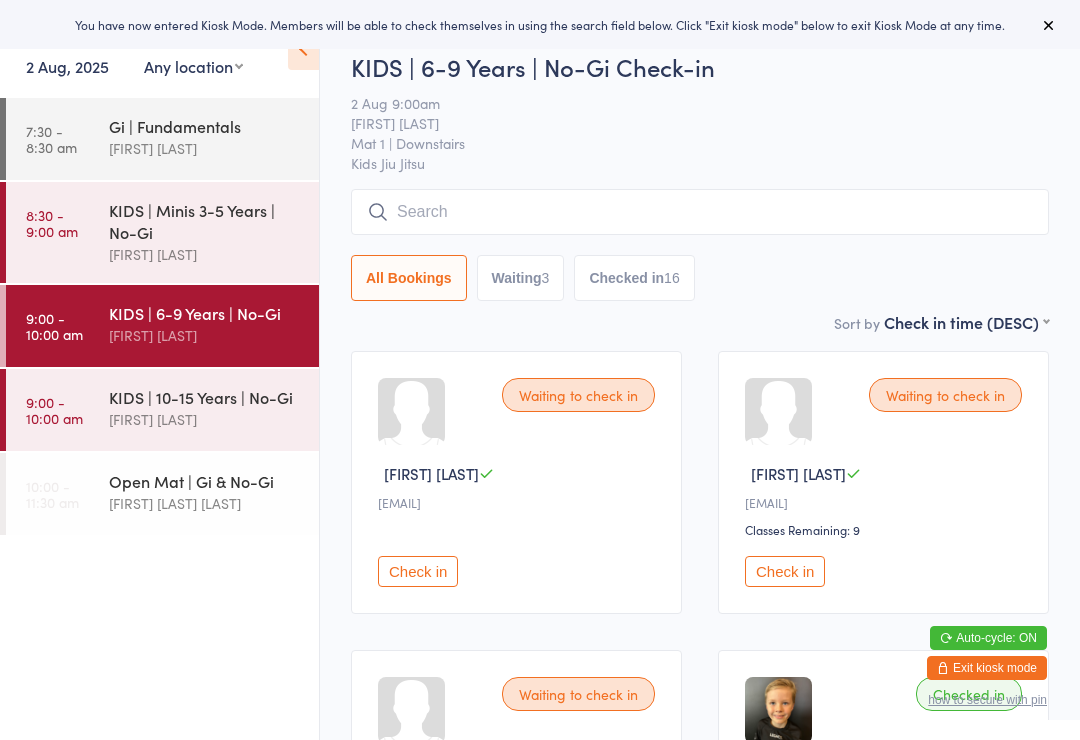 click on "KIDS | Minis 3-5 Years | No-Gi" at bounding box center [205, 221] 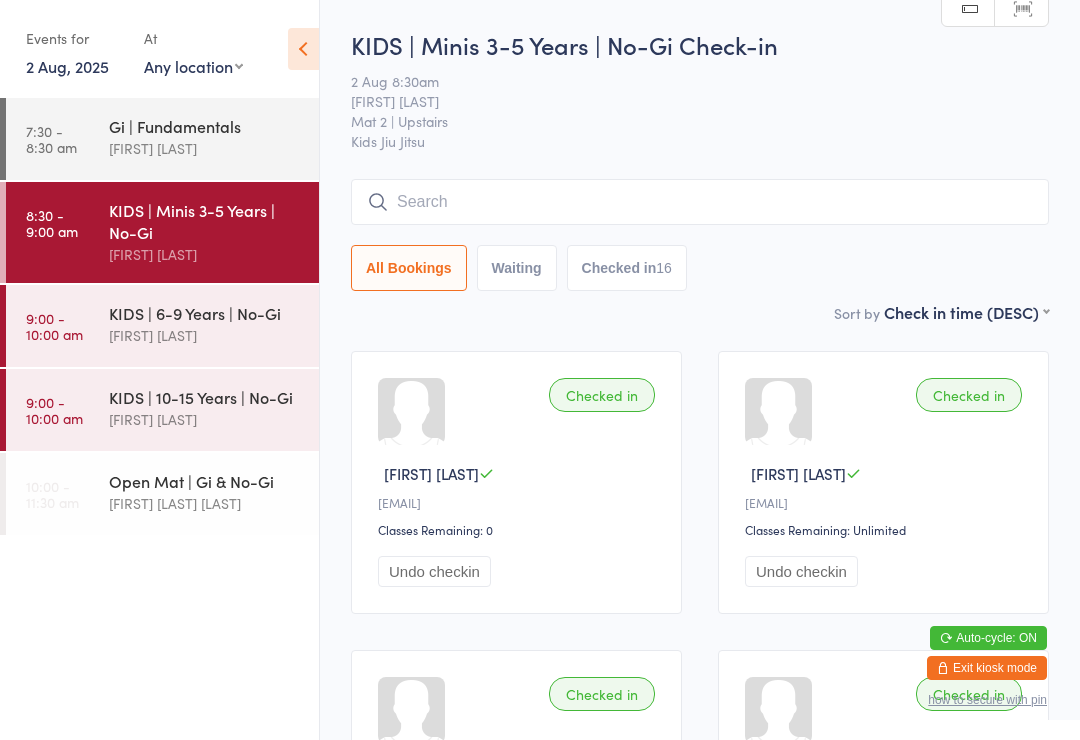 click on "KIDS | 6-9 Years | No-Gi [FIRST] [LAST]" at bounding box center (214, 324) 